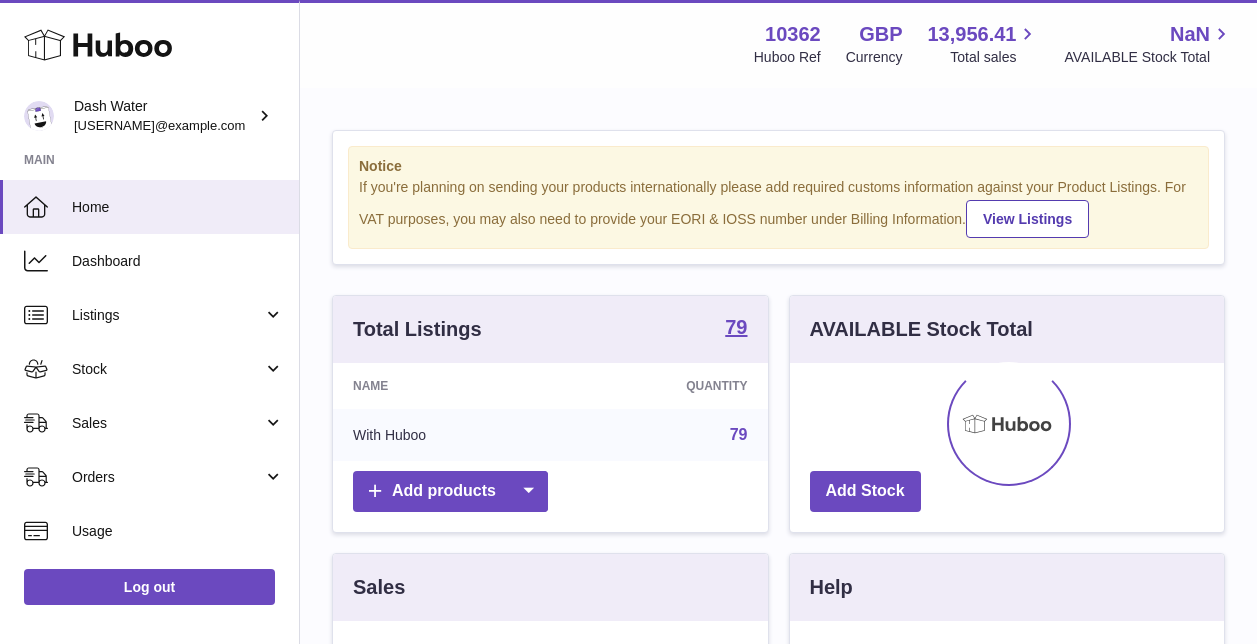 scroll, scrollTop: 0, scrollLeft: 0, axis: both 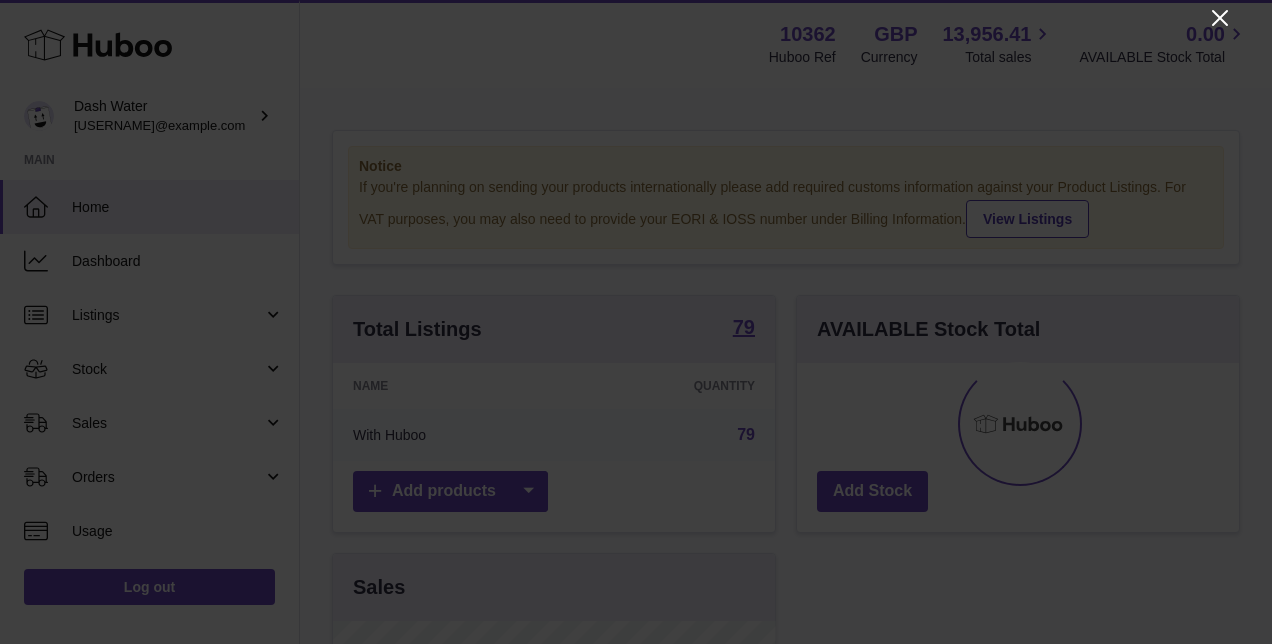 click 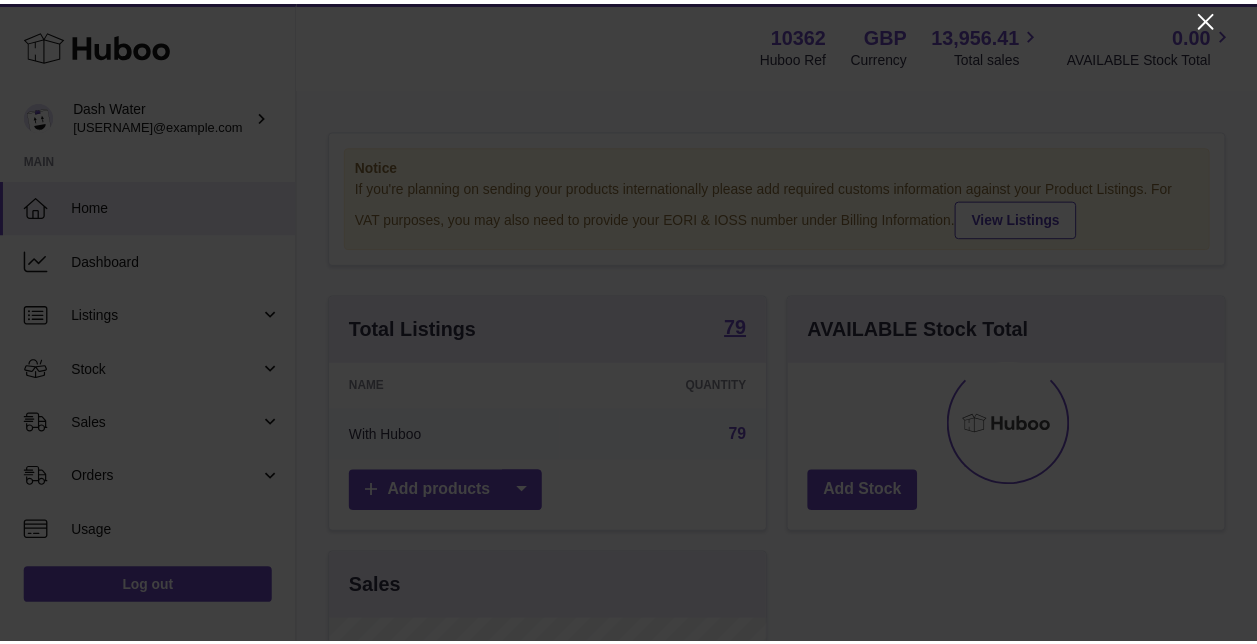 scroll, scrollTop: 312, scrollLeft: 434, axis: both 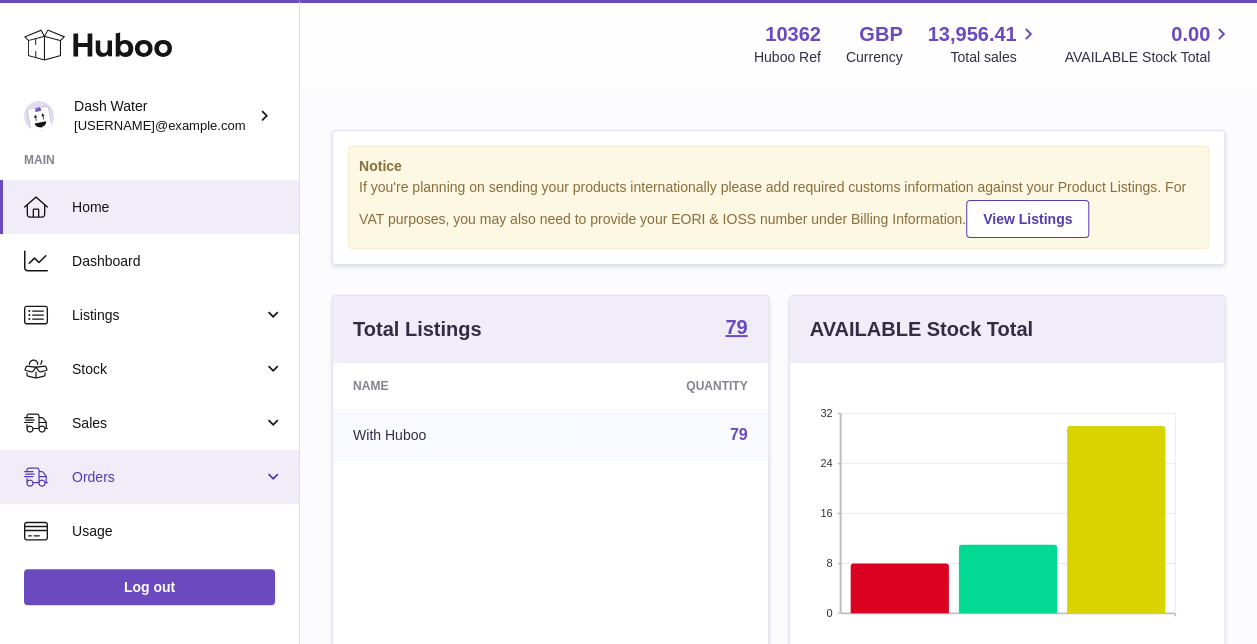 click on "Orders" at bounding box center [167, 477] 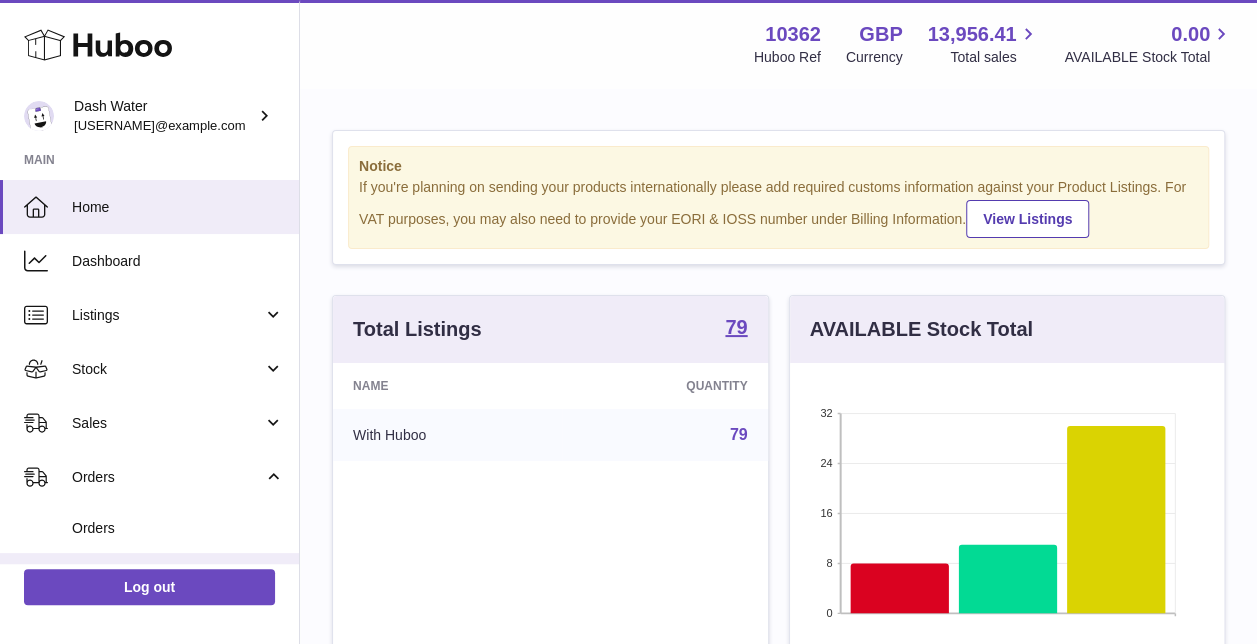 scroll, scrollTop: 200, scrollLeft: 0, axis: vertical 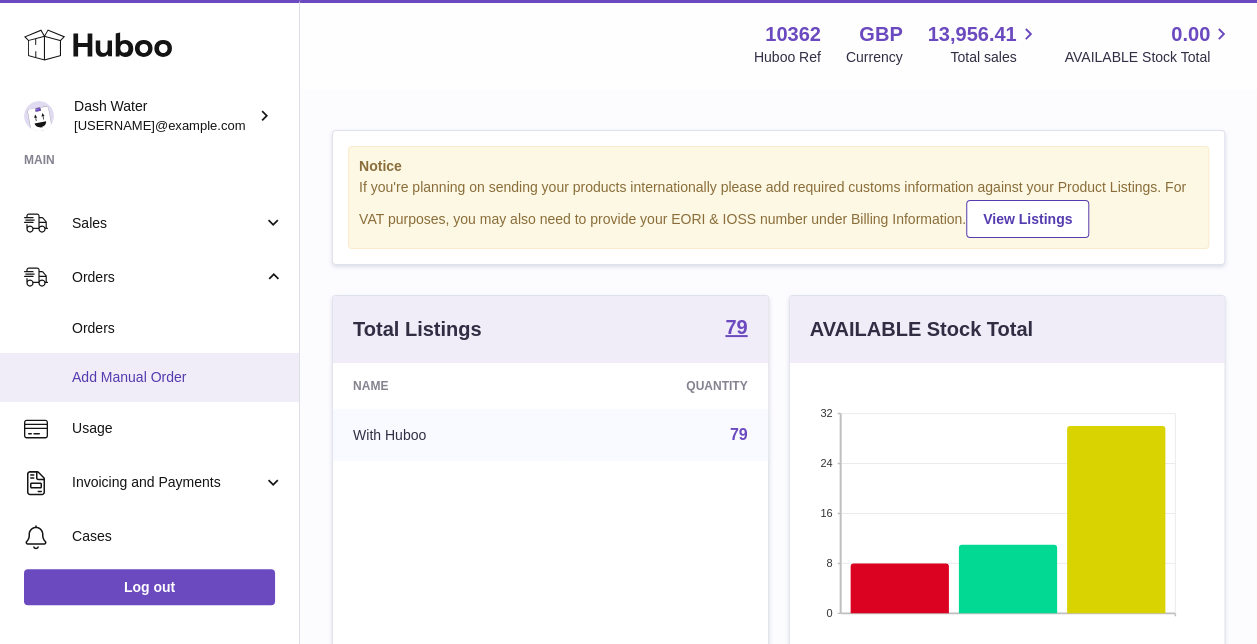 click on "Add Manual Order" at bounding box center (178, 377) 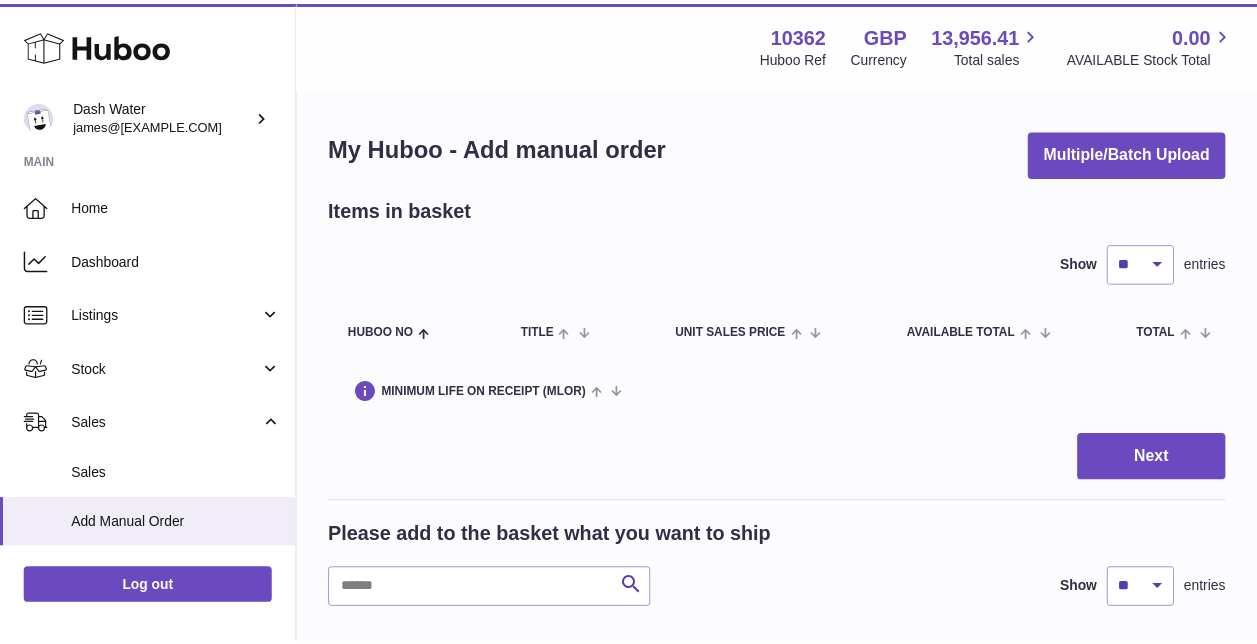 scroll, scrollTop: 0, scrollLeft: 0, axis: both 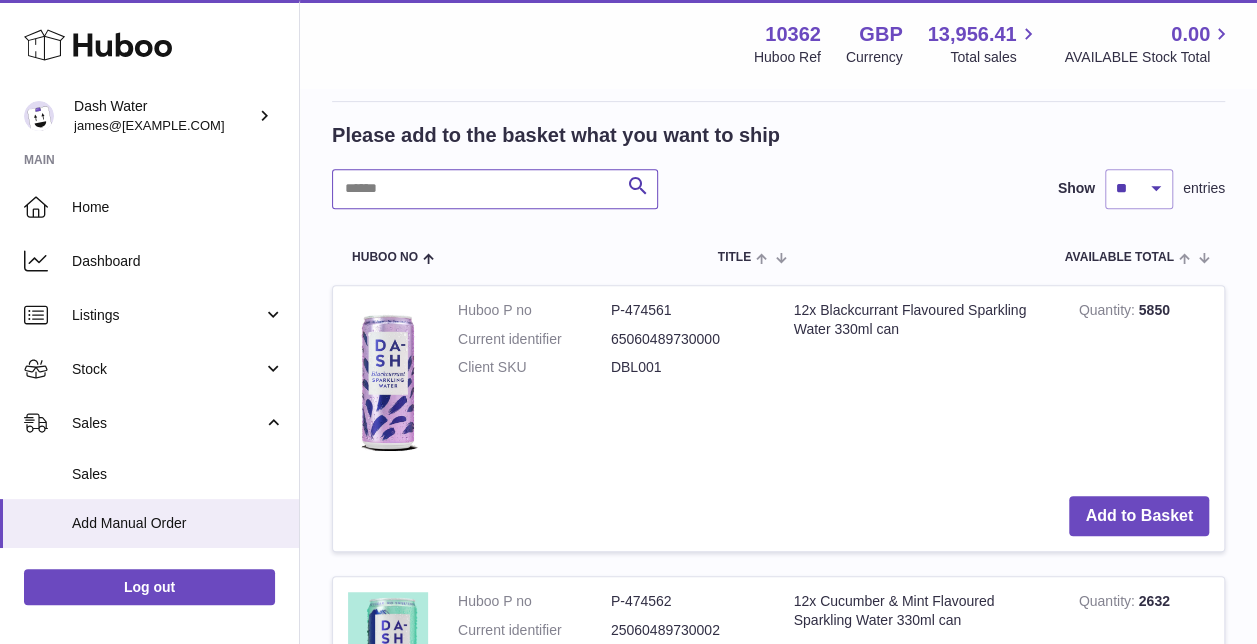 click at bounding box center (495, 189) 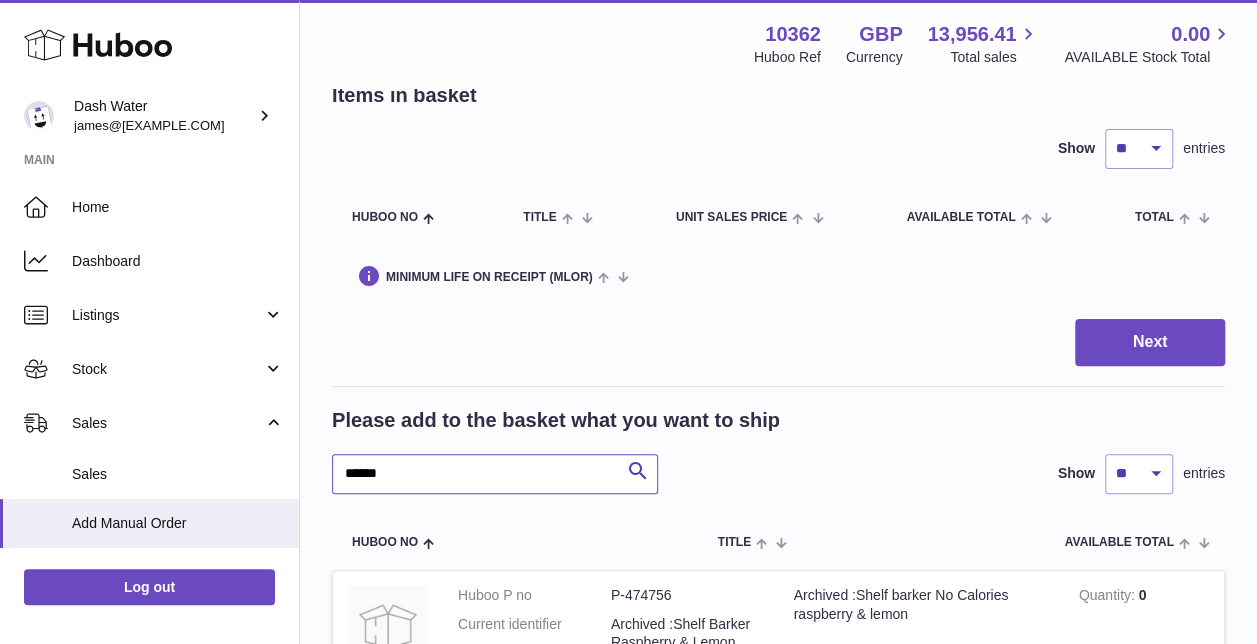 scroll, scrollTop: 0, scrollLeft: 0, axis: both 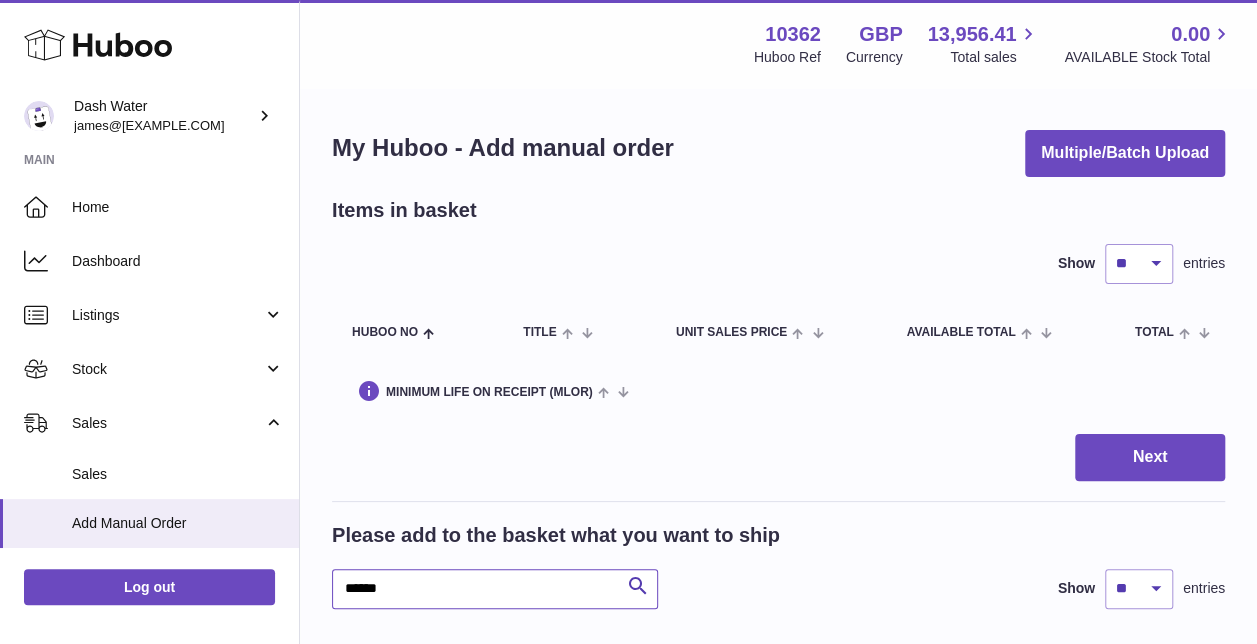 drag, startPoint x: 445, startPoint y: 586, endPoint x: 285, endPoint y: 594, distance: 160.19987 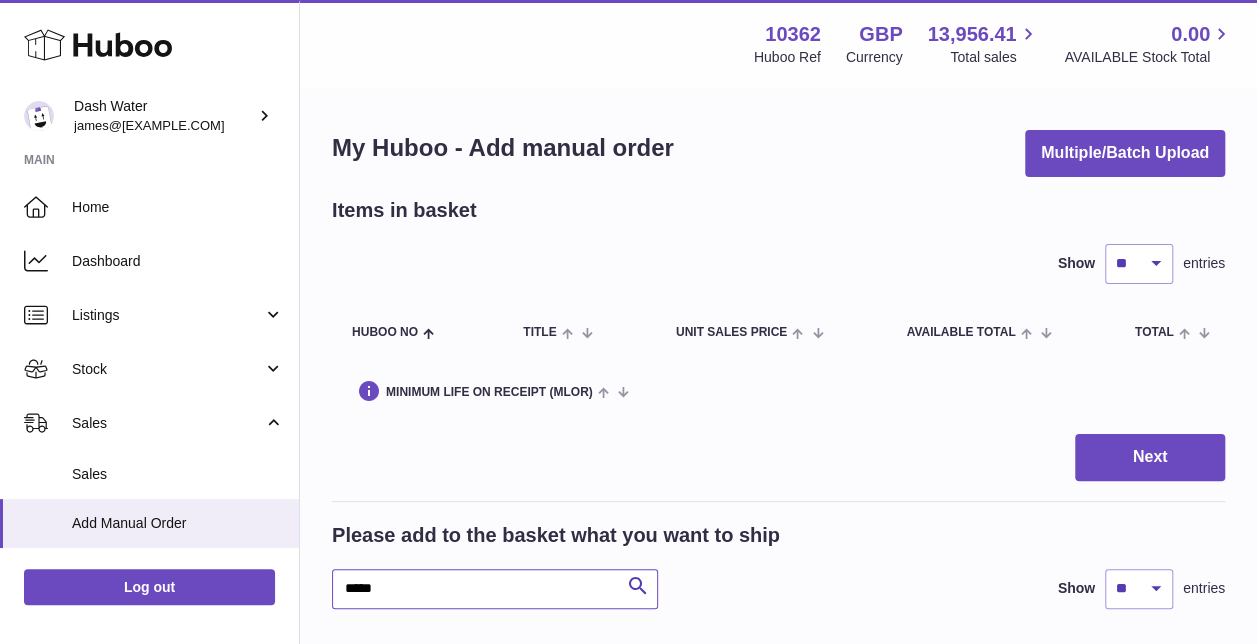 type on "*****" 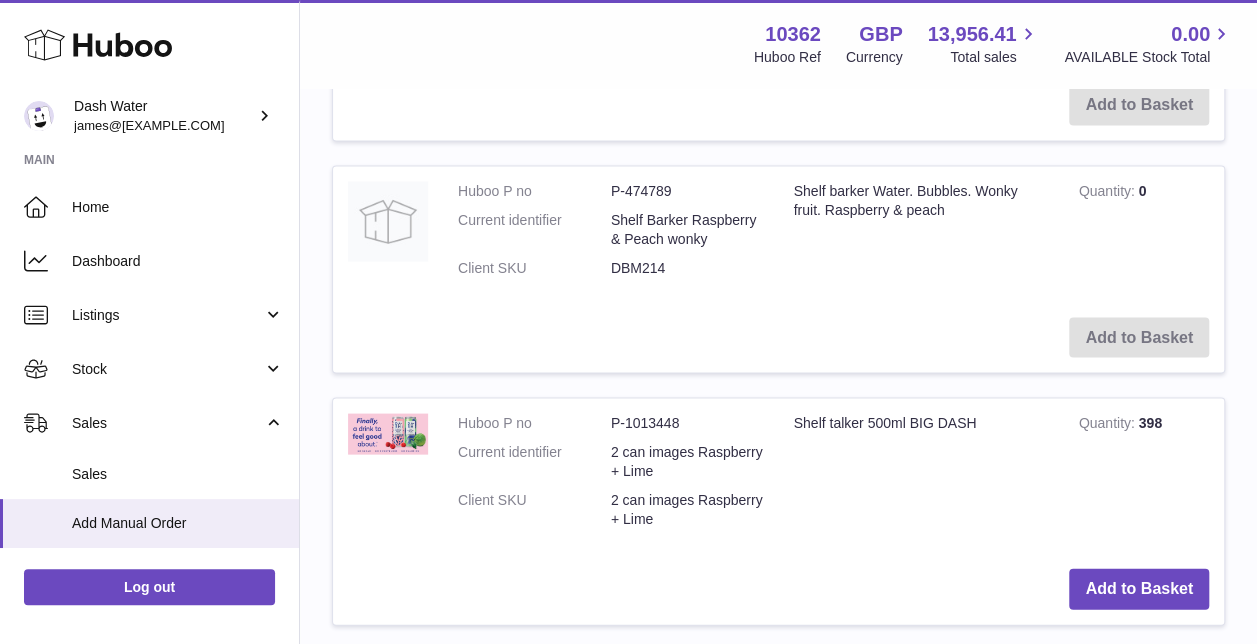 scroll, scrollTop: 1900, scrollLeft: 0, axis: vertical 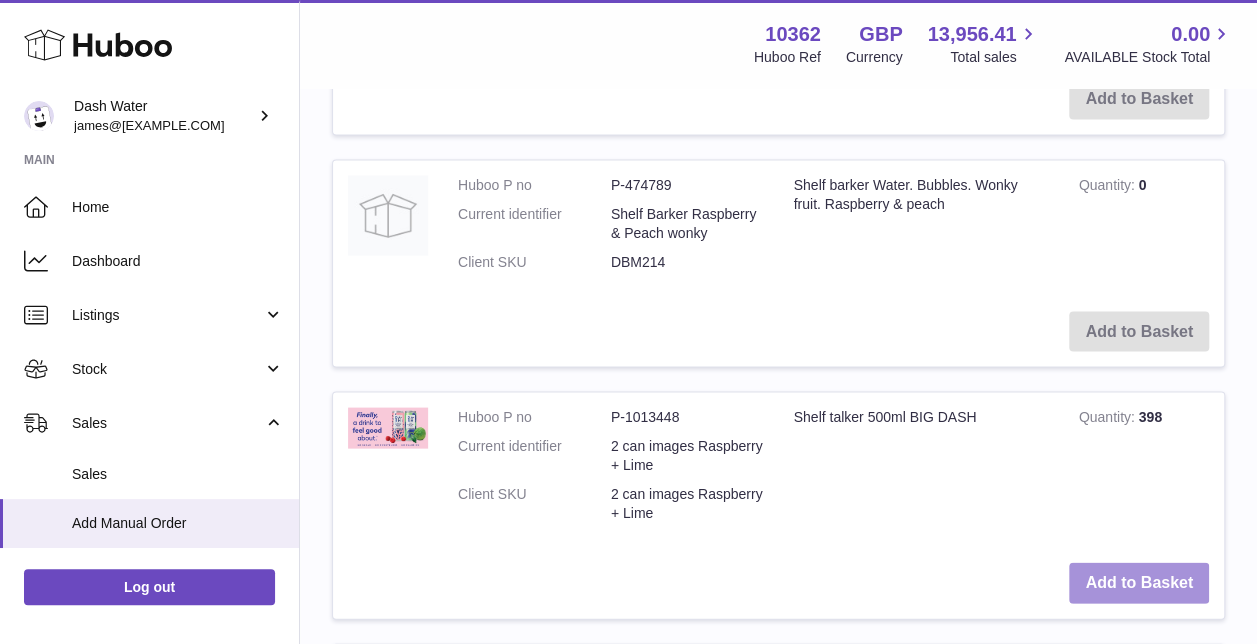 click on "Add to Basket" at bounding box center (1139, 583) 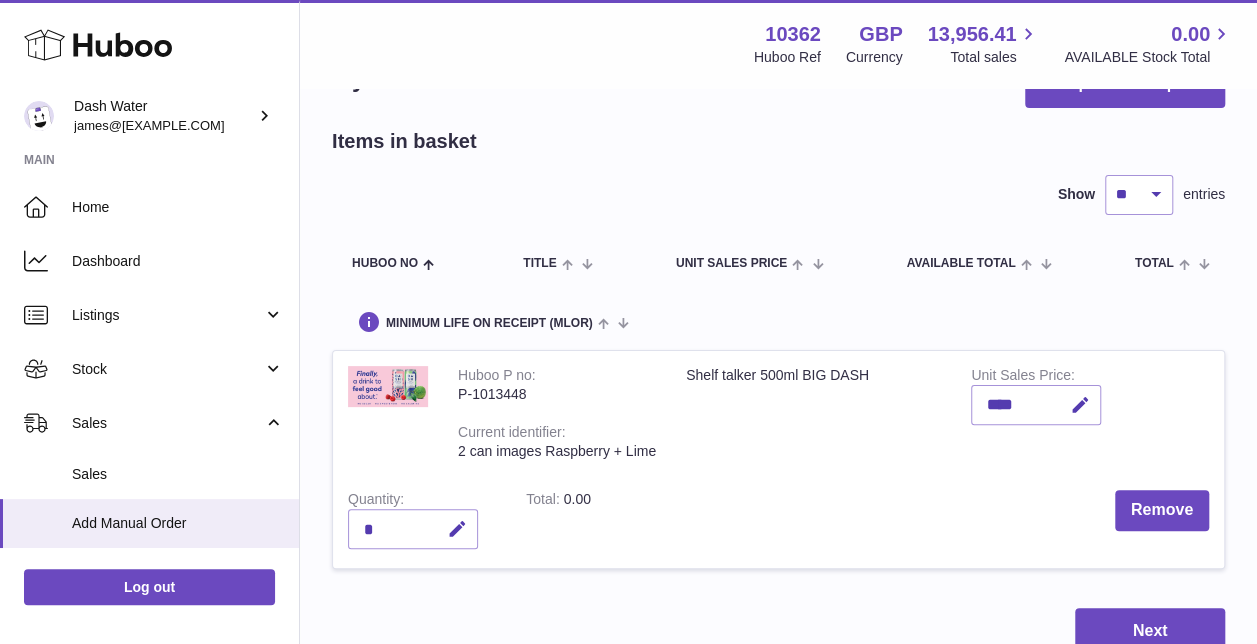 scroll, scrollTop: 100, scrollLeft: 0, axis: vertical 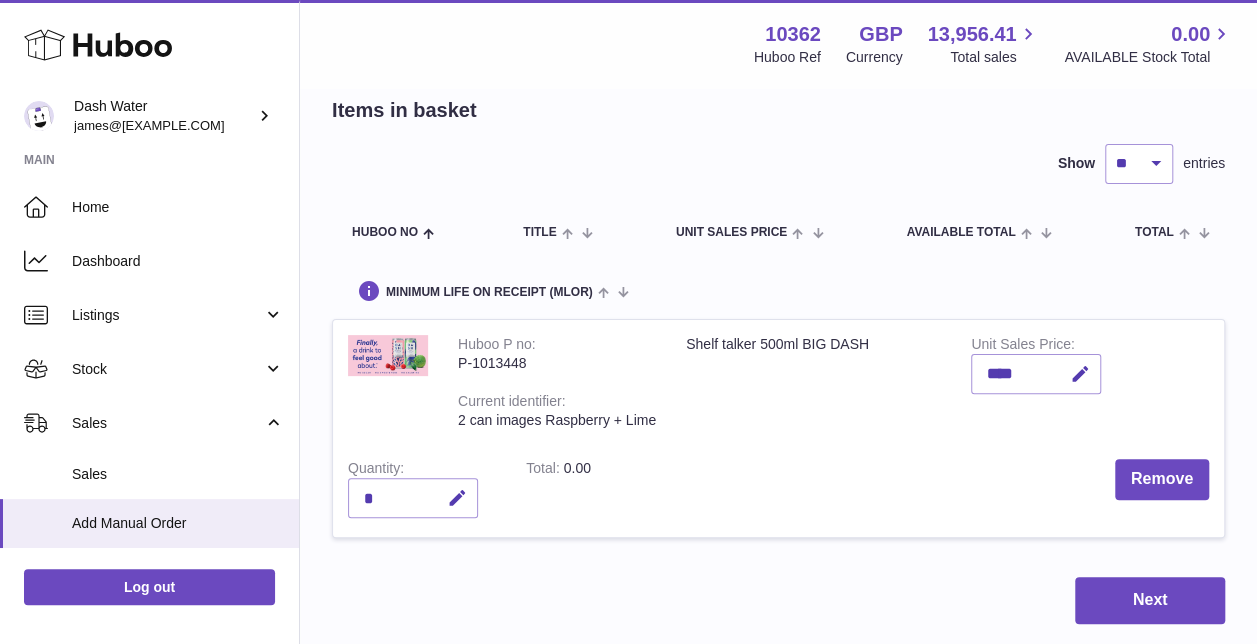 click on "*" at bounding box center [413, 498] 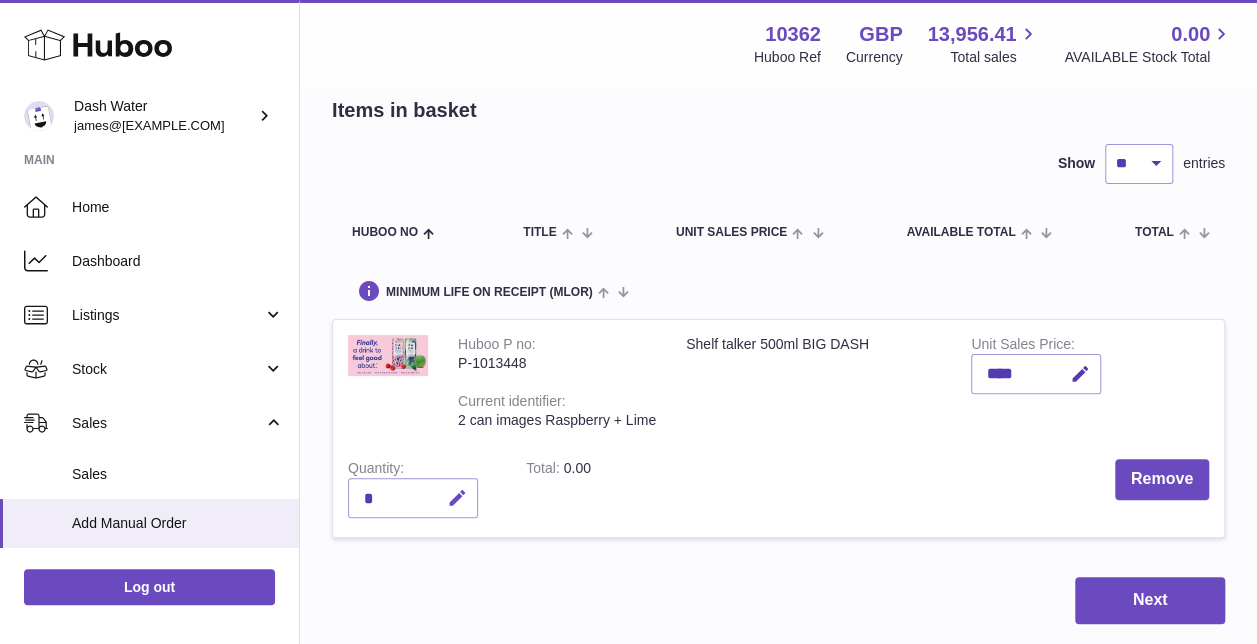 click at bounding box center (457, 498) 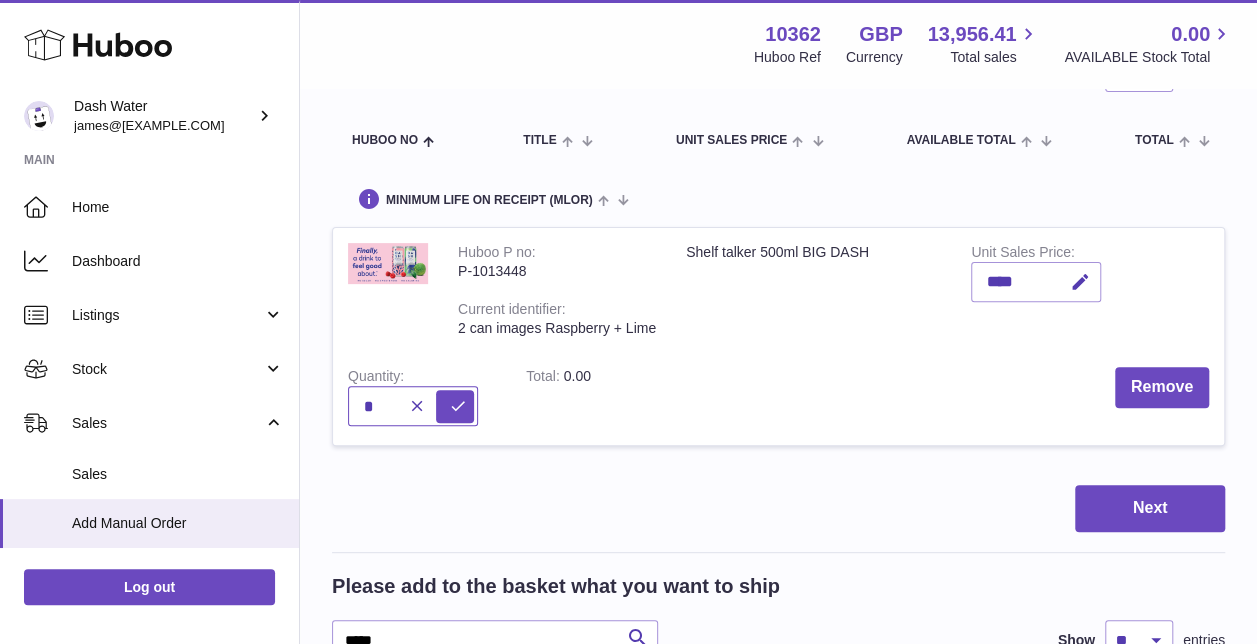 scroll, scrollTop: 200, scrollLeft: 0, axis: vertical 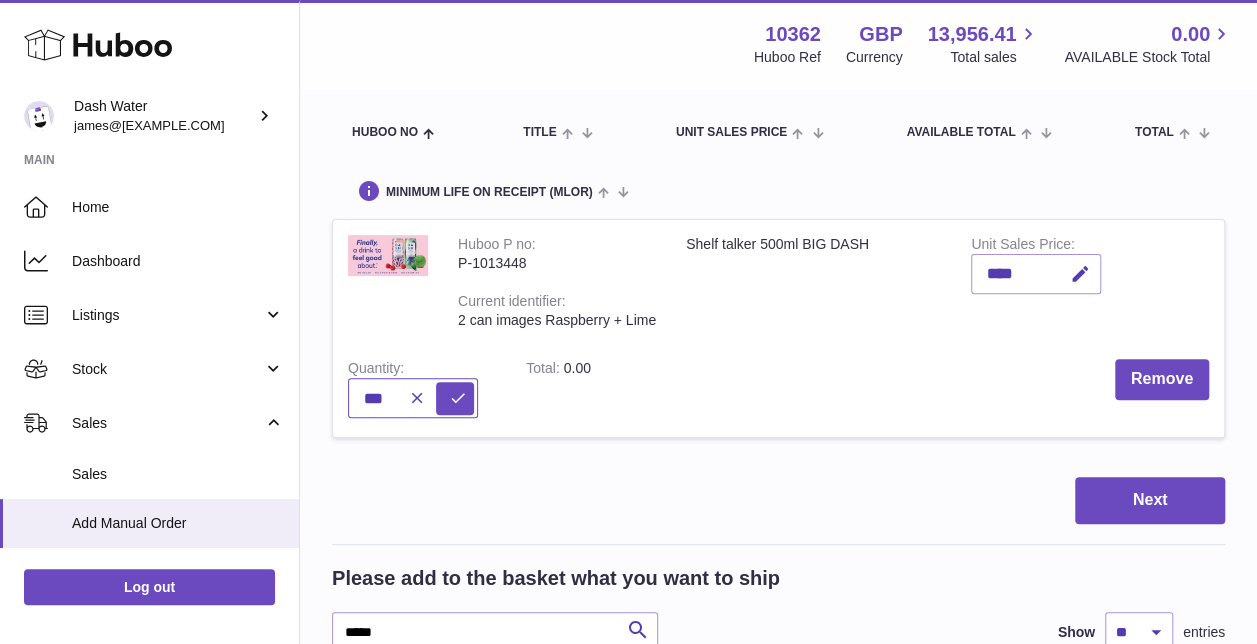 type on "***" 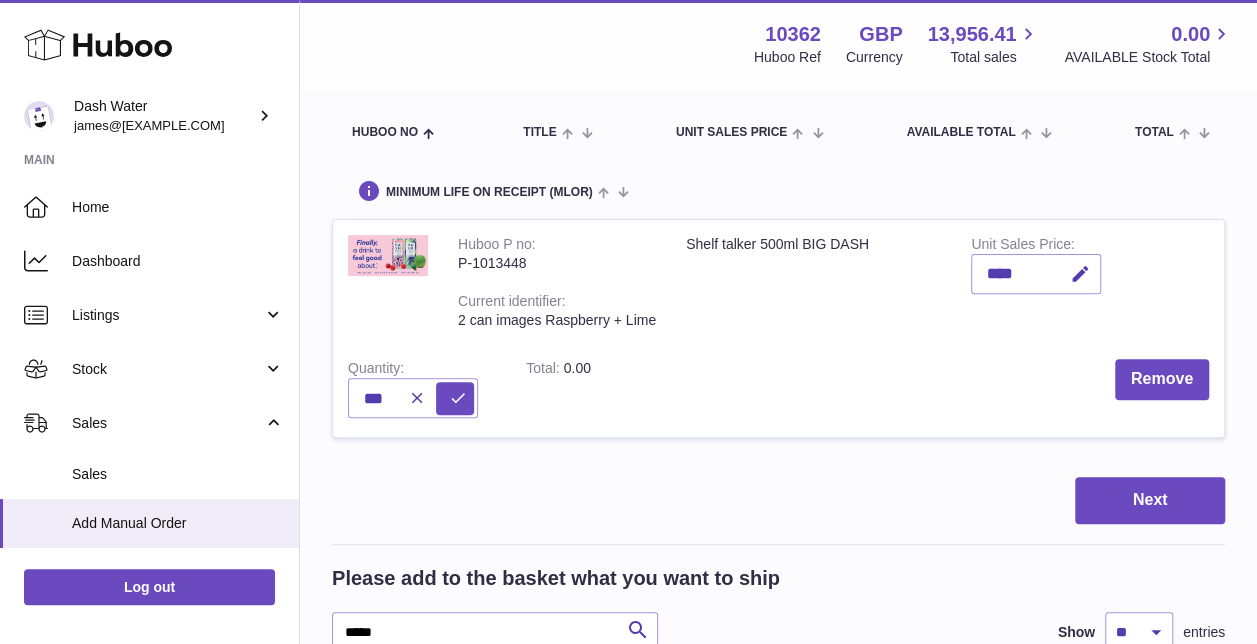click on "Next" at bounding box center [778, 500] 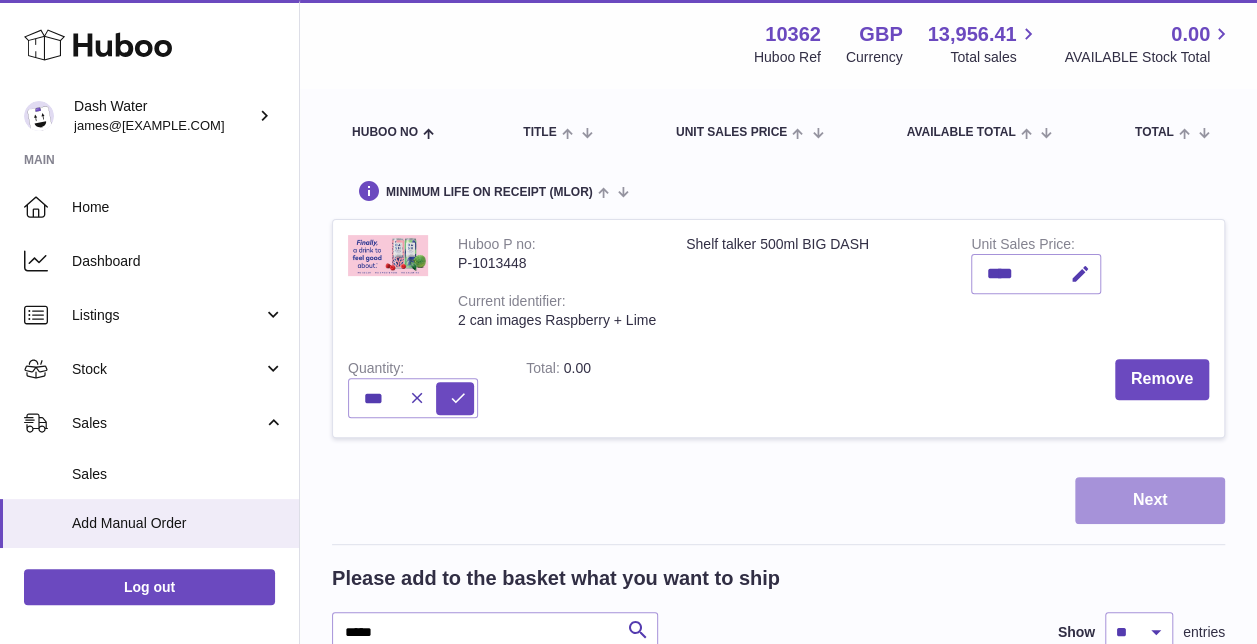 click on "Next" at bounding box center [1150, 500] 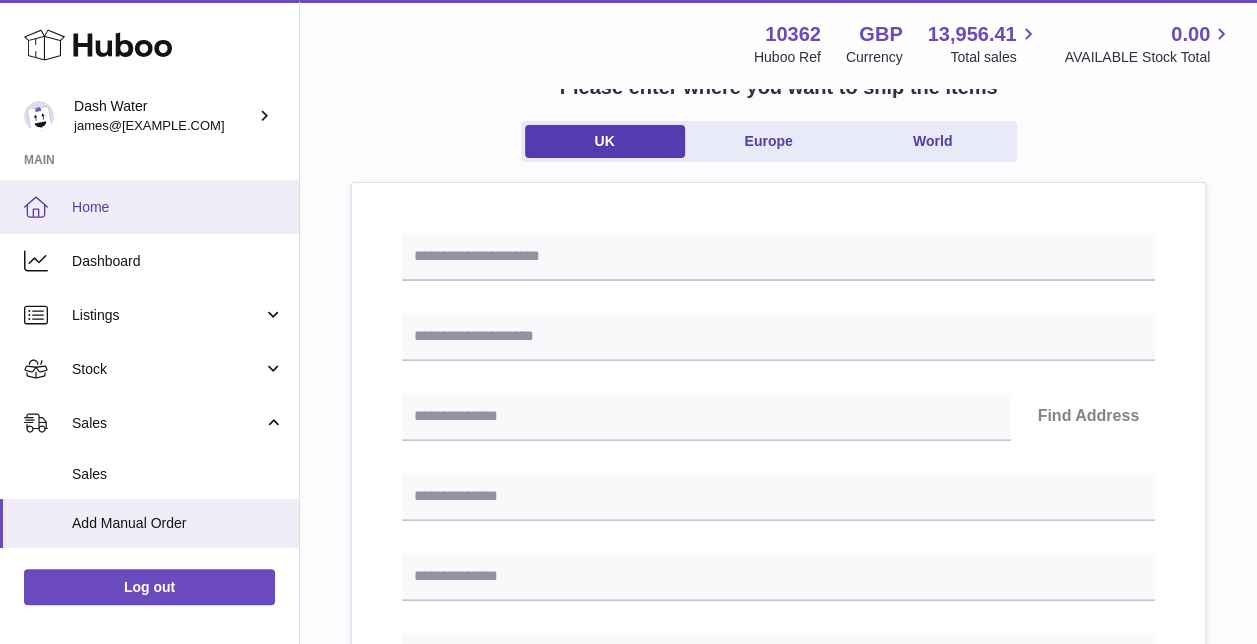 scroll, scrollTop: 100, scrollLeft: 0, axis: vertical 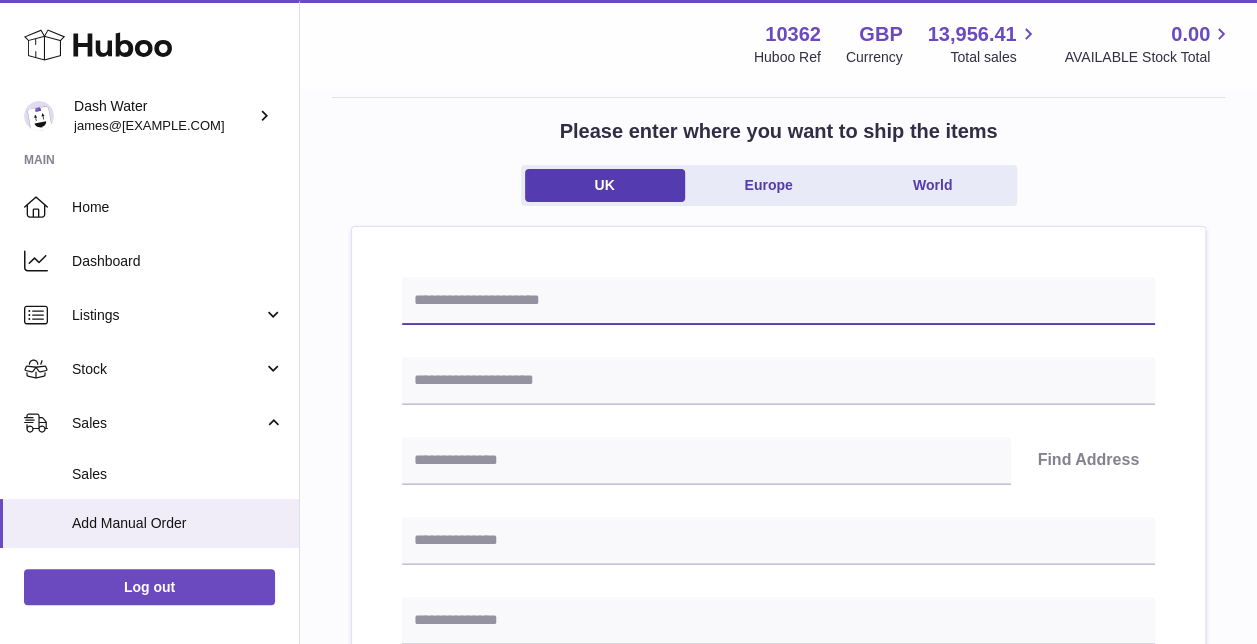 click at bounding box center [778, 301] 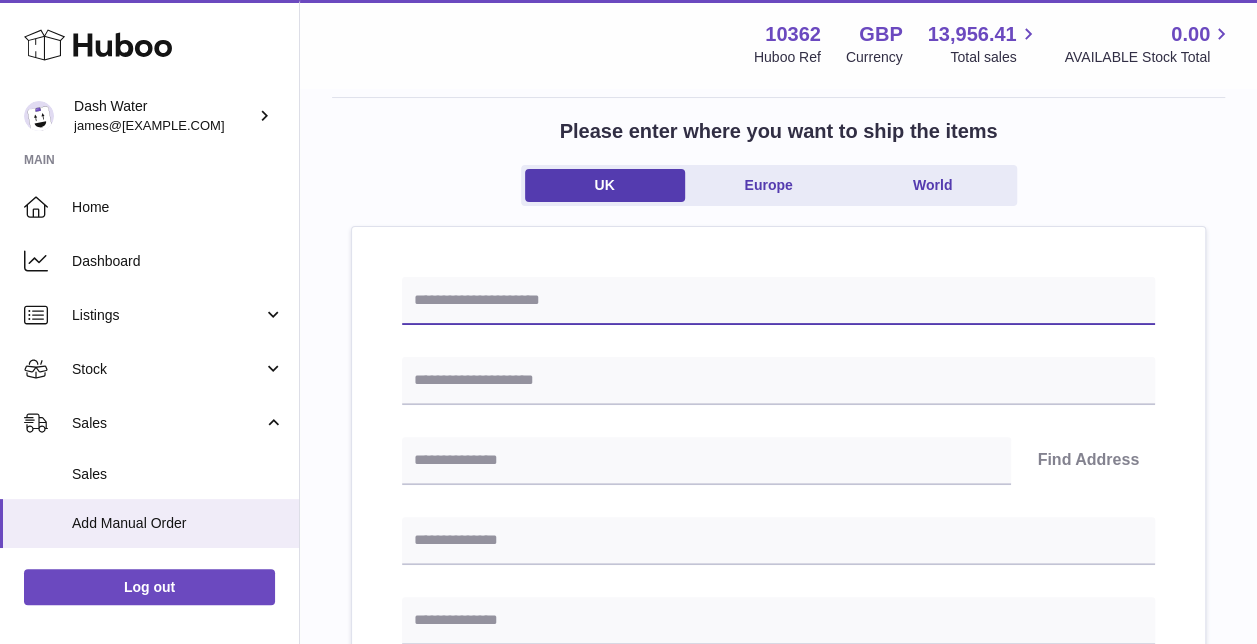 paste on "**********" 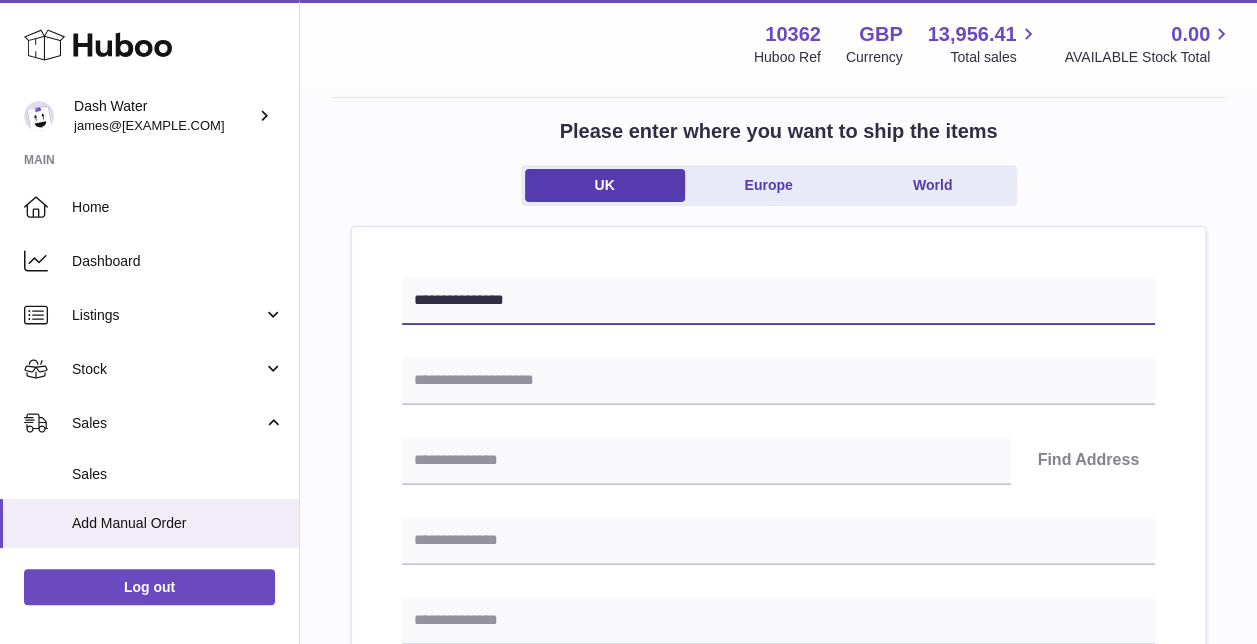 drag, startPoint x: 555, startPoint y: 295, endPoint x: 479, endPoint y: 301, distance: 76.23647 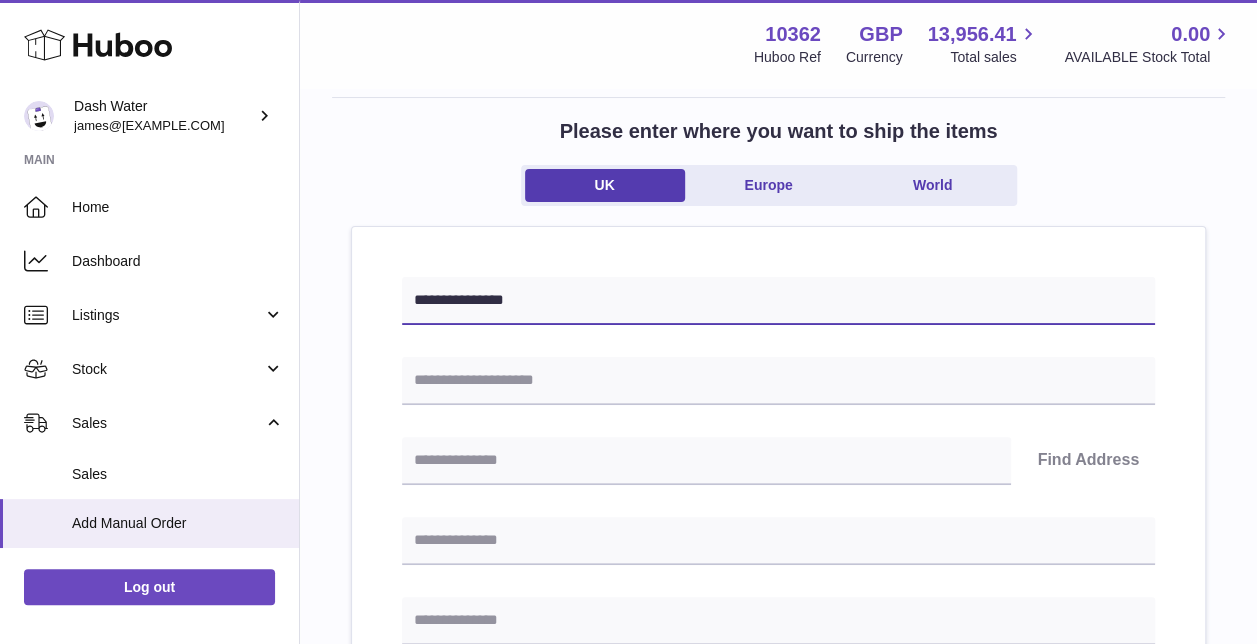 click on "**********" at bounding box center [778, 301] 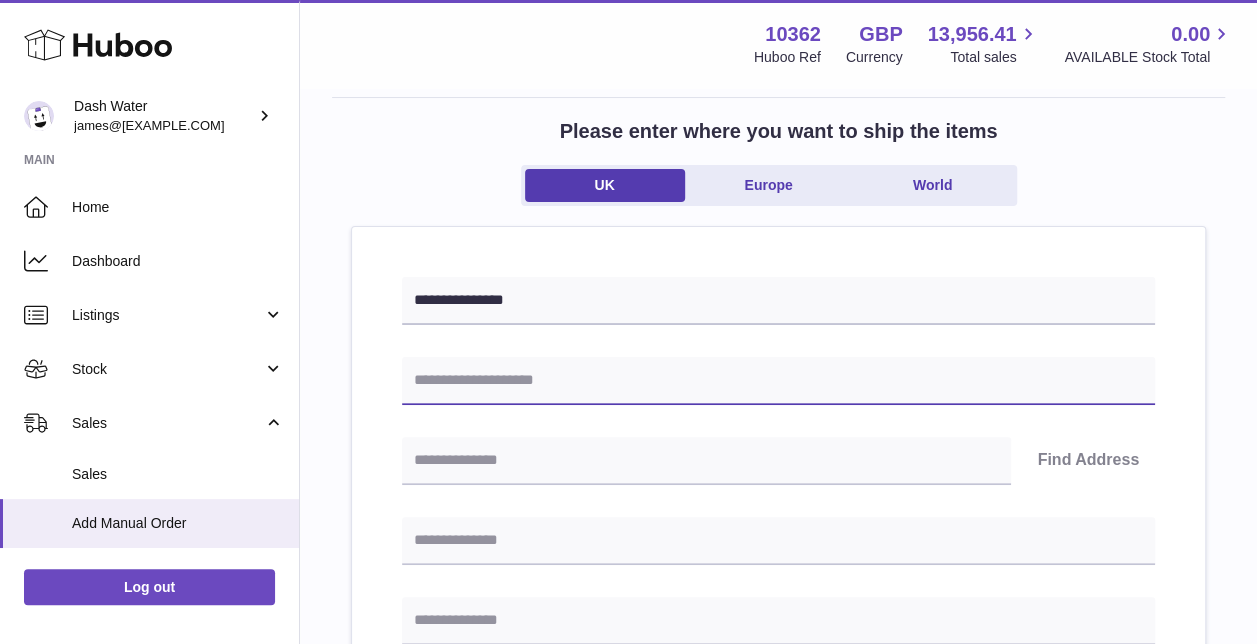 click at bounding box center (778, 381) 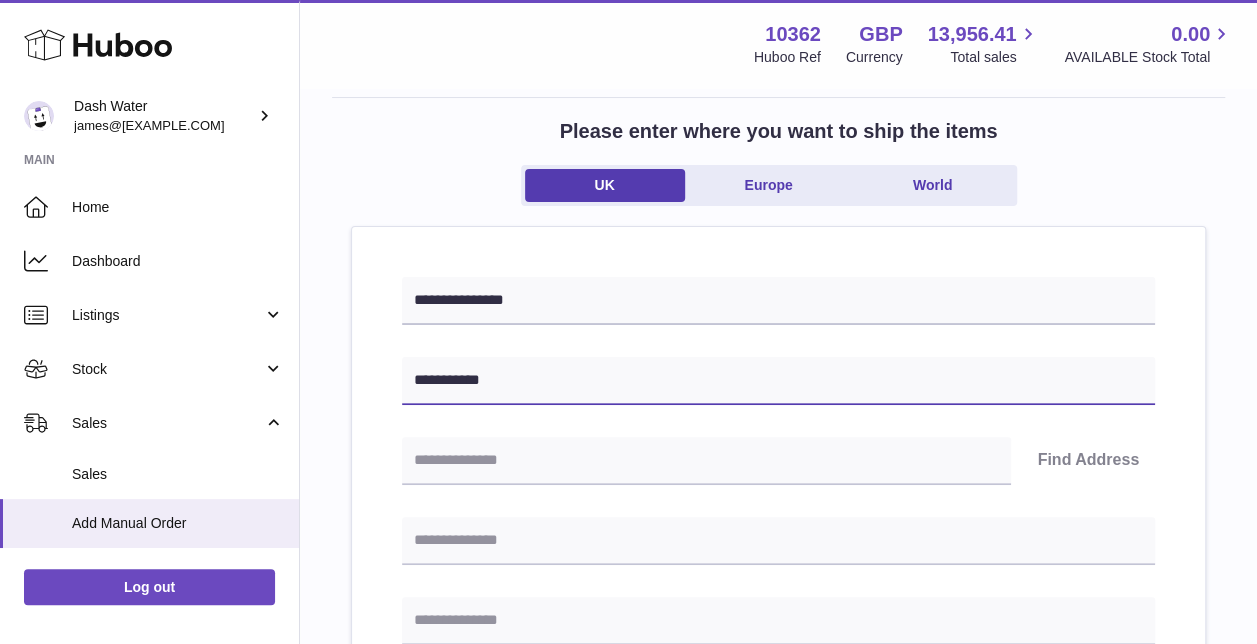 type on "**********" 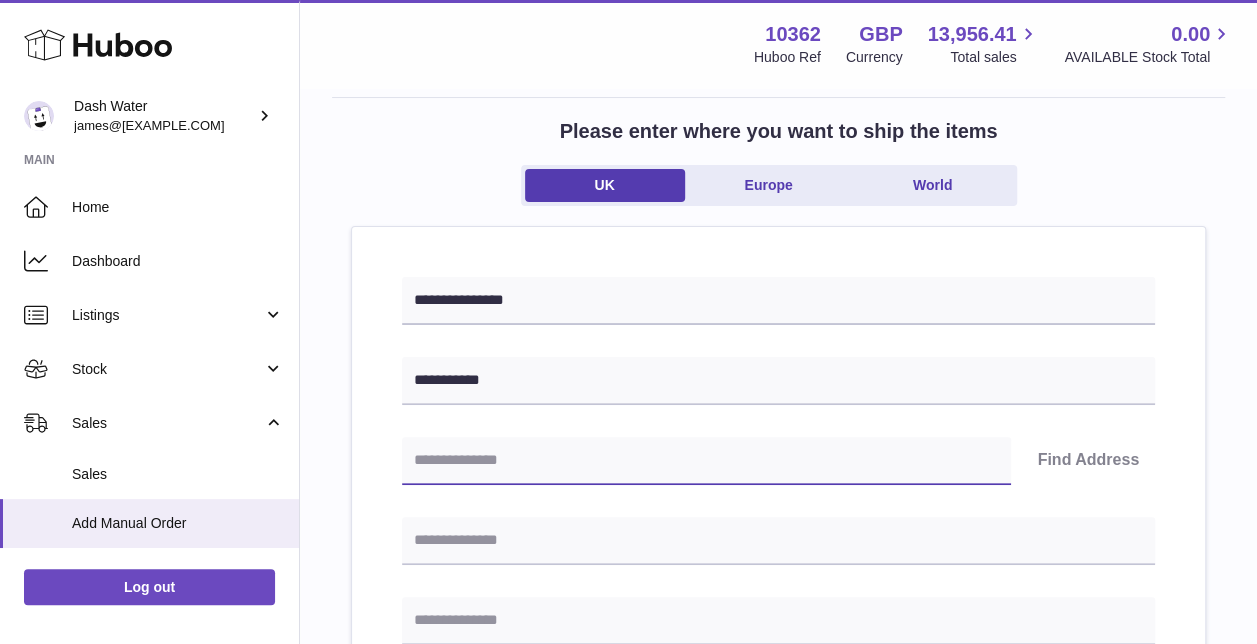 click at bounding box center [706, 461] 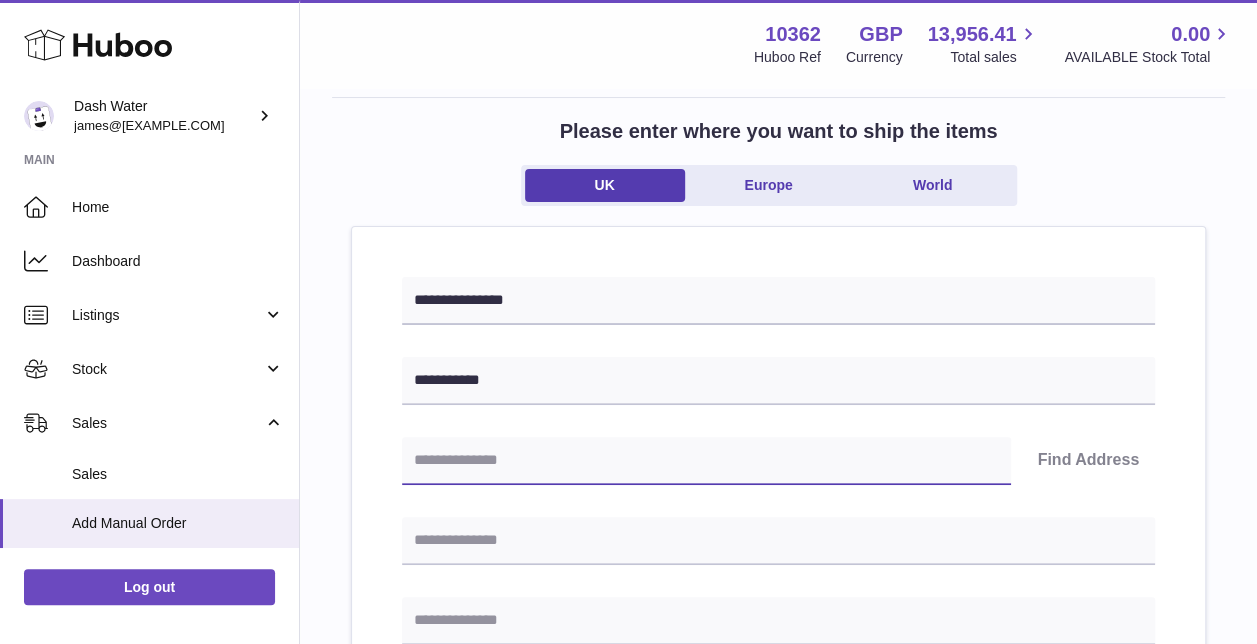type on "********" 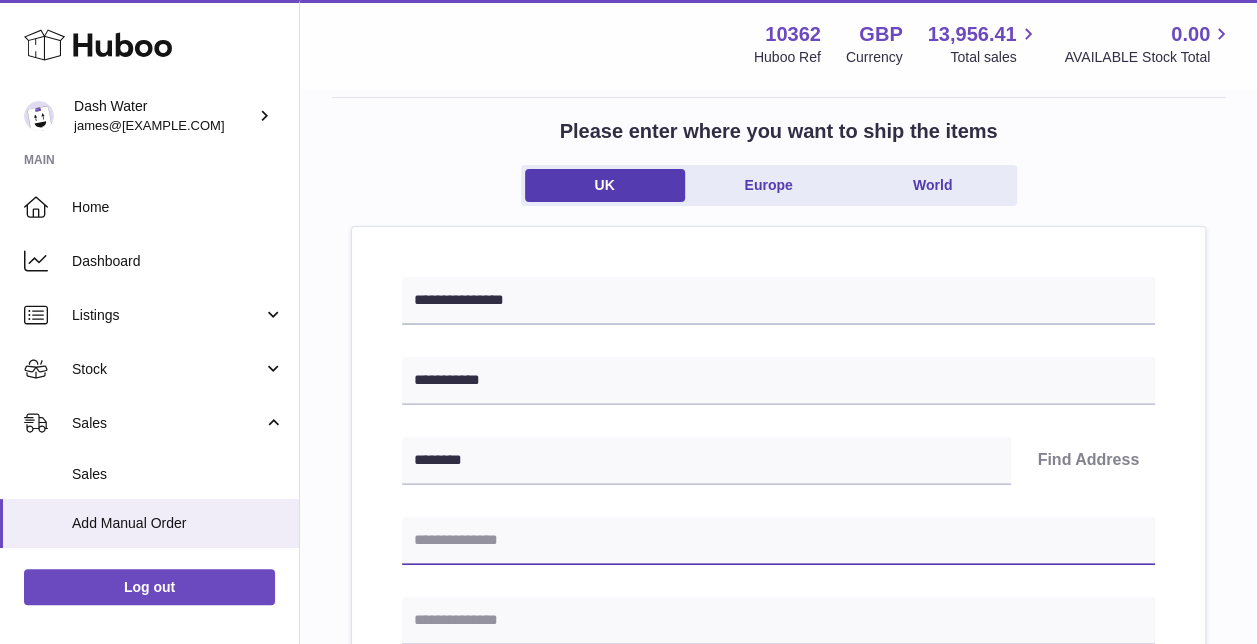type on "**********" 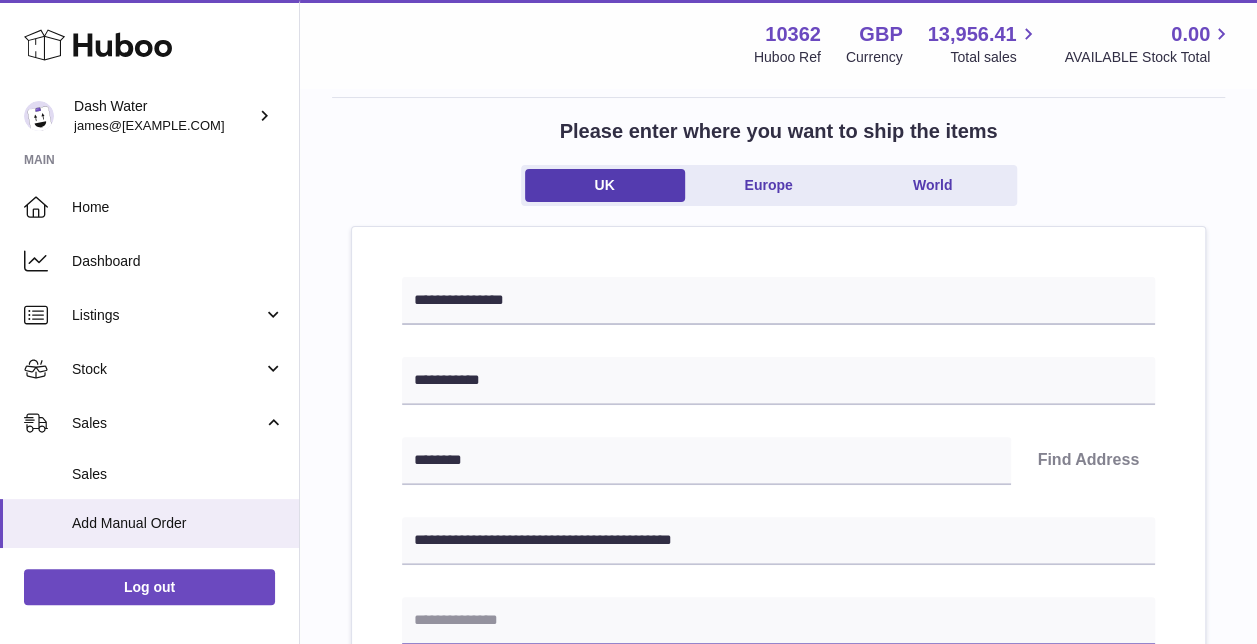 type on "*******" 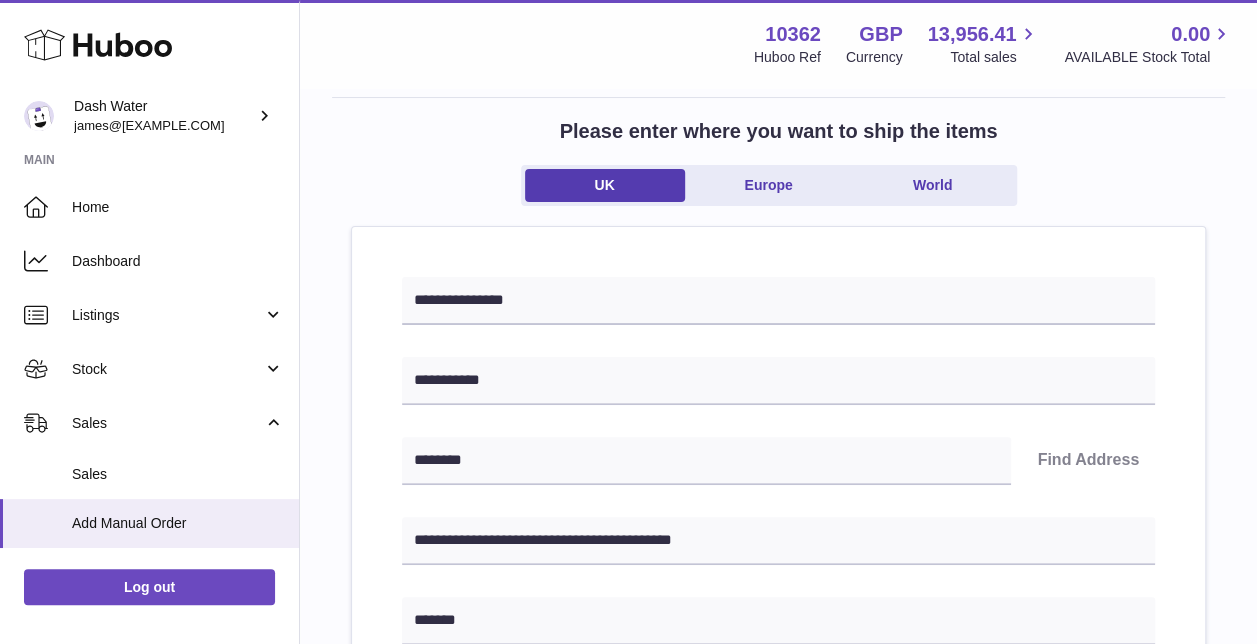 type on "******" 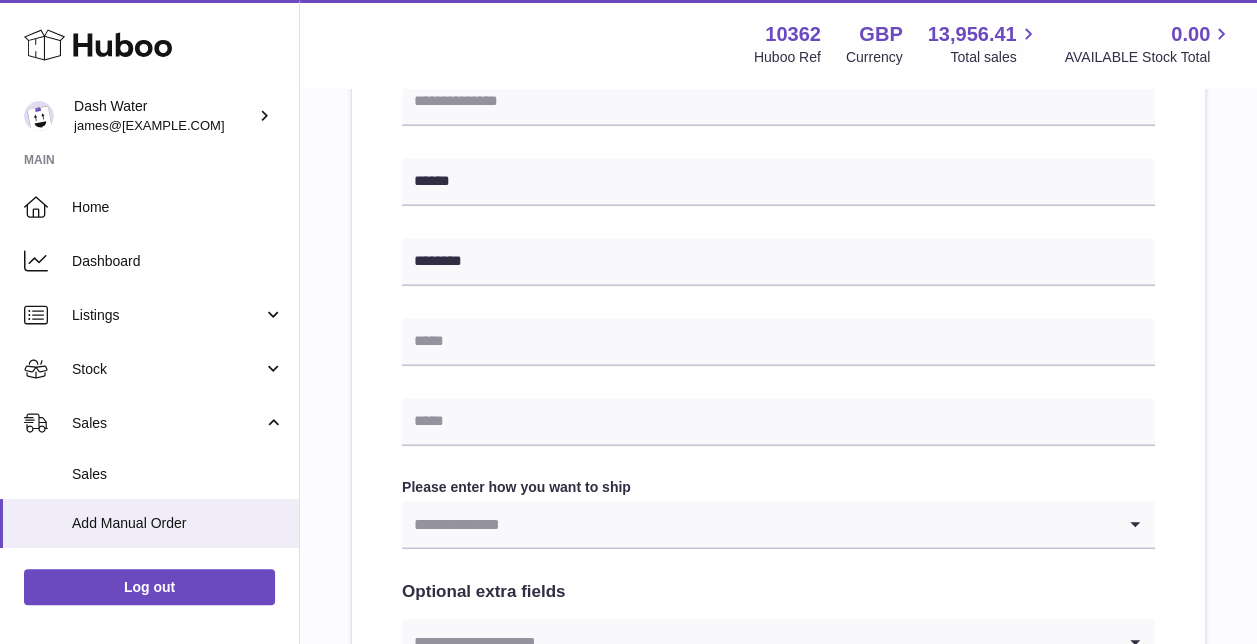 scroll, scrollTop: 700, scrollLeft: 0, axis: vertical 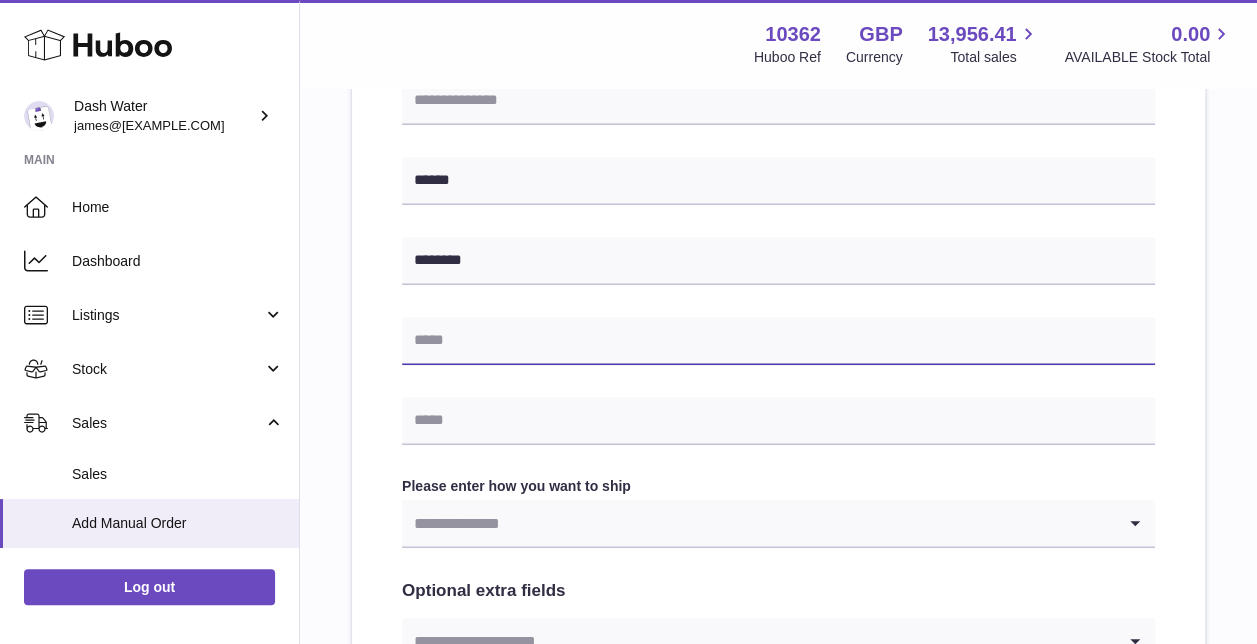 click at bounding box center (778, 341) 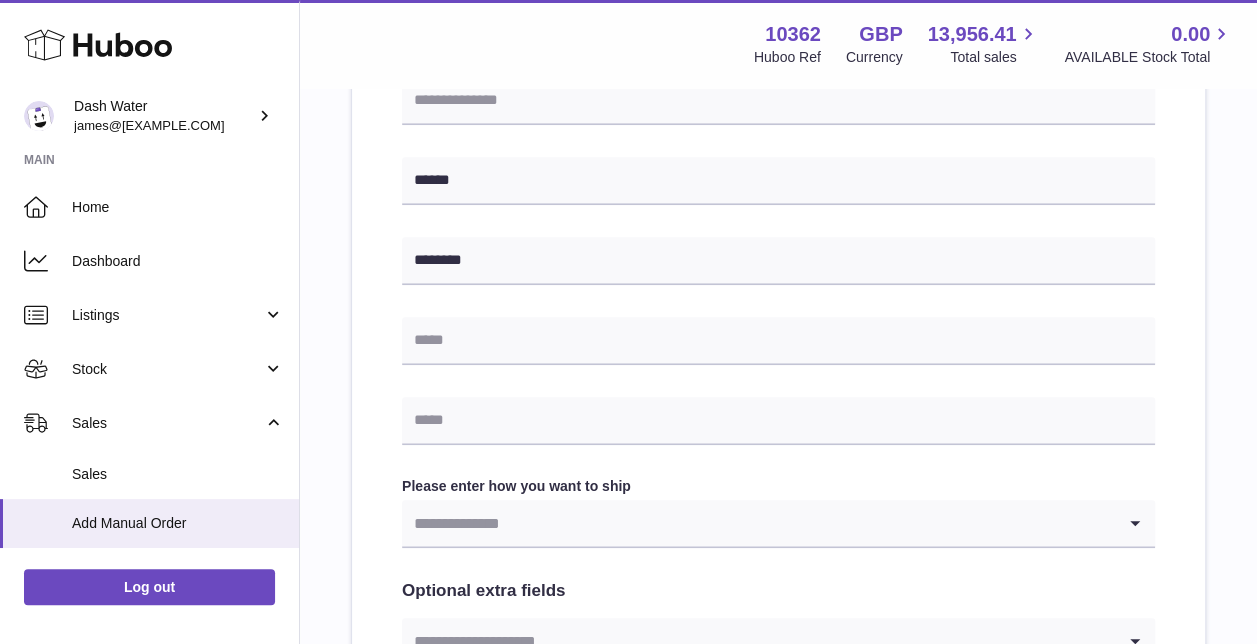 click on "**********" at bounding box center [778, 258] 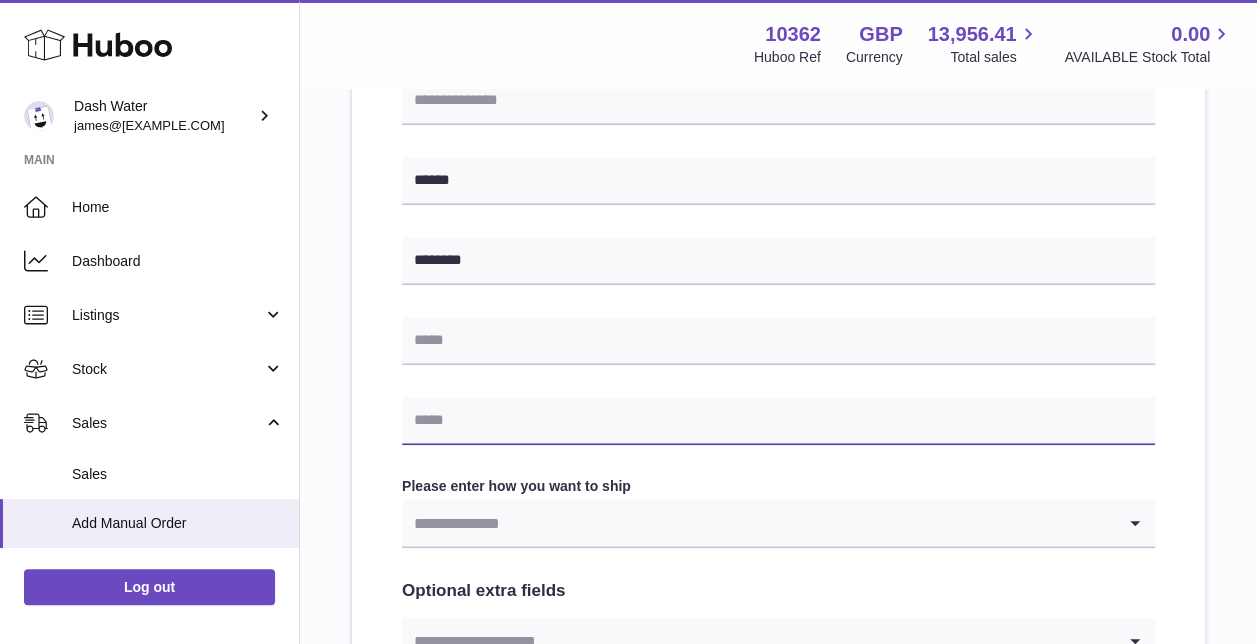 click at bounding box center [778, 421] 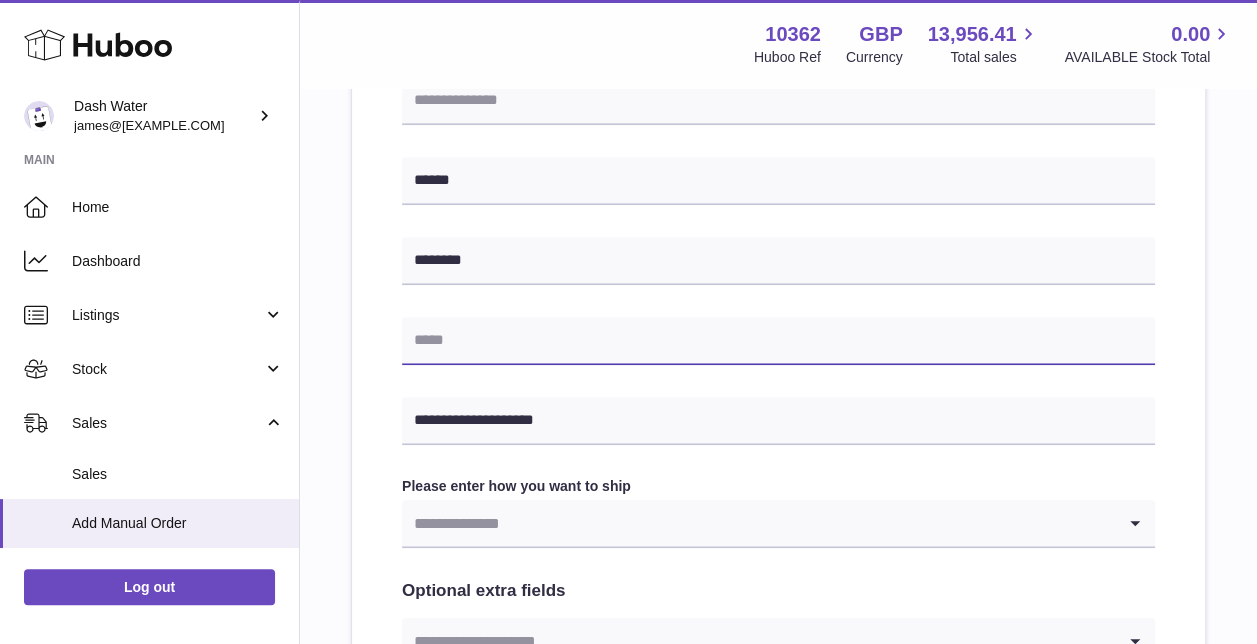 type on "**********" 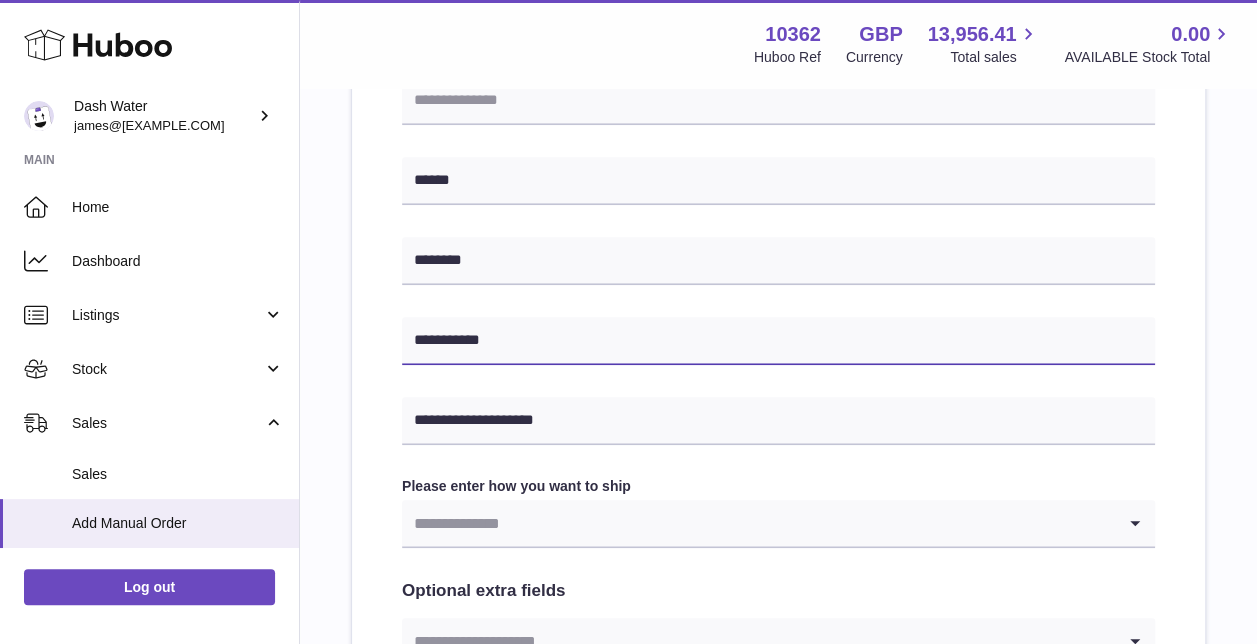 drag, startPoint x: 534, startPoint y: 337, endPoint x: 506, endPoint y: 342, distance: 28.442924 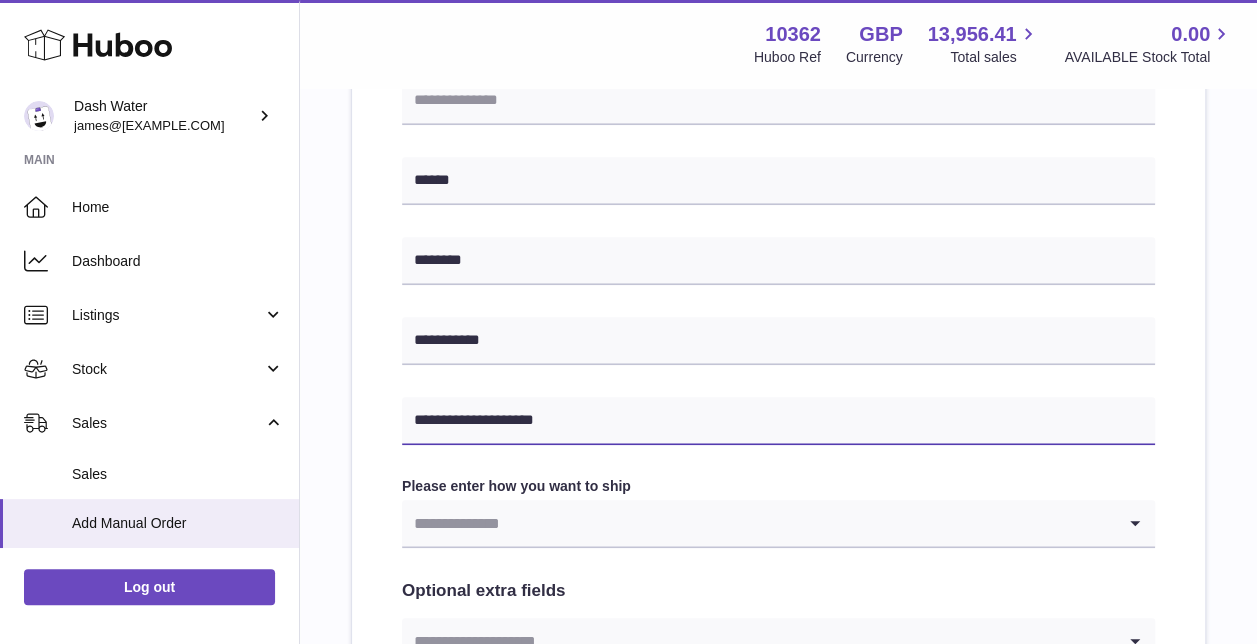 click on "**********" at bounding box center (778, 421) 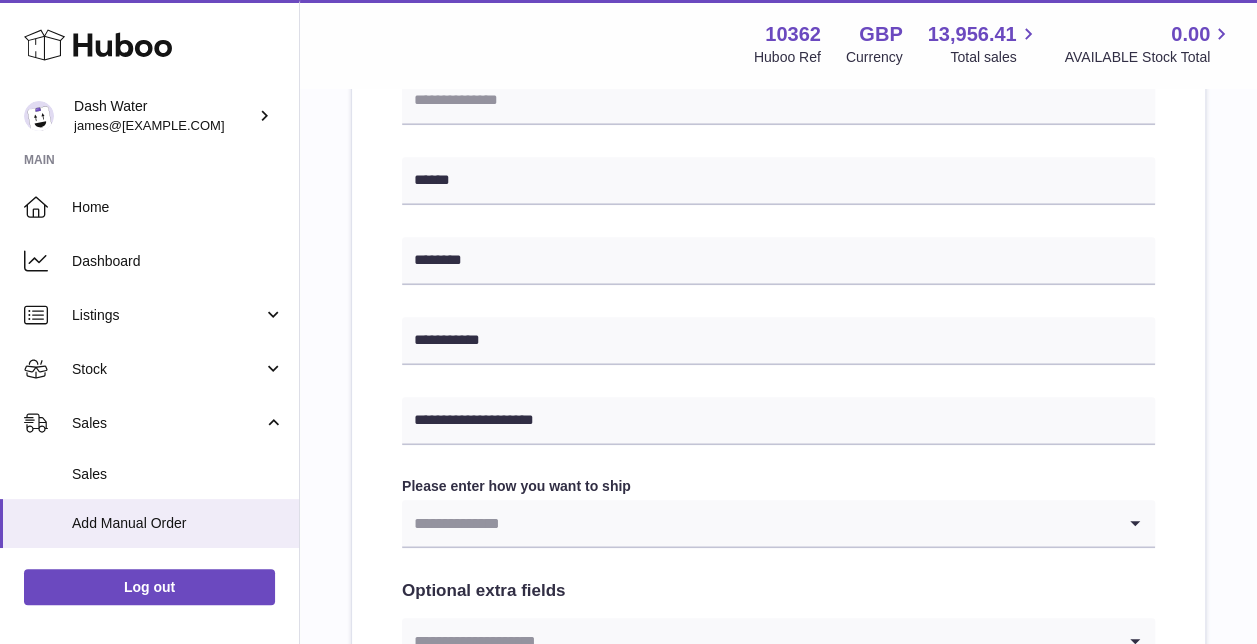 click on "Please enter how you want to ship" at bounding box center (778, 486) 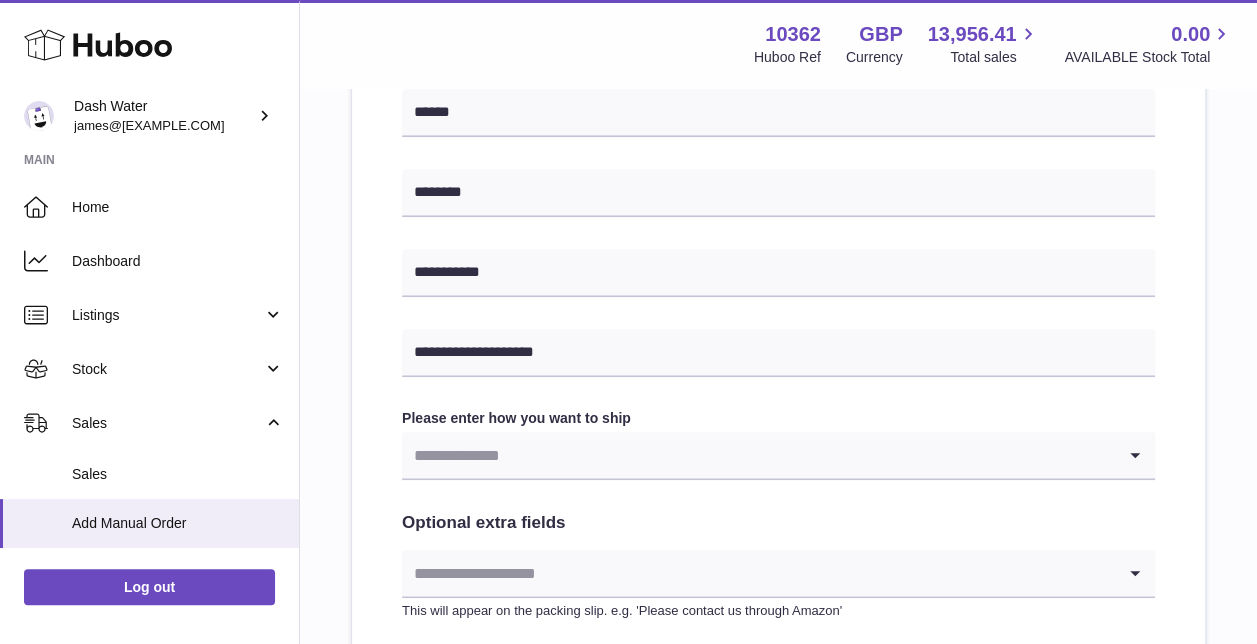 scroll, scrollTop: 800, scrollLeft: 0, axis: vertical 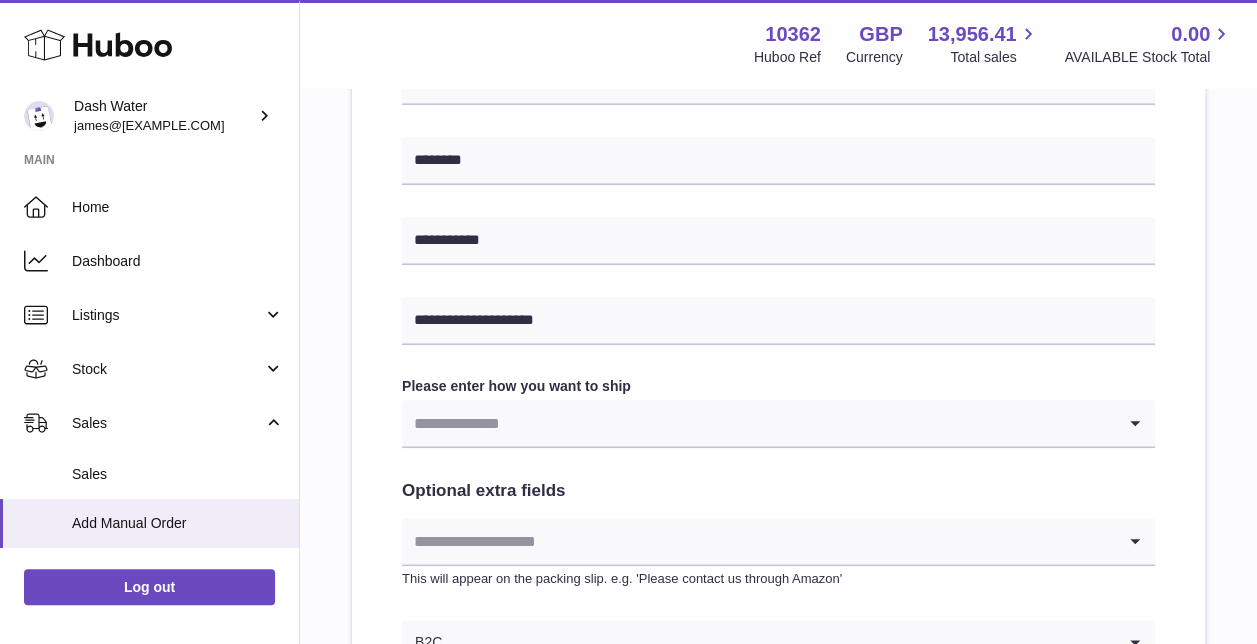 click at bounding box center (758, 423) 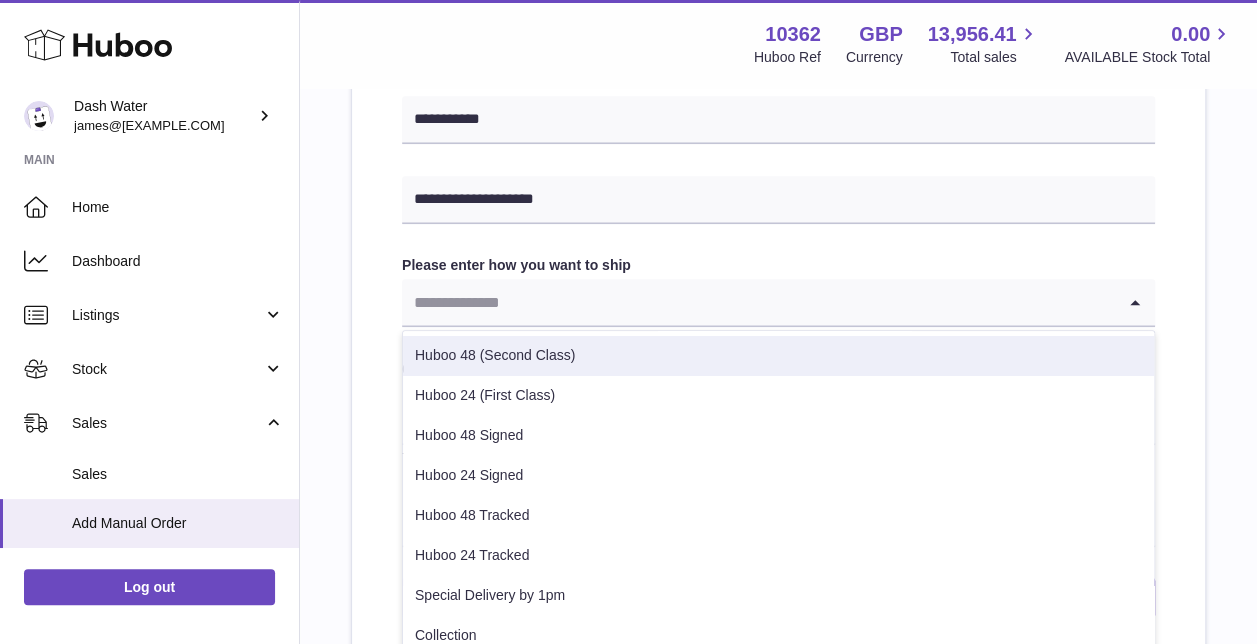 scroll, scrollTop: 1000, scrollLeft: 0, axis: vertical 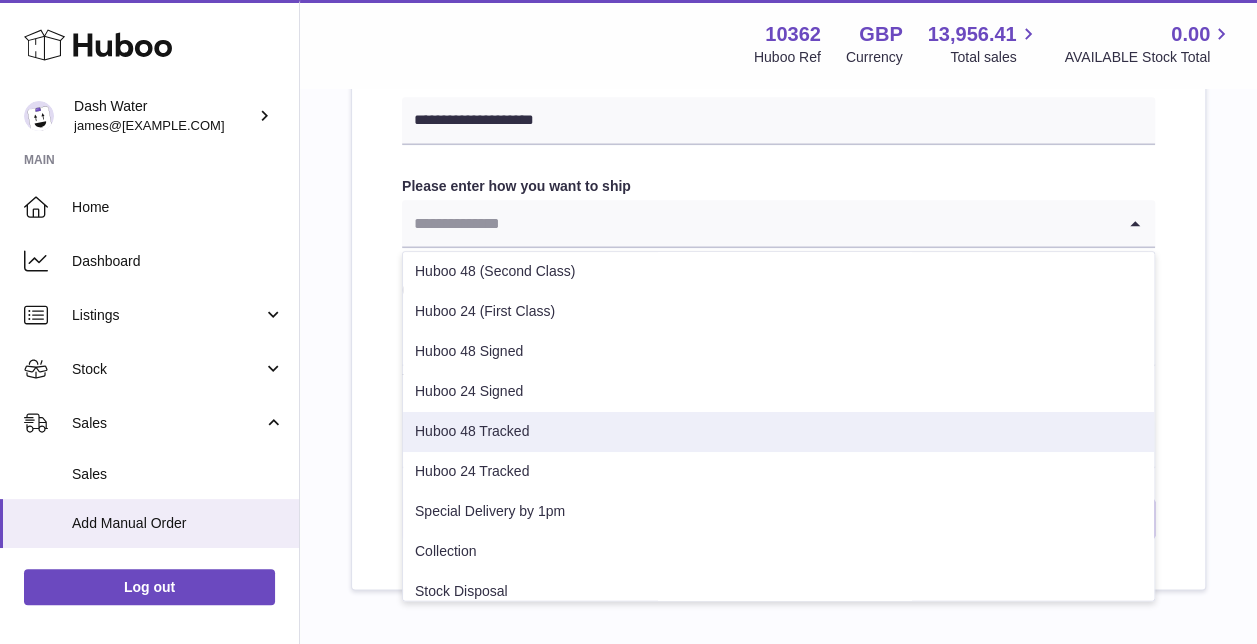 click on "Huboo 48 Tracked" at bounding box center [778, 432] 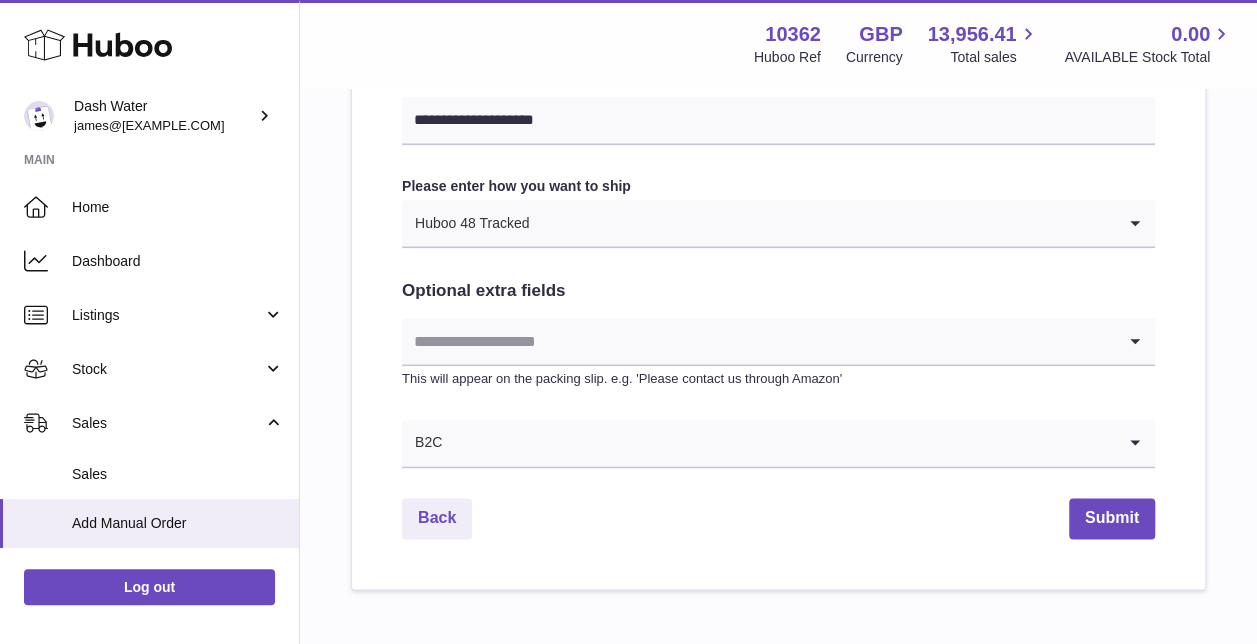 click at bounding box center [758, 341] 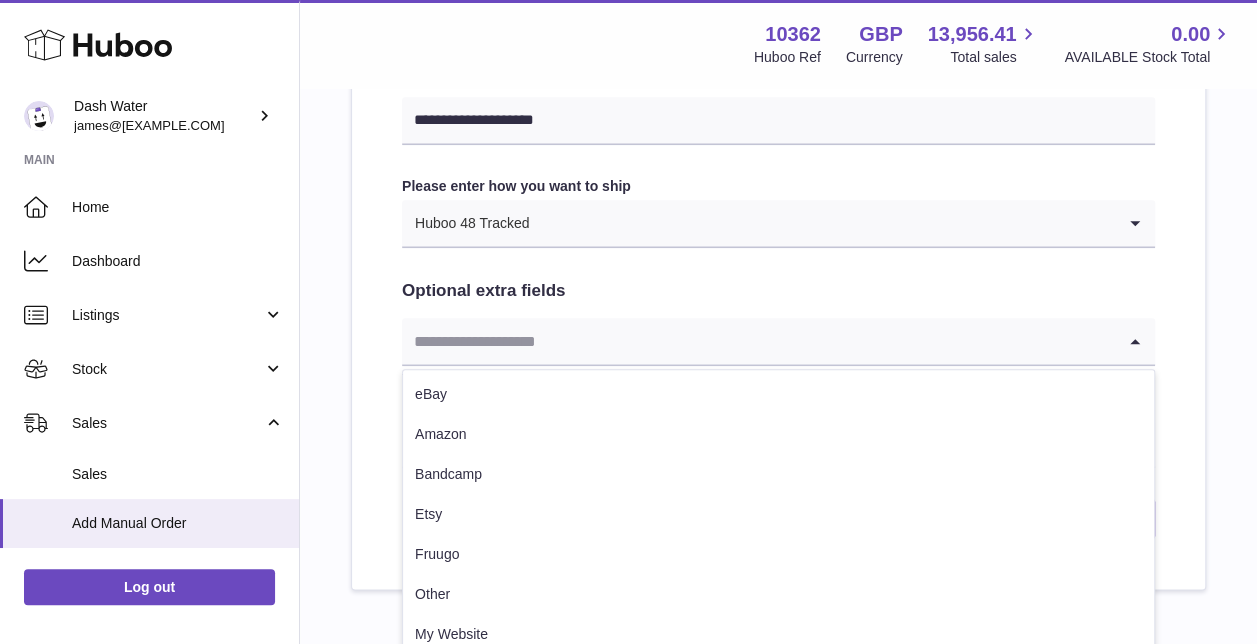 click at bounding box center (758, 341) 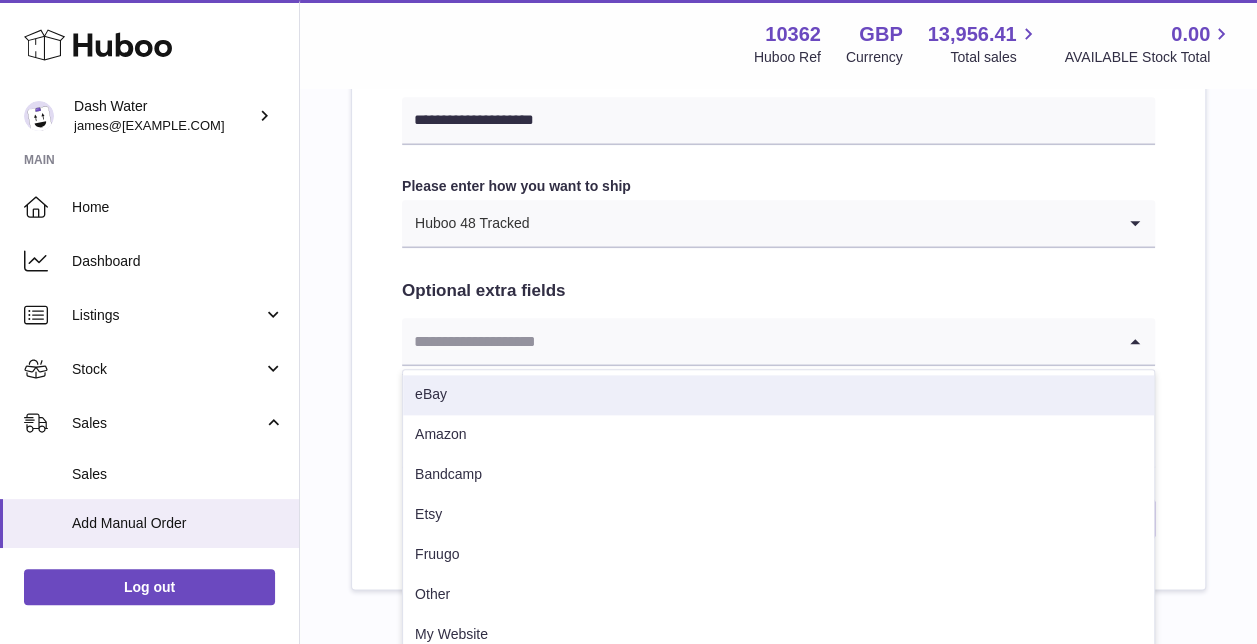 click on "**********" at bounding box center (778, -42) 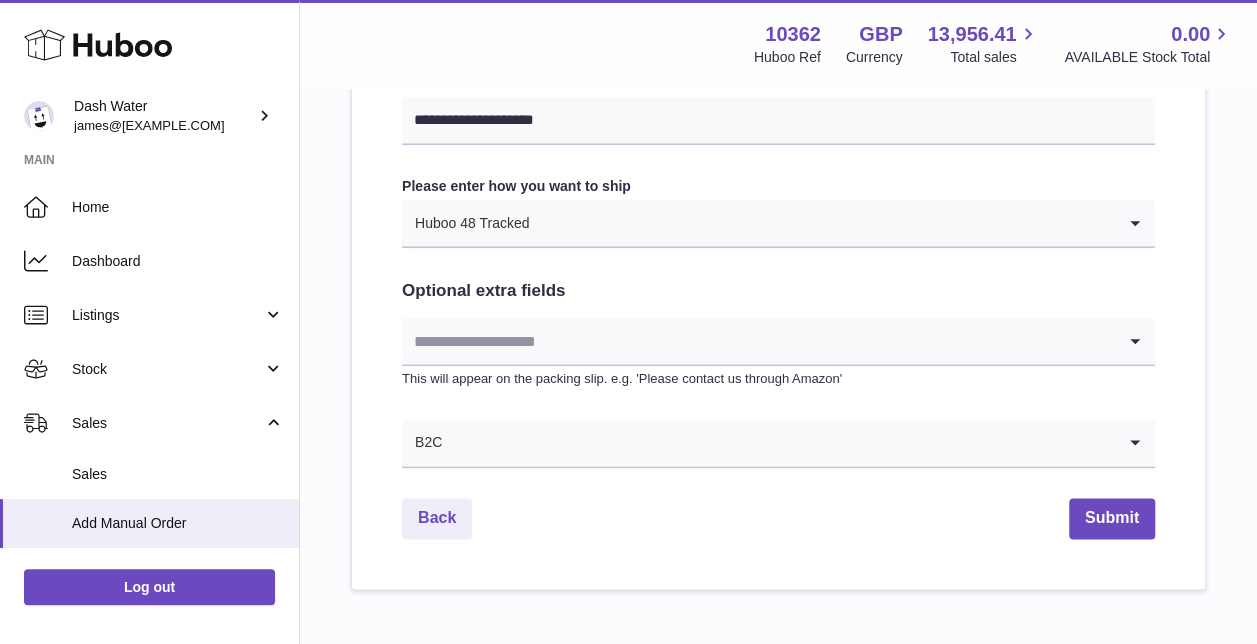 click on "B2C" at bounding box center [758, 443] 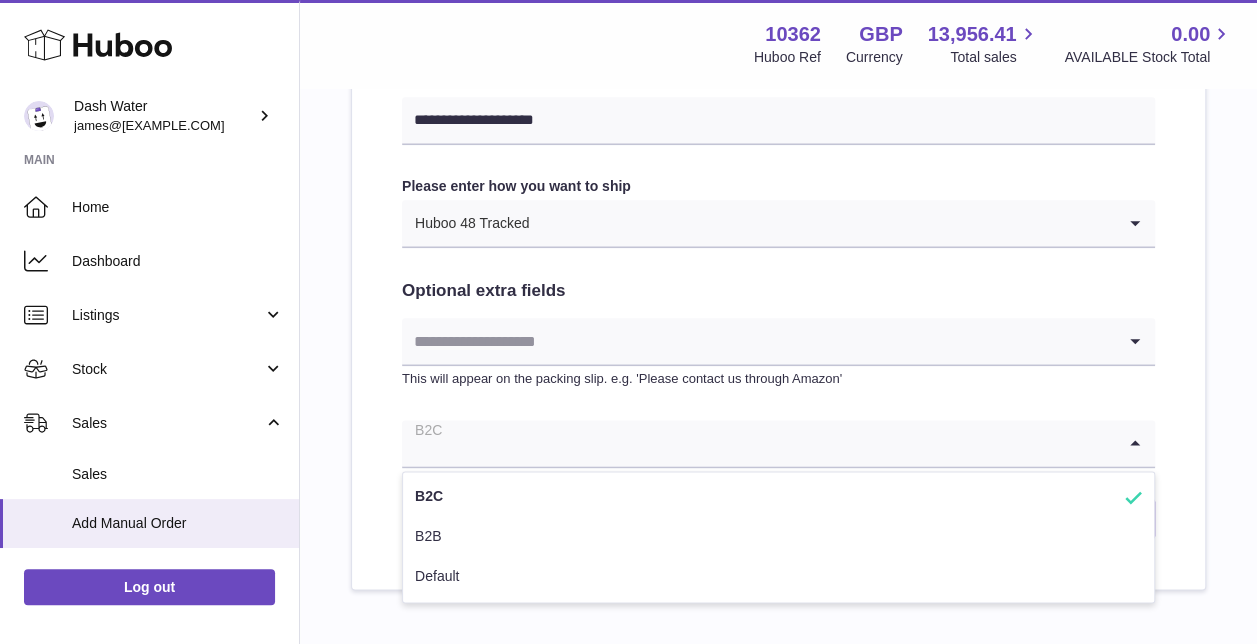 click on "**********" at bounding box center [778, -42] 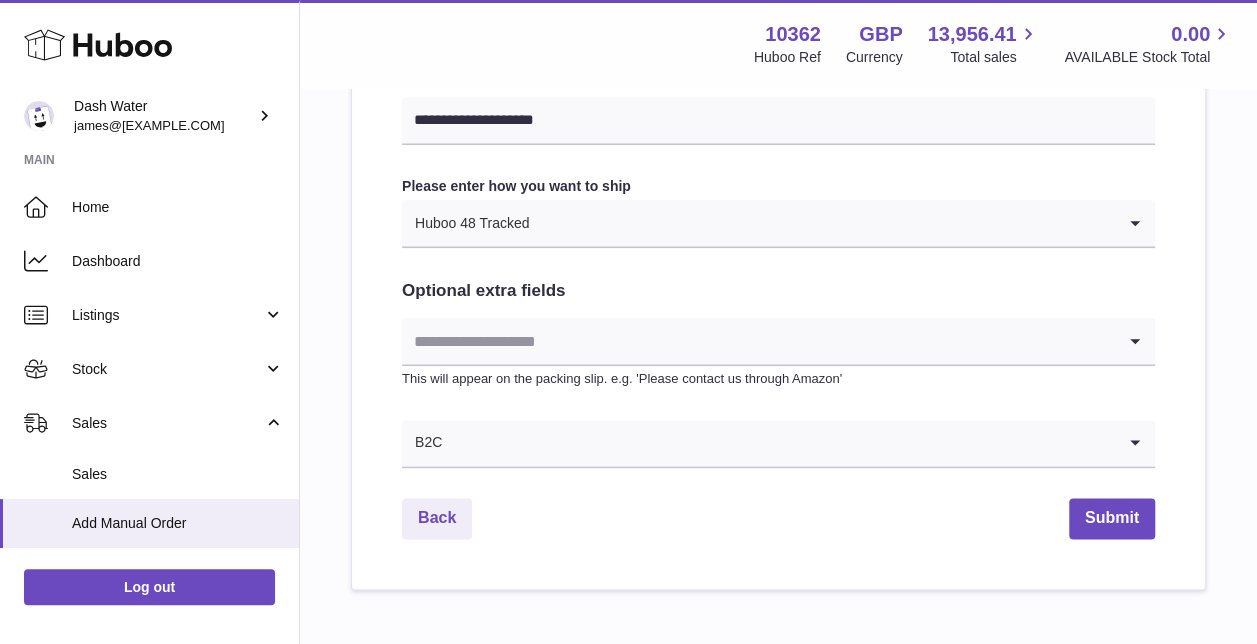 click at bounding box center [779, 443] 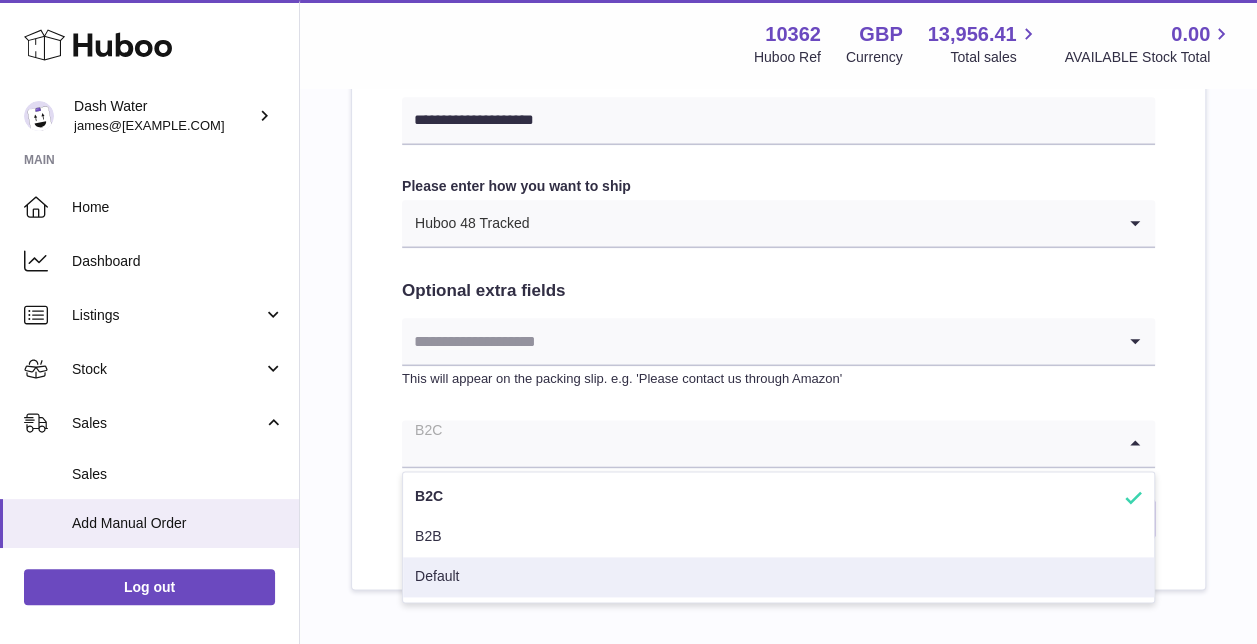 click on "Default" at bounding box center [778, 577] 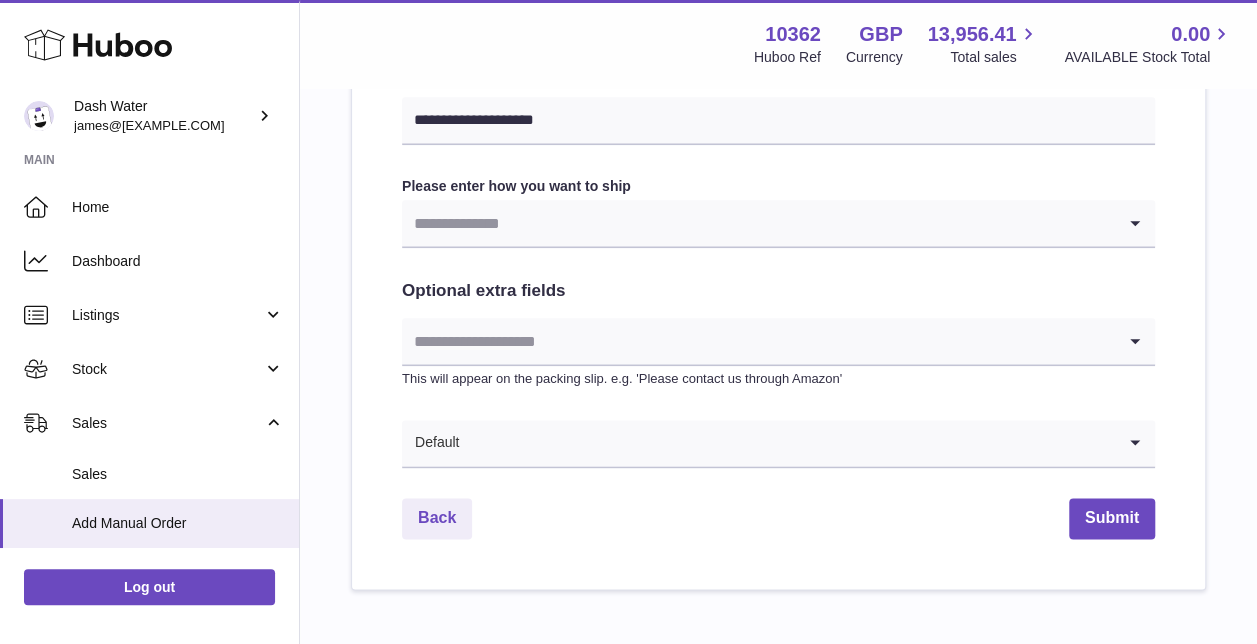 click on "**********" at bounding box center (778, -42) 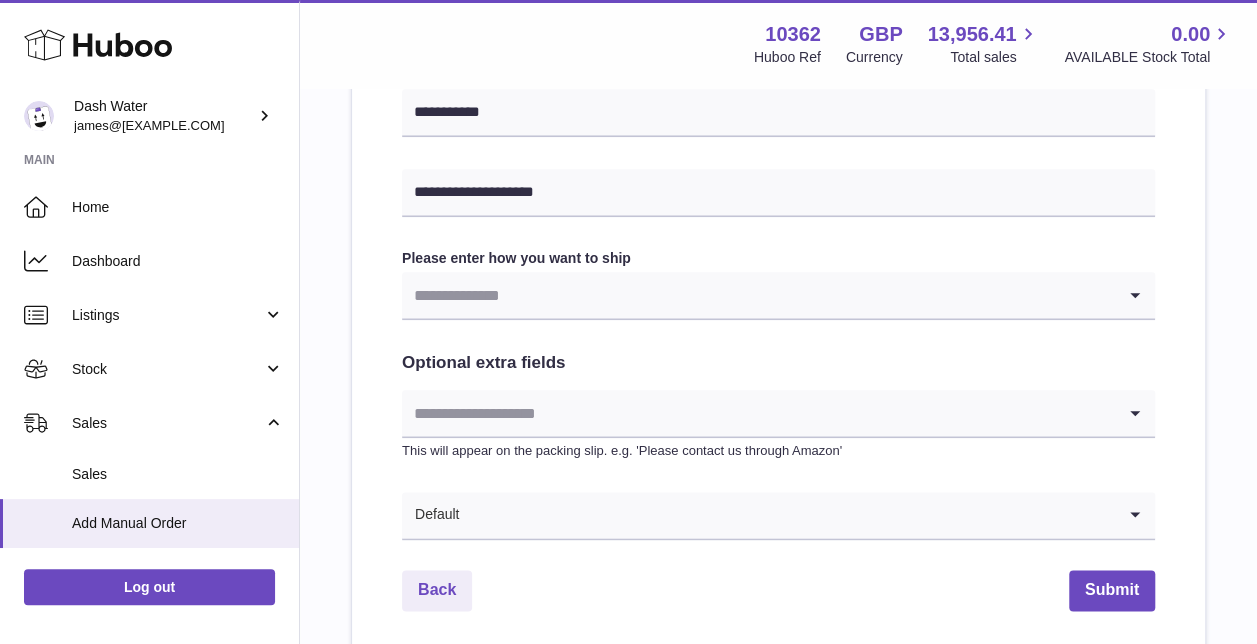 scroll, scrollTop: 900, scrollLeft: 0, axis: vertical 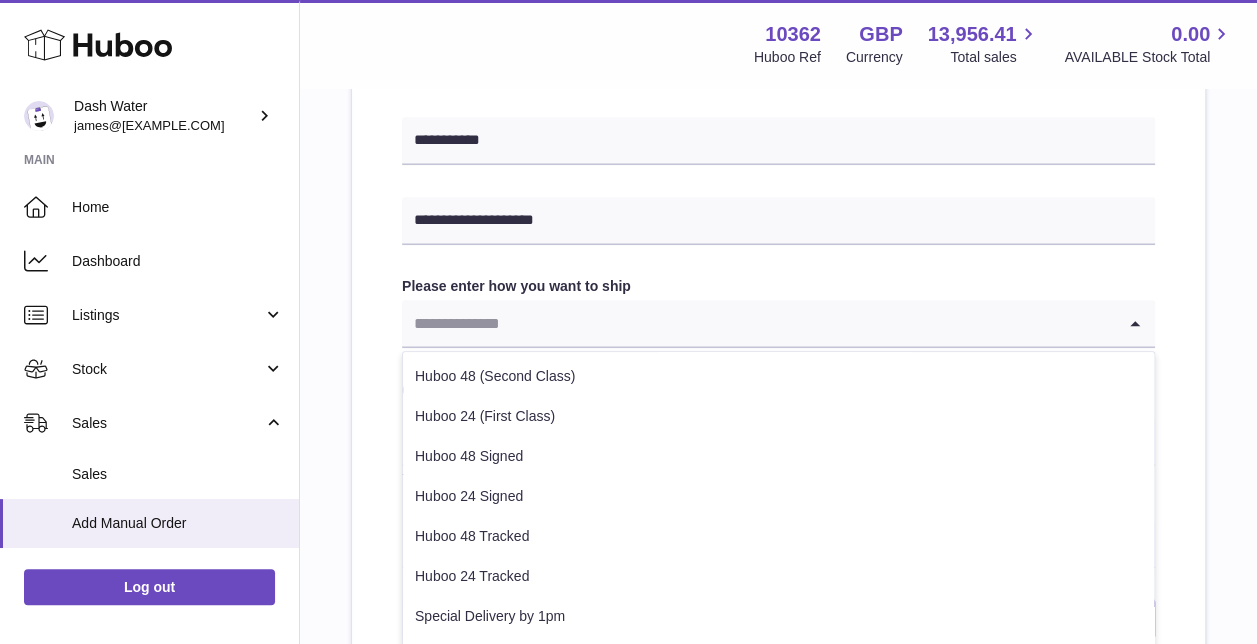 click at bounding box center (758, 323) 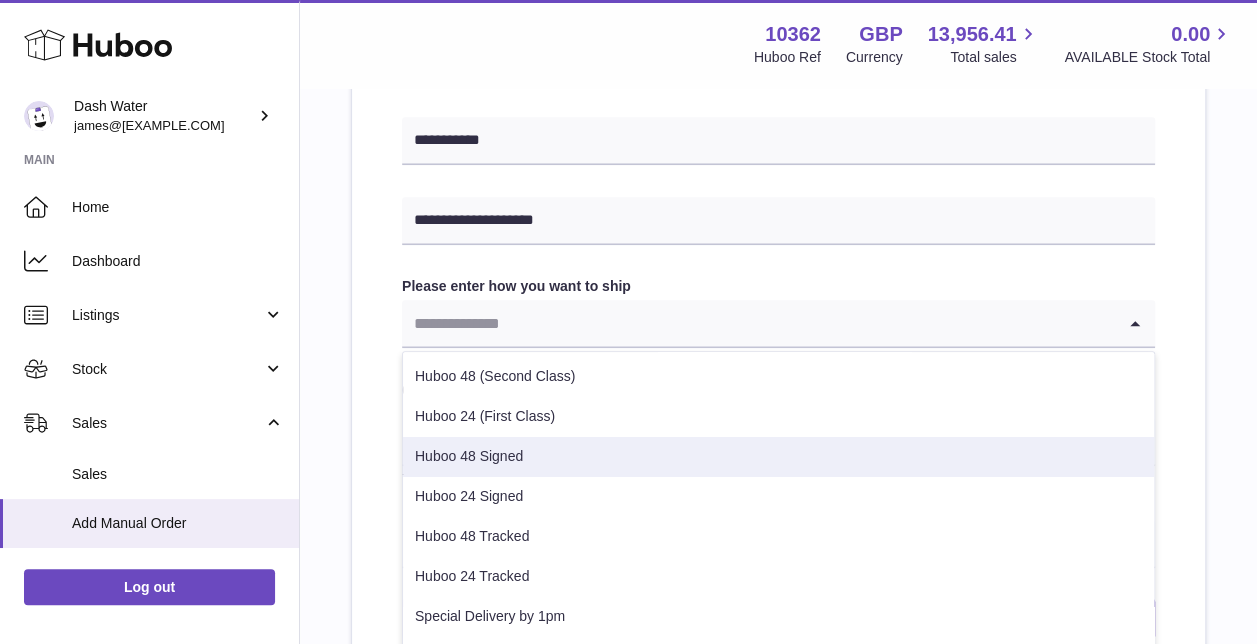 click on "Huboo 48 Signed" at bounding box center (778, 457) 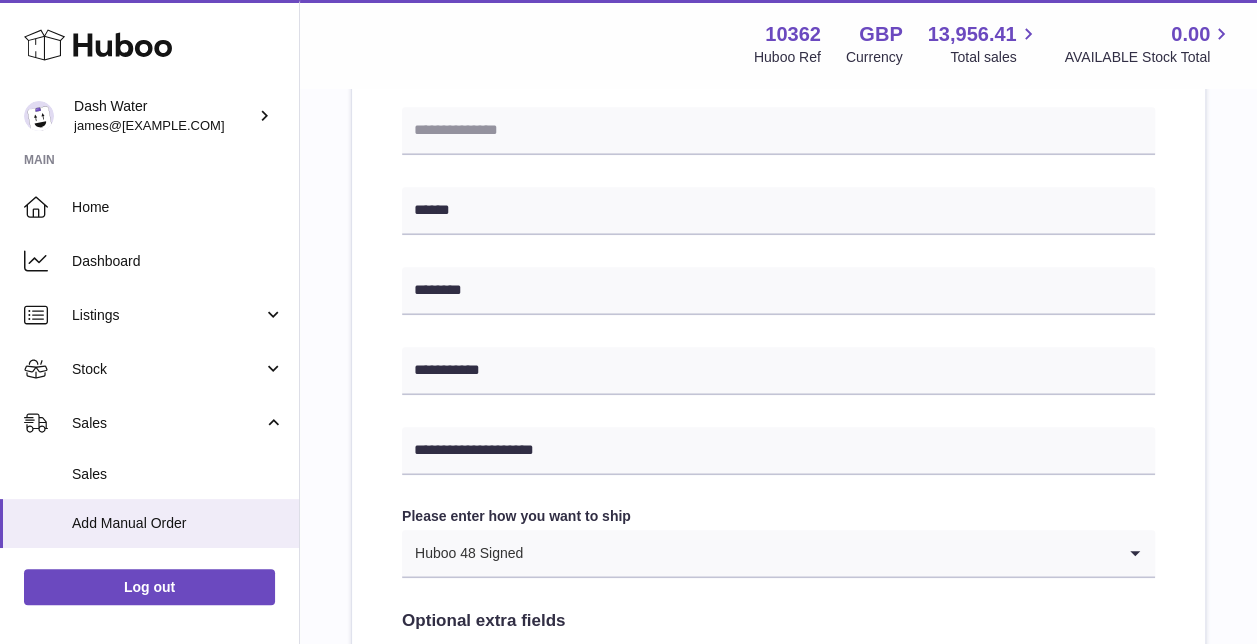 scroll, scrollTop: 700, scrollLeft: 0, axis: vertical 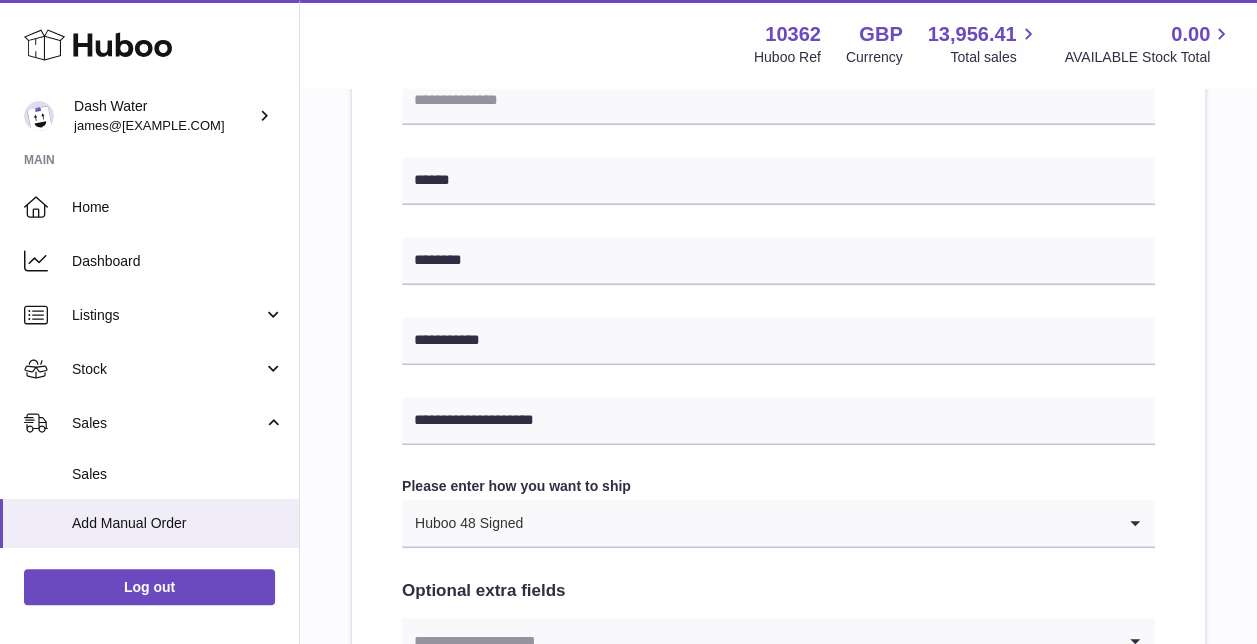 click on "Huboo 48 Signed" at bounding box center (758, 523) 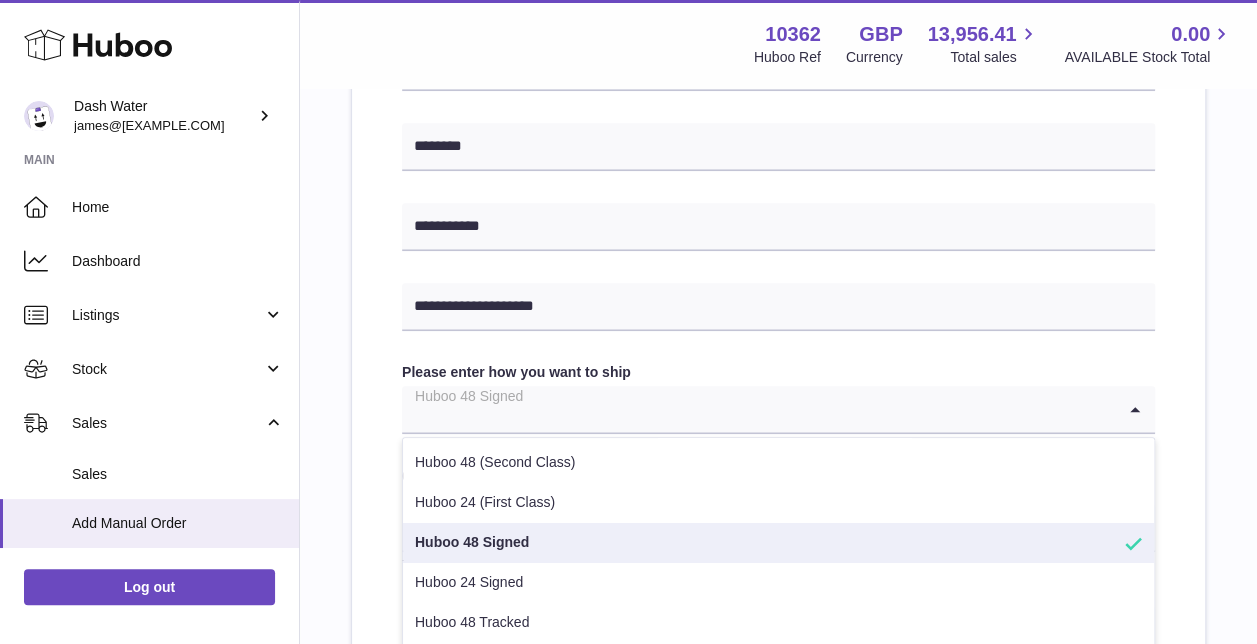 scroll, scrollTop: 900, scrollLeft: 0, axis: vertical 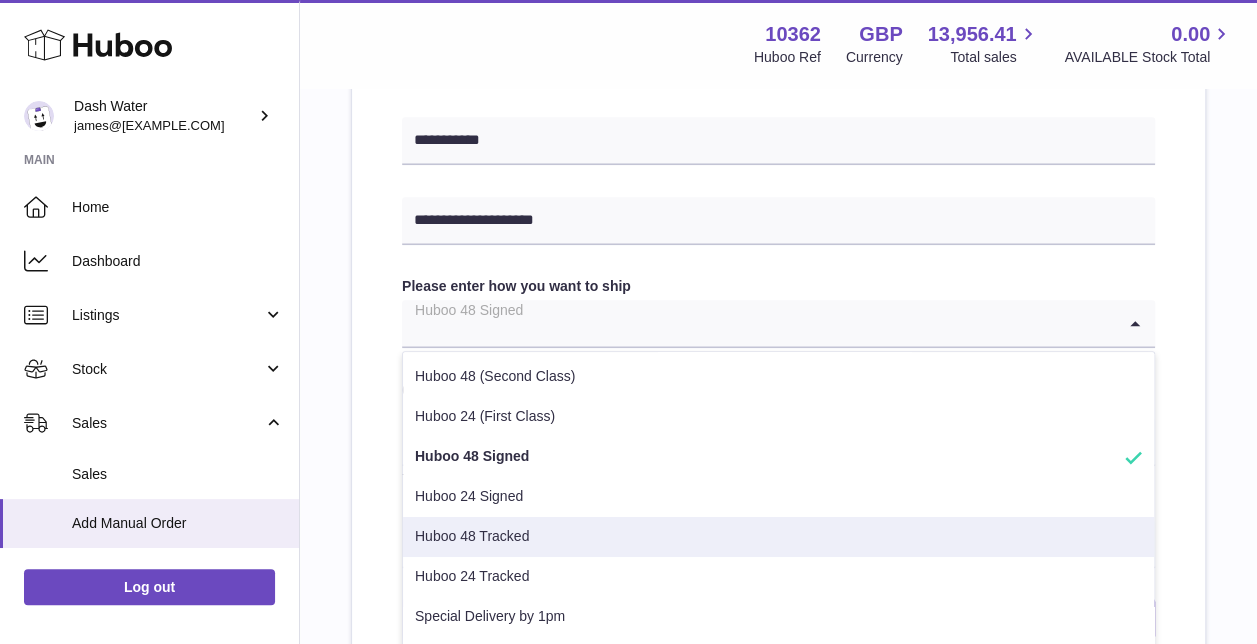 click on "Huboo 48 Tracked" at bounding box center [778, 537] 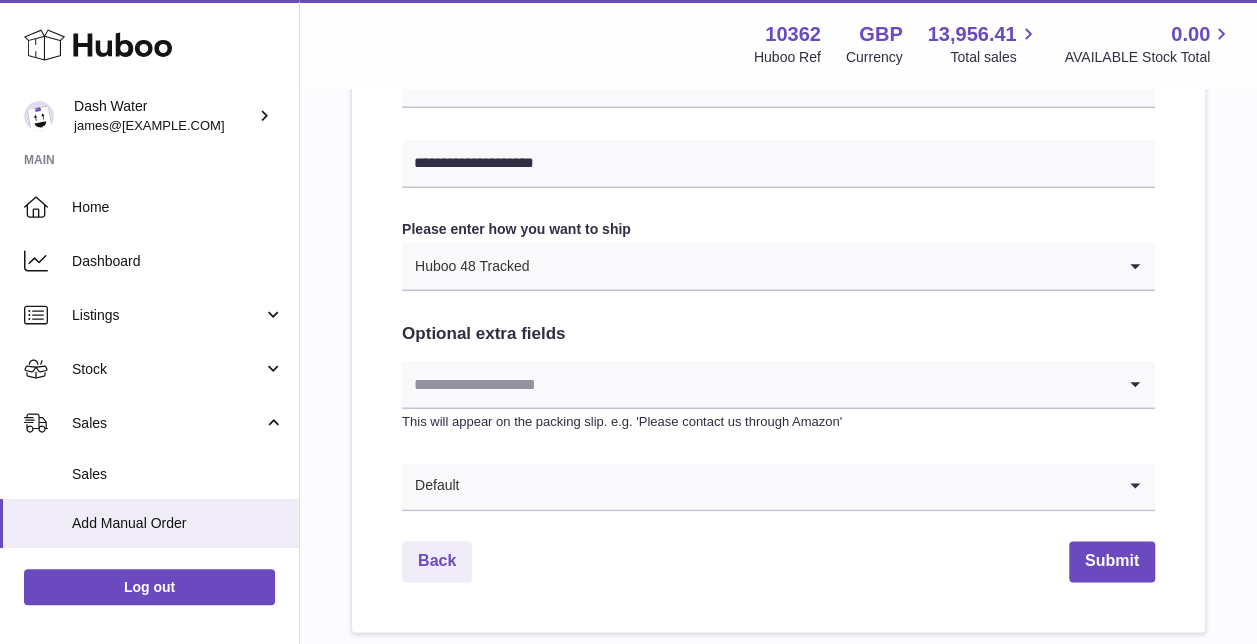 scroll, scrollTop: 1000, scrollLeft: 0, axis: vertical 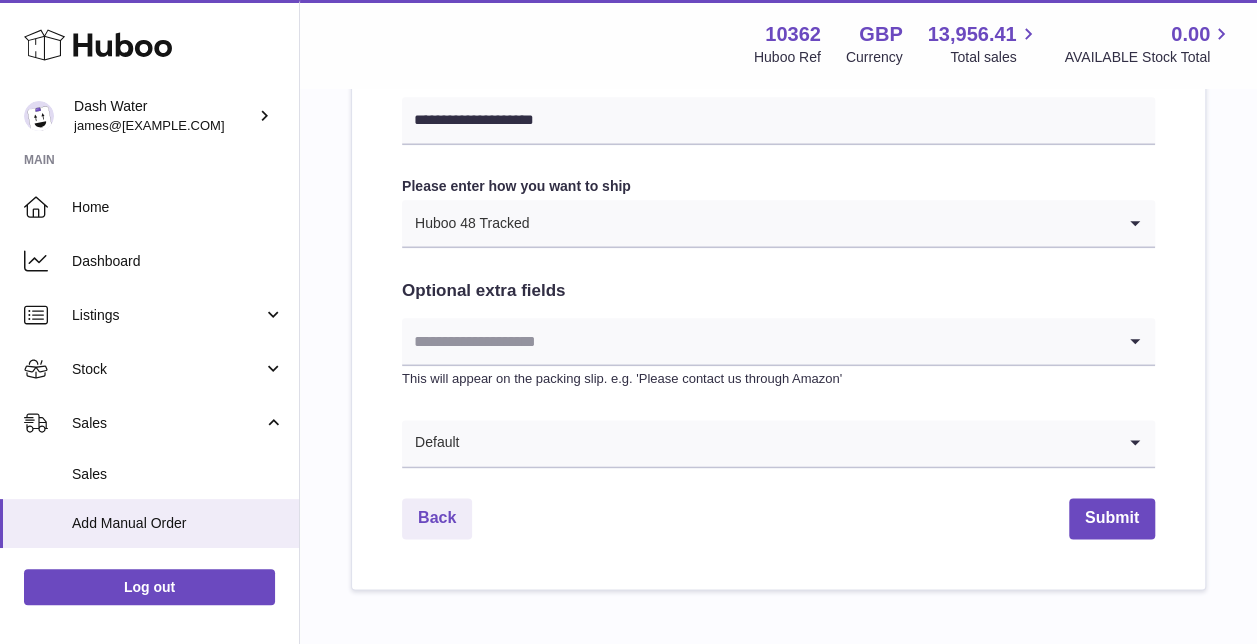click at bounding box center (787, 443) 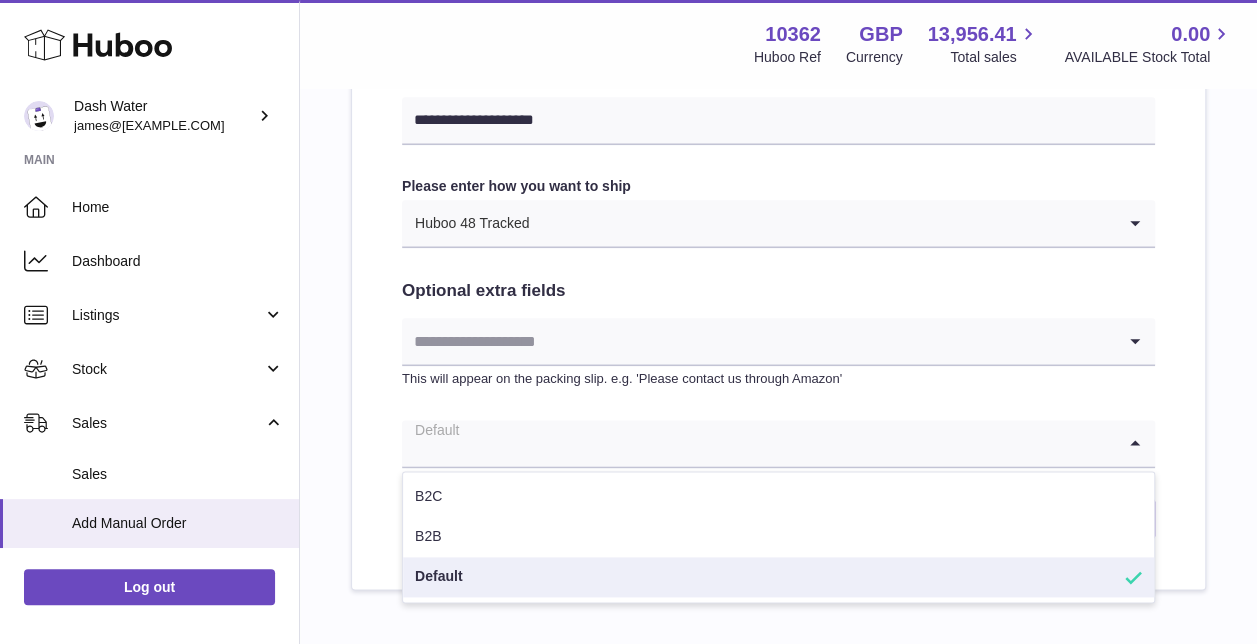 click at bounding box center [758, 443] 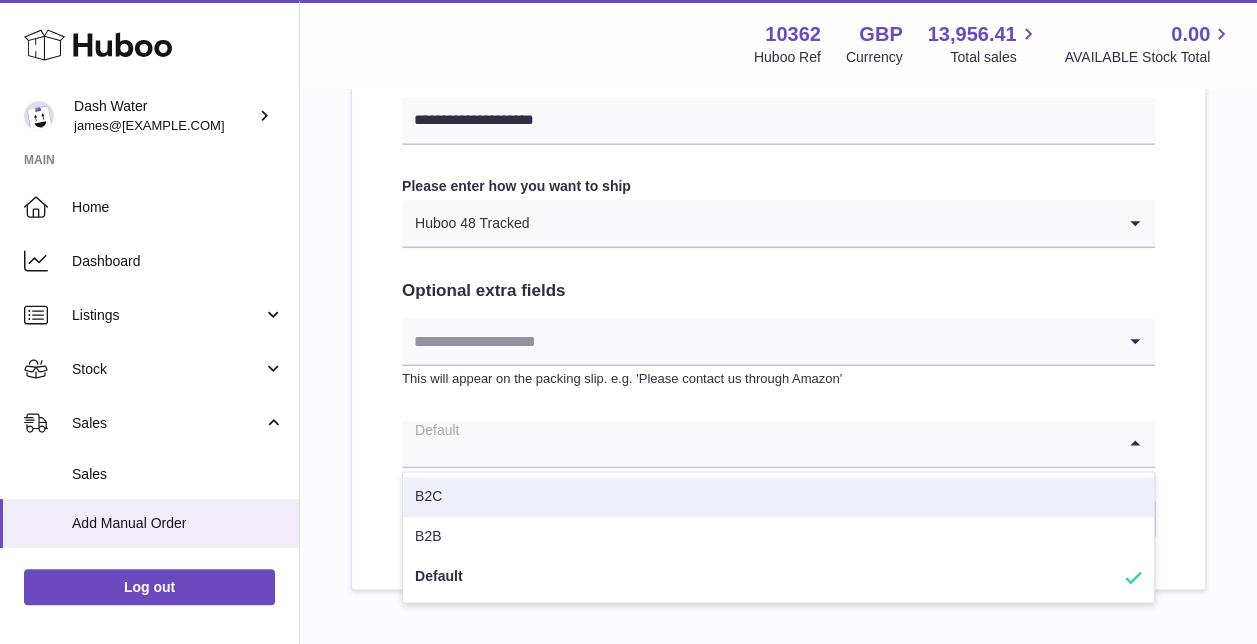 click on "**********" at bounding box center [778, -42] 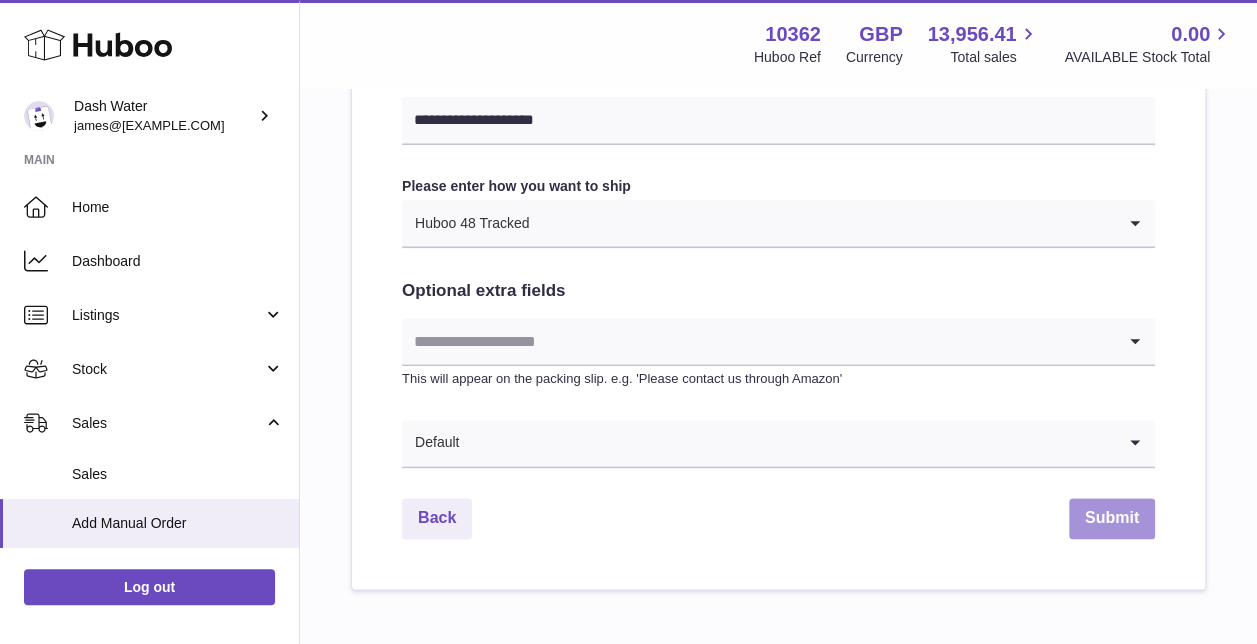 click on "Submit" at bounding box center [1112, 518] 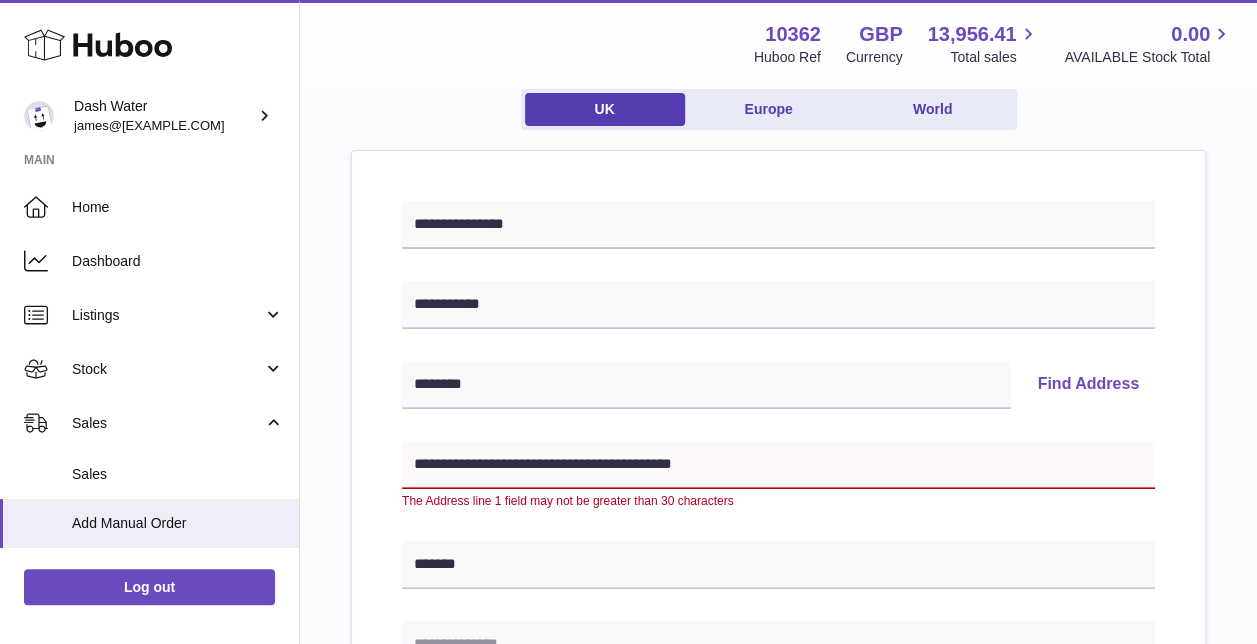 scroll, scrollTop: 120, scrollLeft: 0, axis: vertical 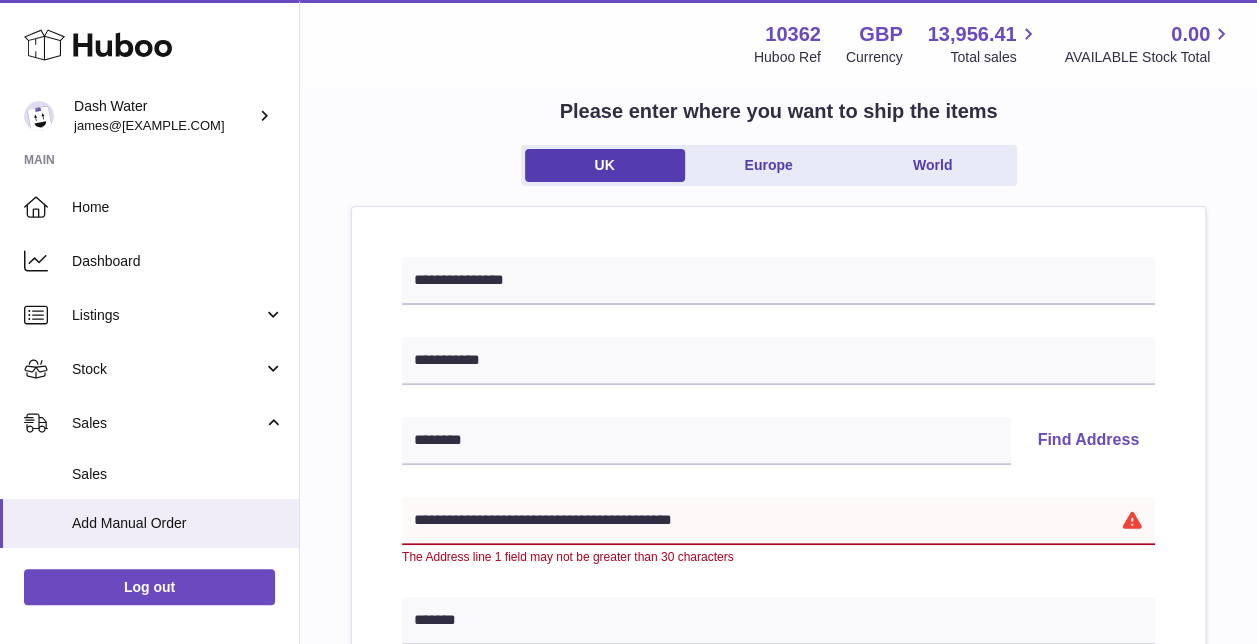 click on "**********" at bounding box center [778, 521] 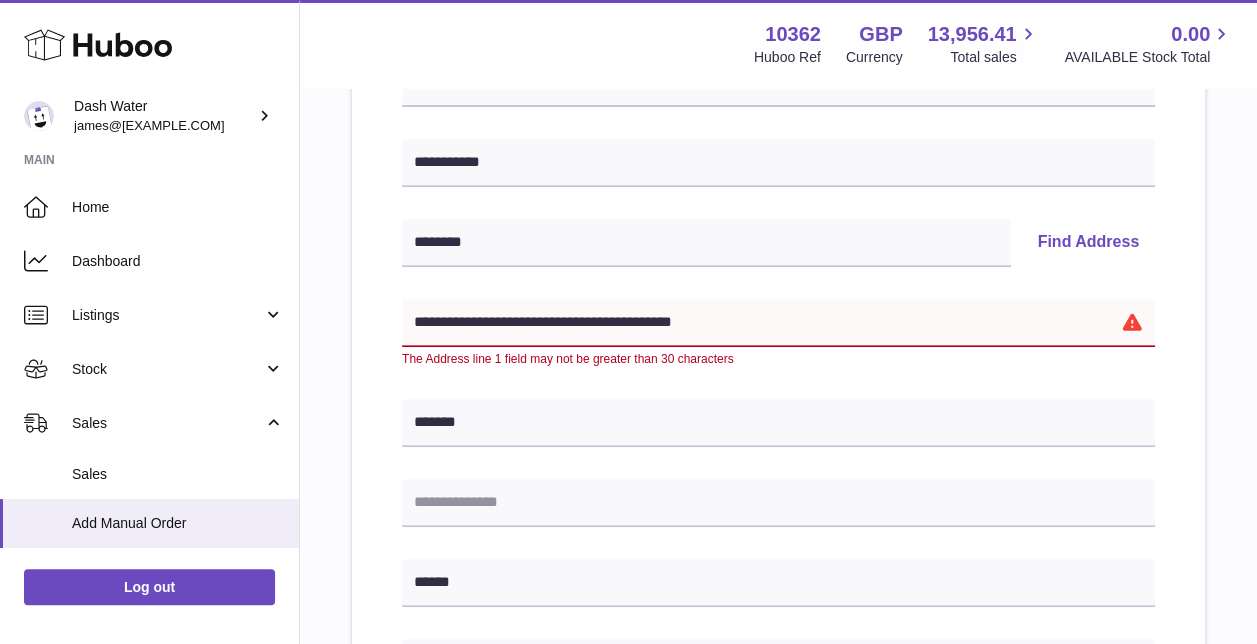 scroll, scrollTop: 320, scrollLeft: 0, axis: vertical 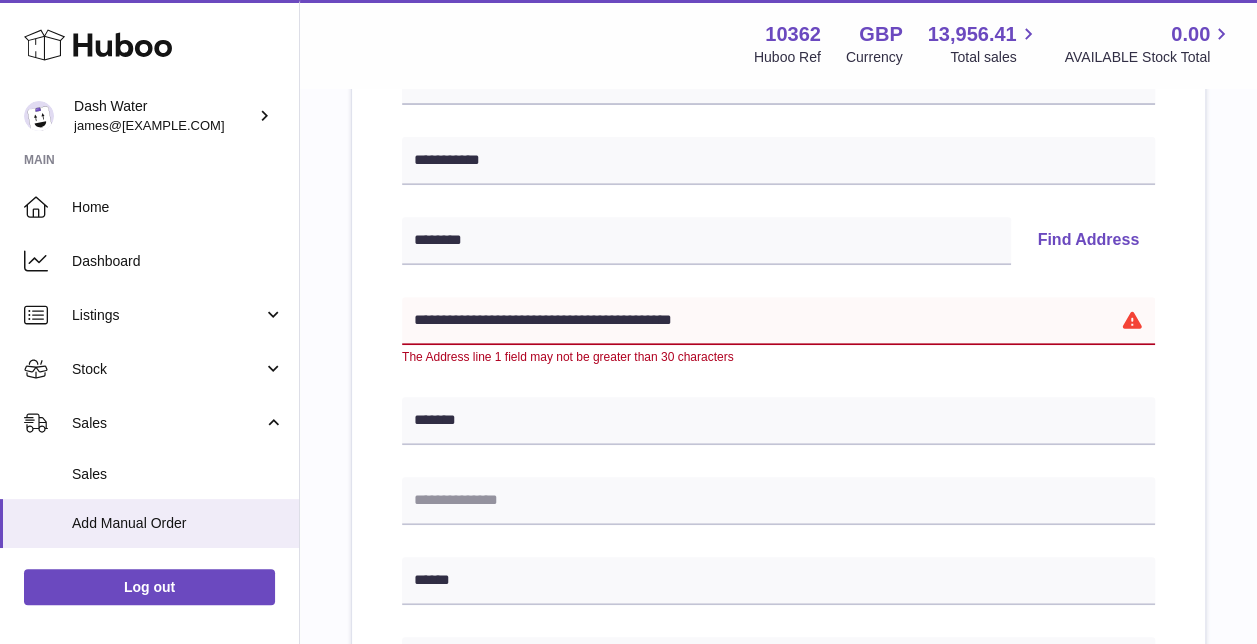 click on "**********" at bounding box center (778, 321) 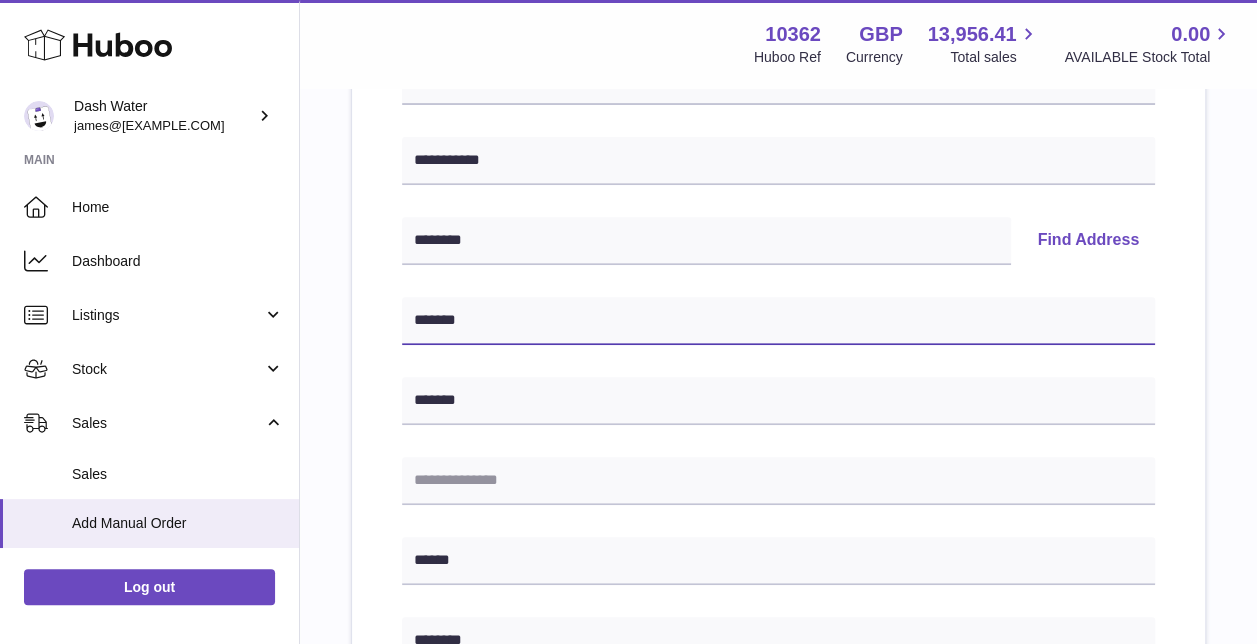 type on "*******" 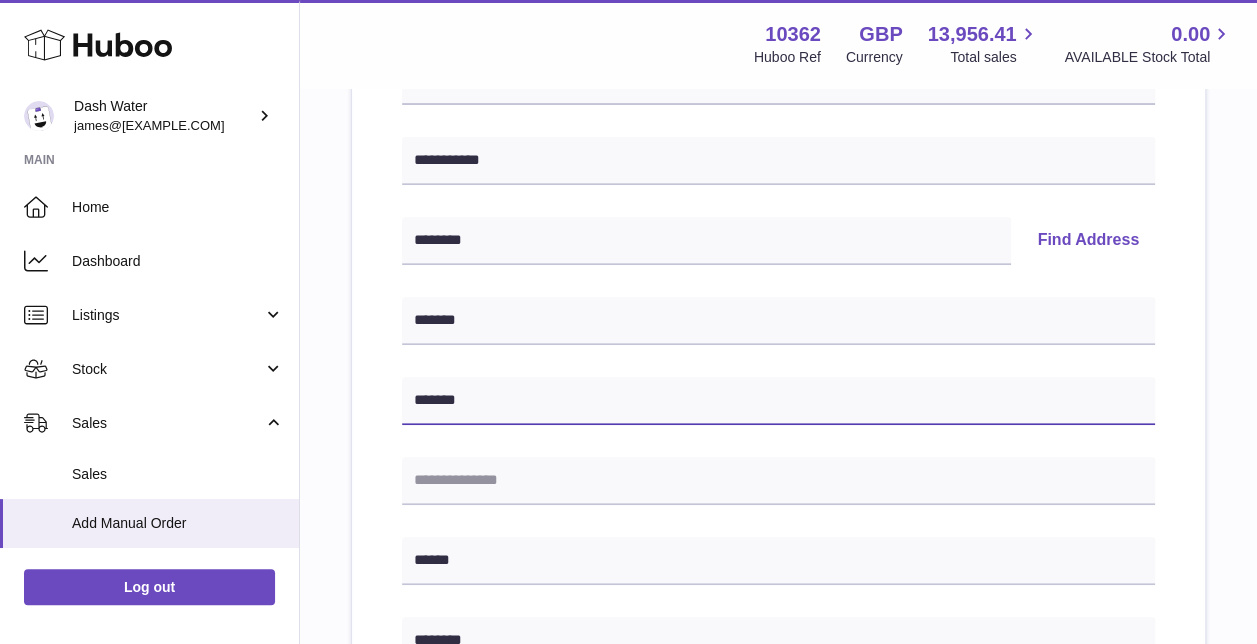 drag, startPoint x: 506, startPoint y: 398, endPoint x: 316, endPoint y: 393, distance: 190.06578 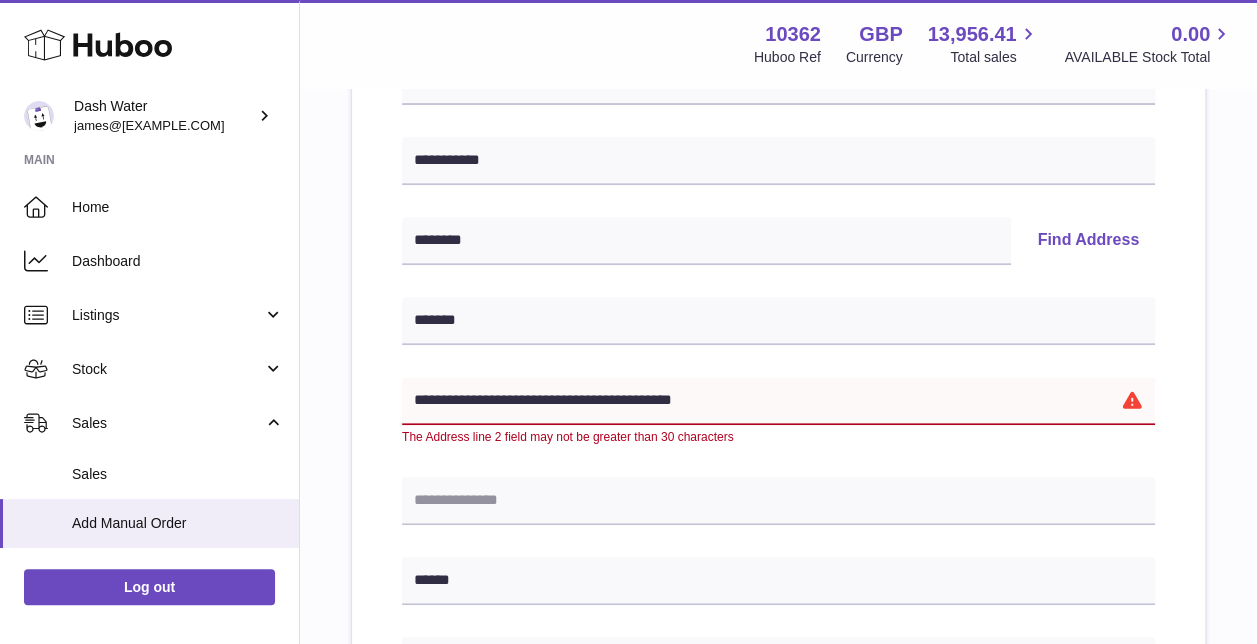 drag, startPoint x: 808, startPoint y: 398, endPoint x: 590, endPoint y: 392, distance: 218.08255 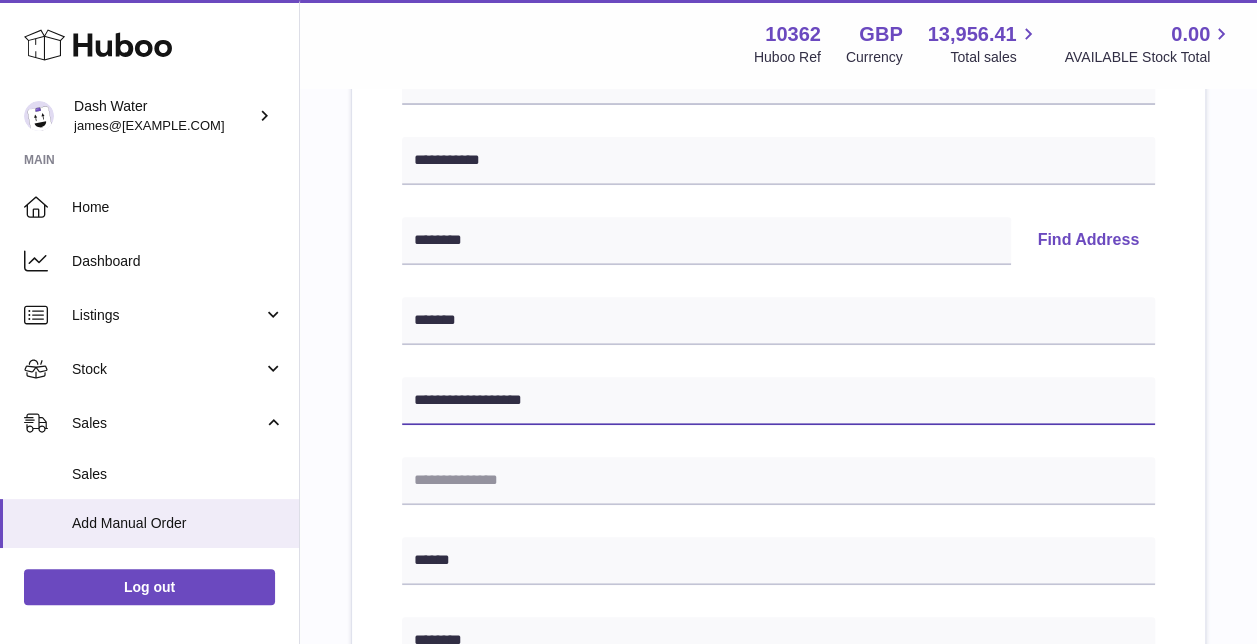type on "**********" 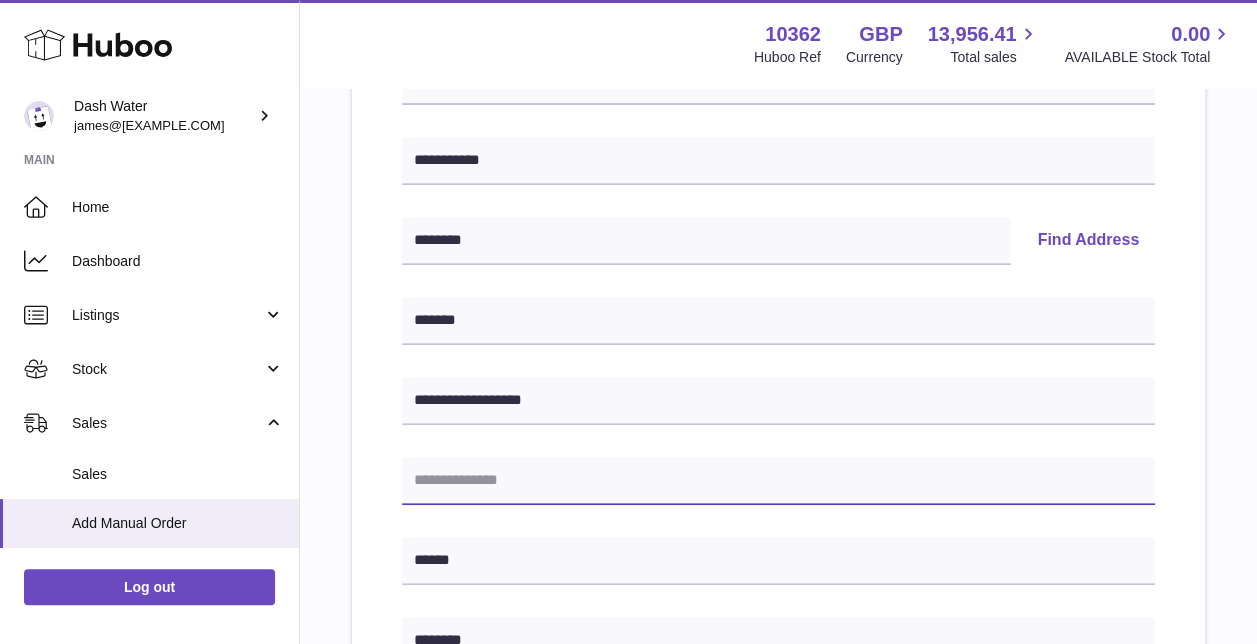 click at bounding box center [778, 481] 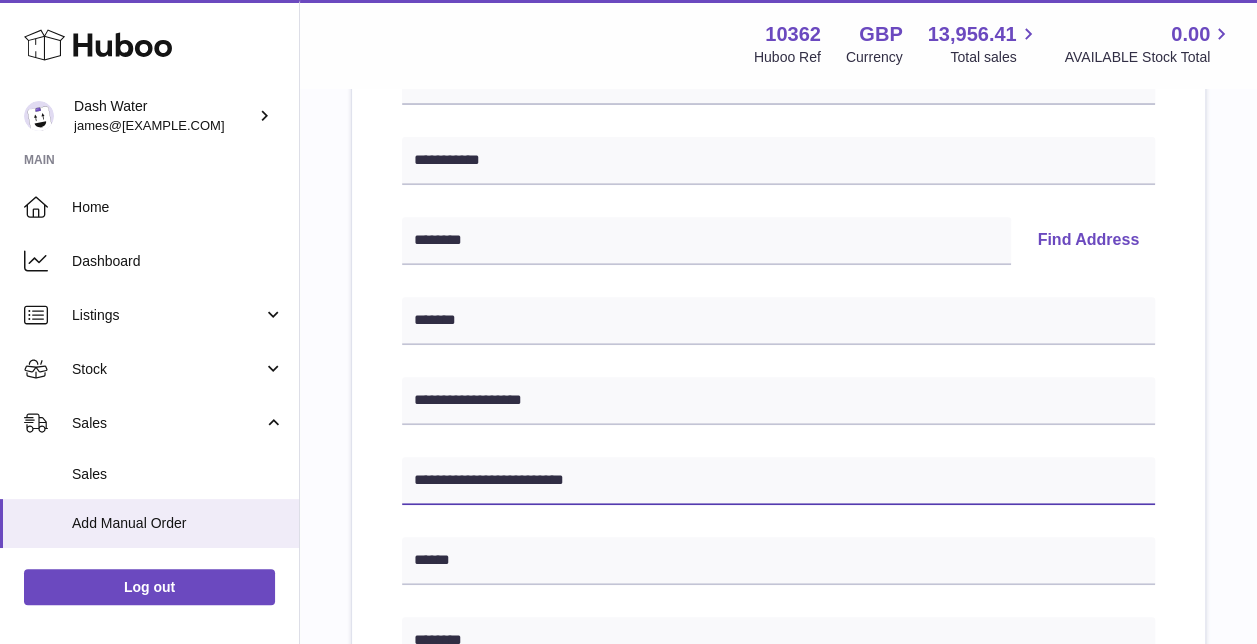 drag, startPoint x: 427, startPoint y: 476, endPoint x: 366, endPoint y: 480, distance: 61.13101 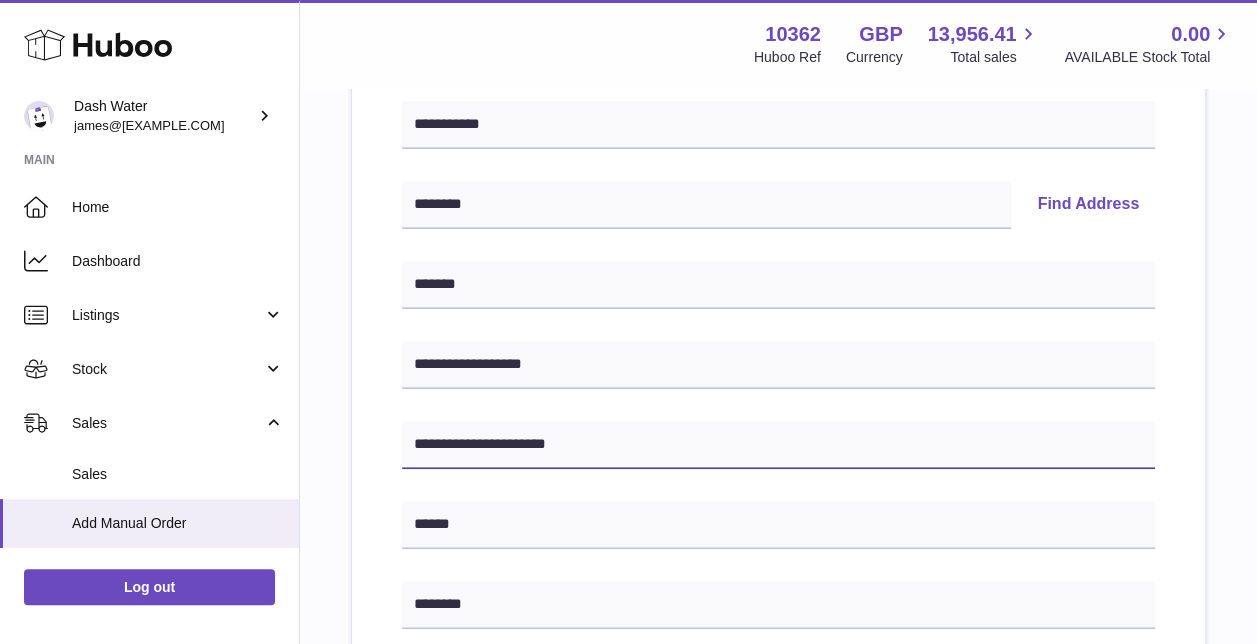scroll, scrollTop: 320, scrollLeft: 0, axis: vertical 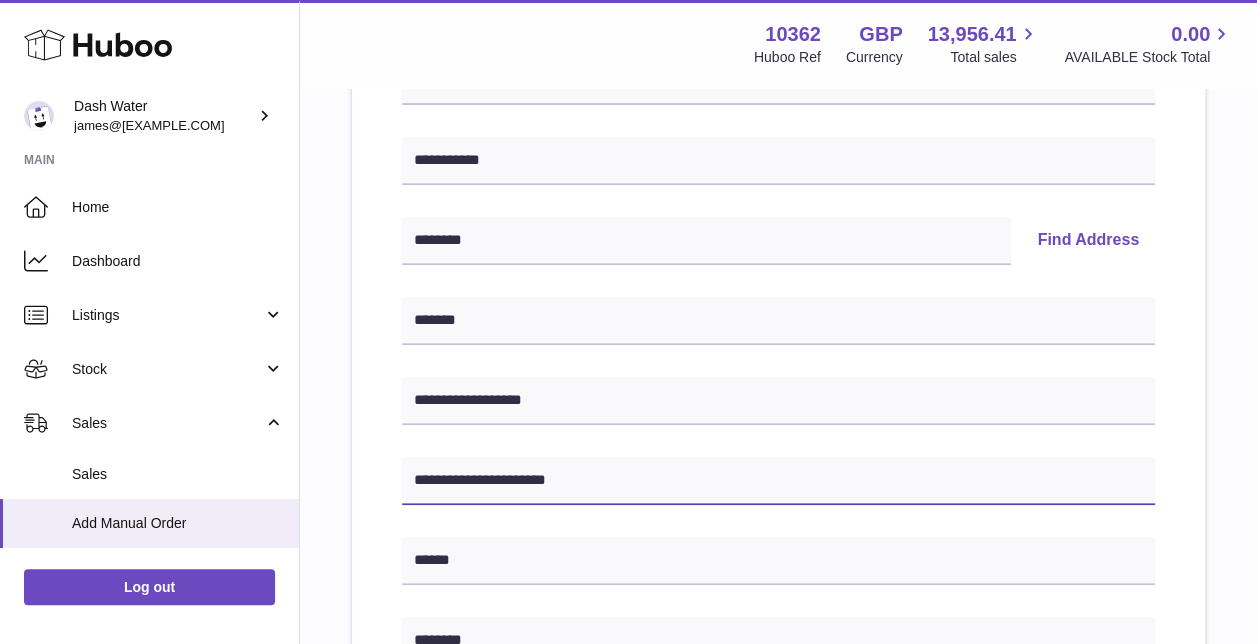 type on "**********" 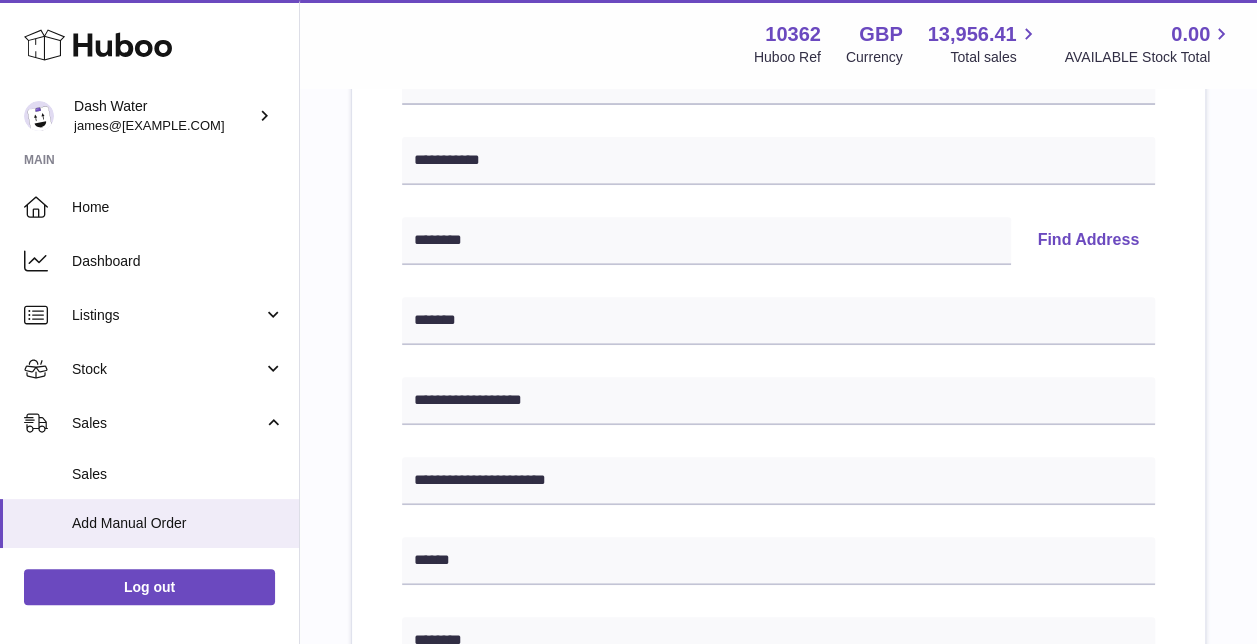 click on "Find Address" at bounding box center (1088, 241) 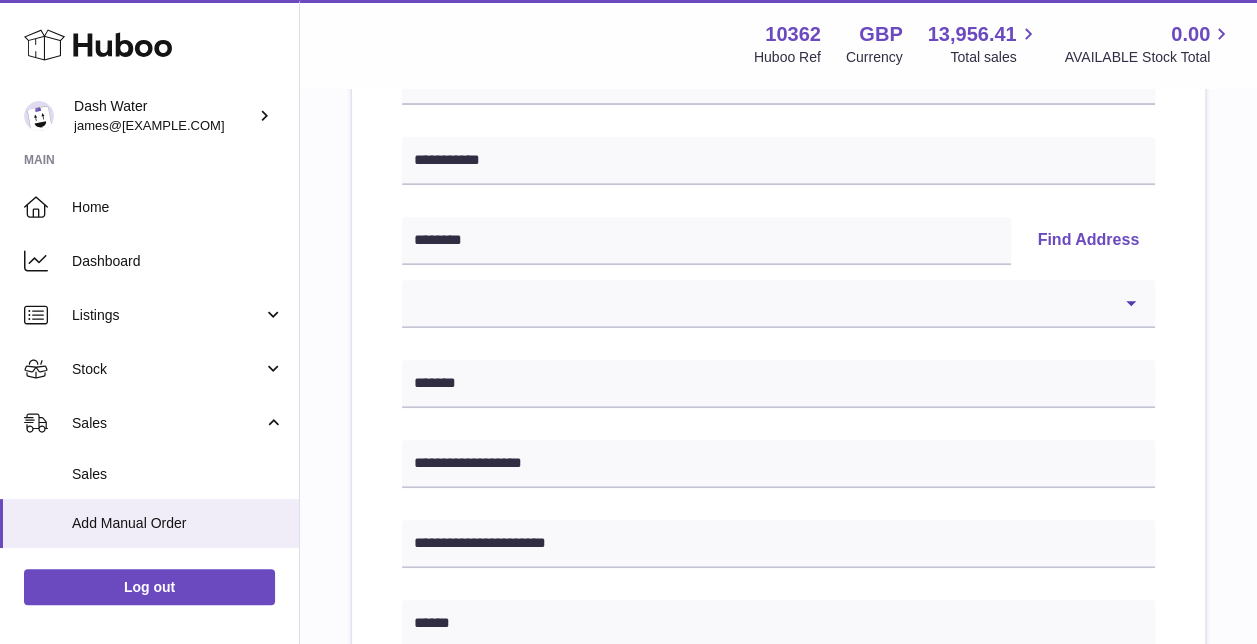 drag, startPoint x: 370, startPoint y: 300, endPoint x: 386, endPoint y: 297, distance: 16.27882 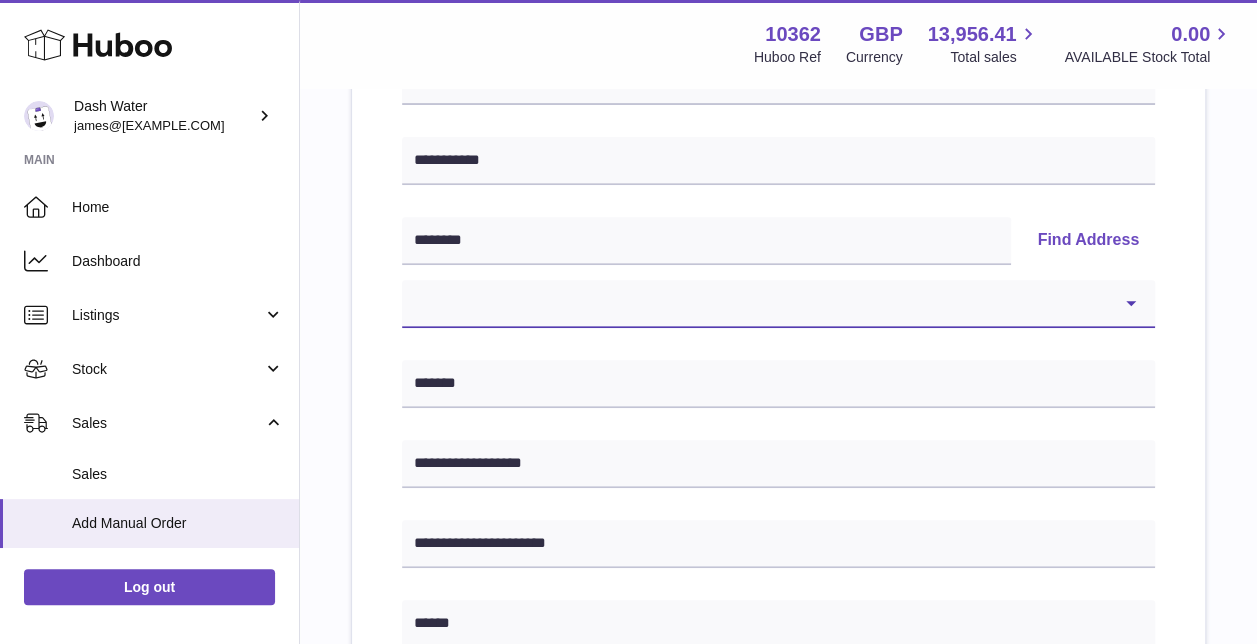 click on "**********" at bounding box center [778, 304] 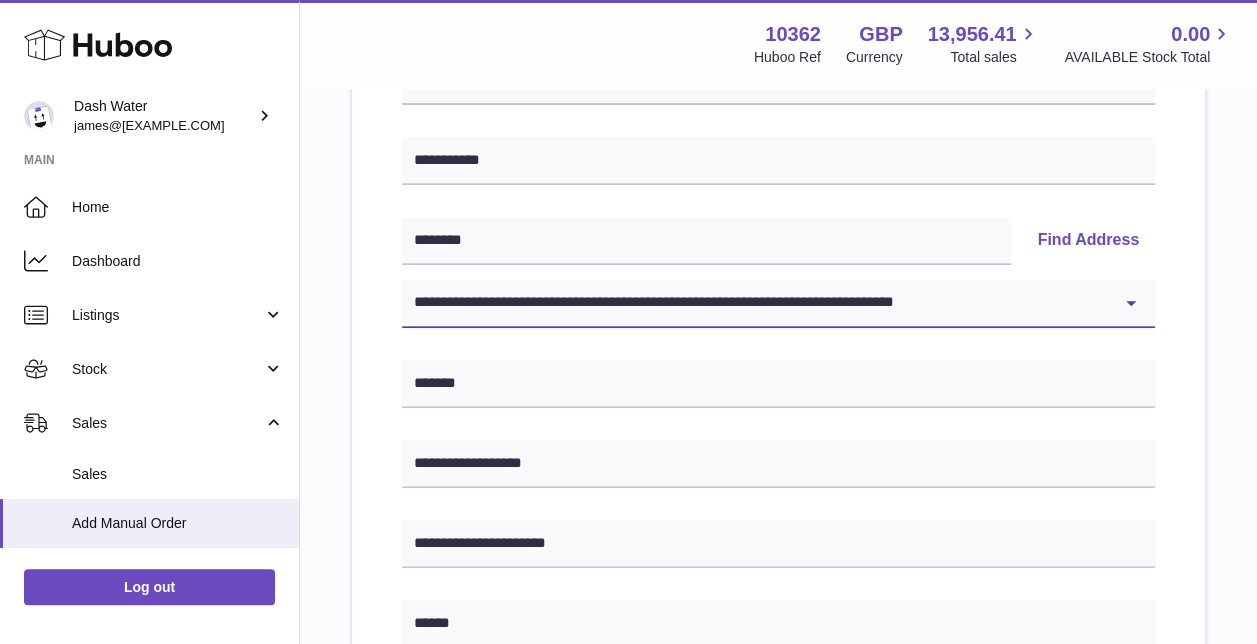 click on "**********" at bounding box center [778, 304] 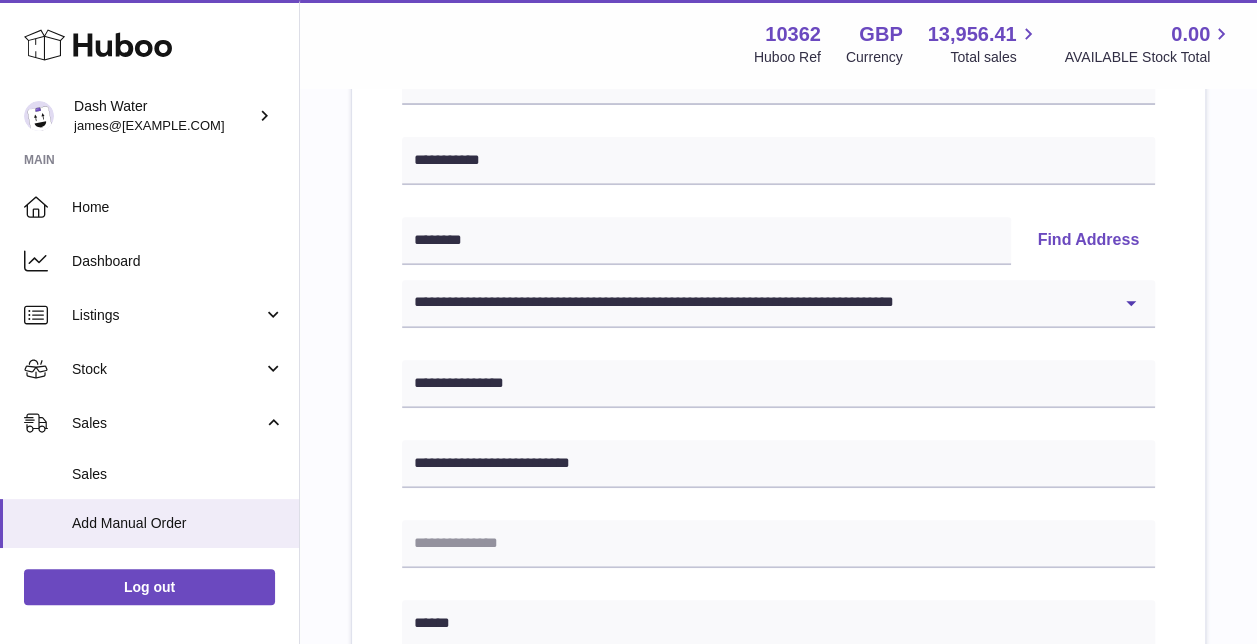 click on "**********" at bounding box center [778, 669] 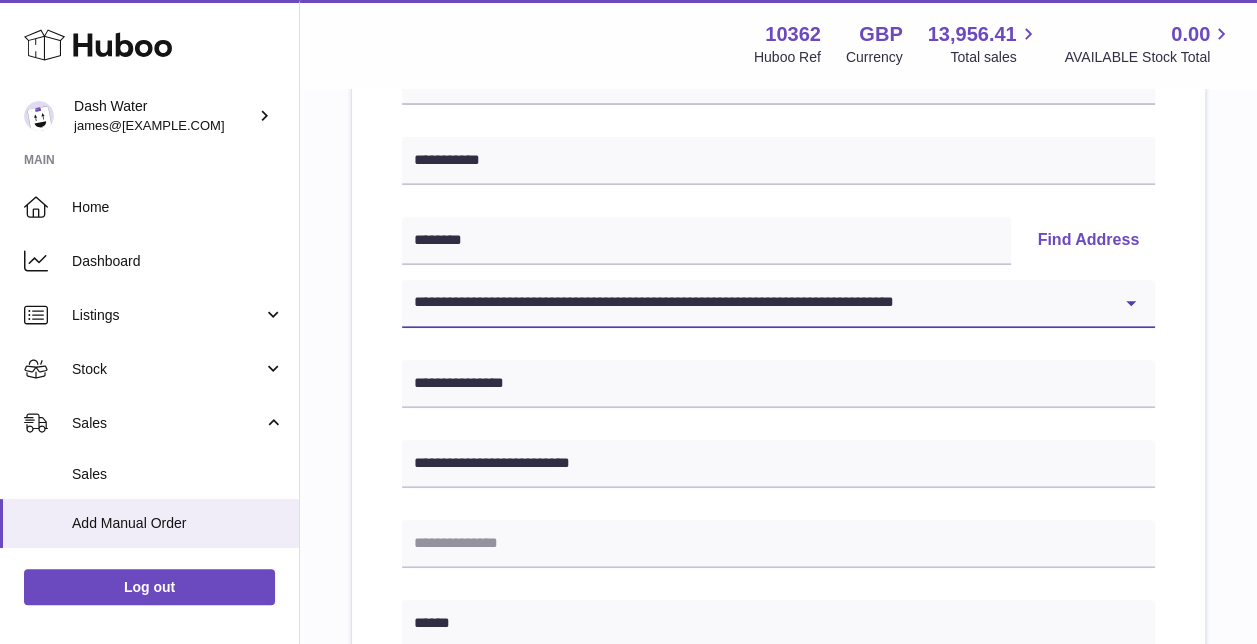 click on "**********" at bounding box center [778, 304] 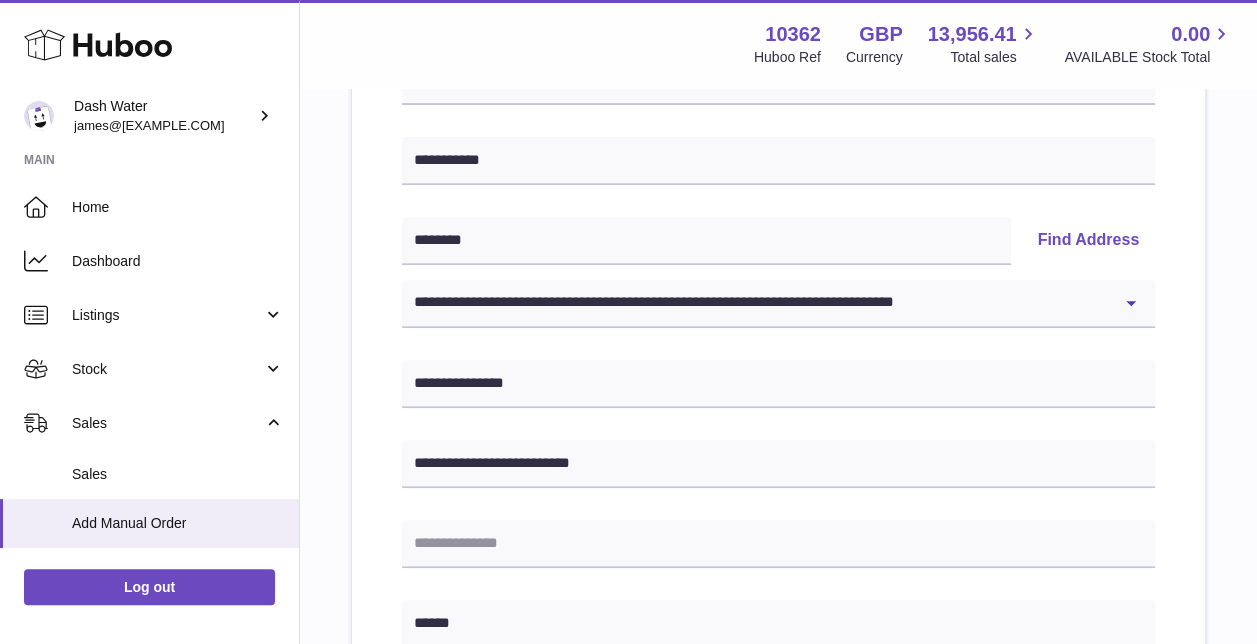 click on "**********" at bounding box center (778, 669) 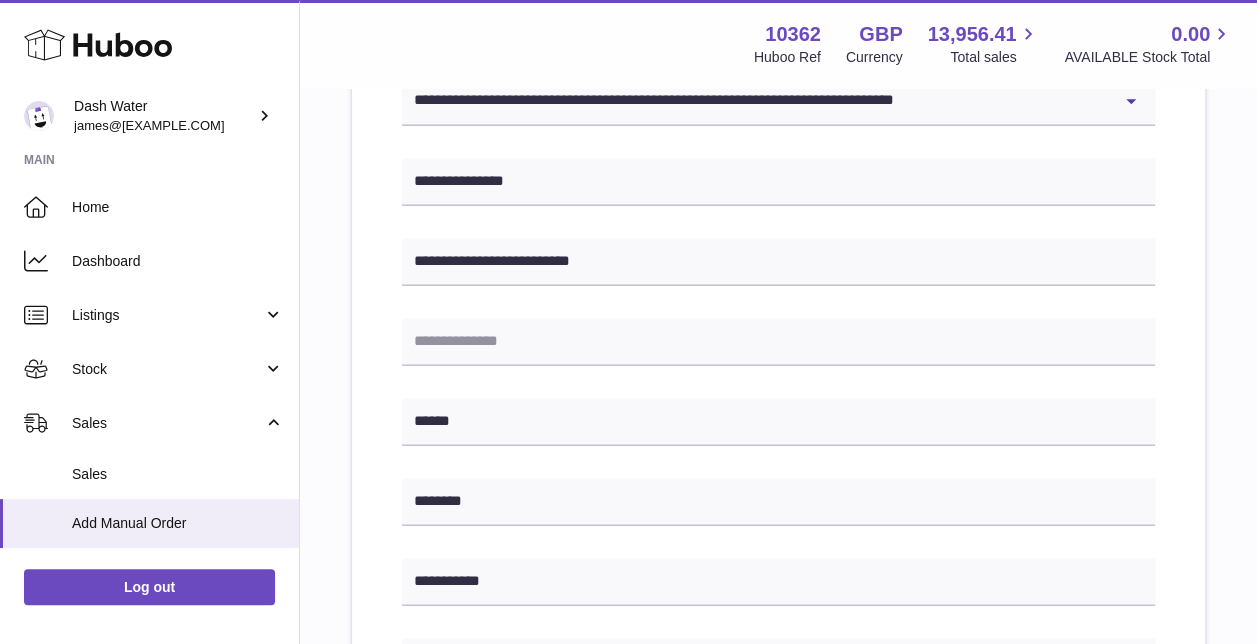 scroll, scrollTop: 620, scrollLeft: 0, axis: vertical 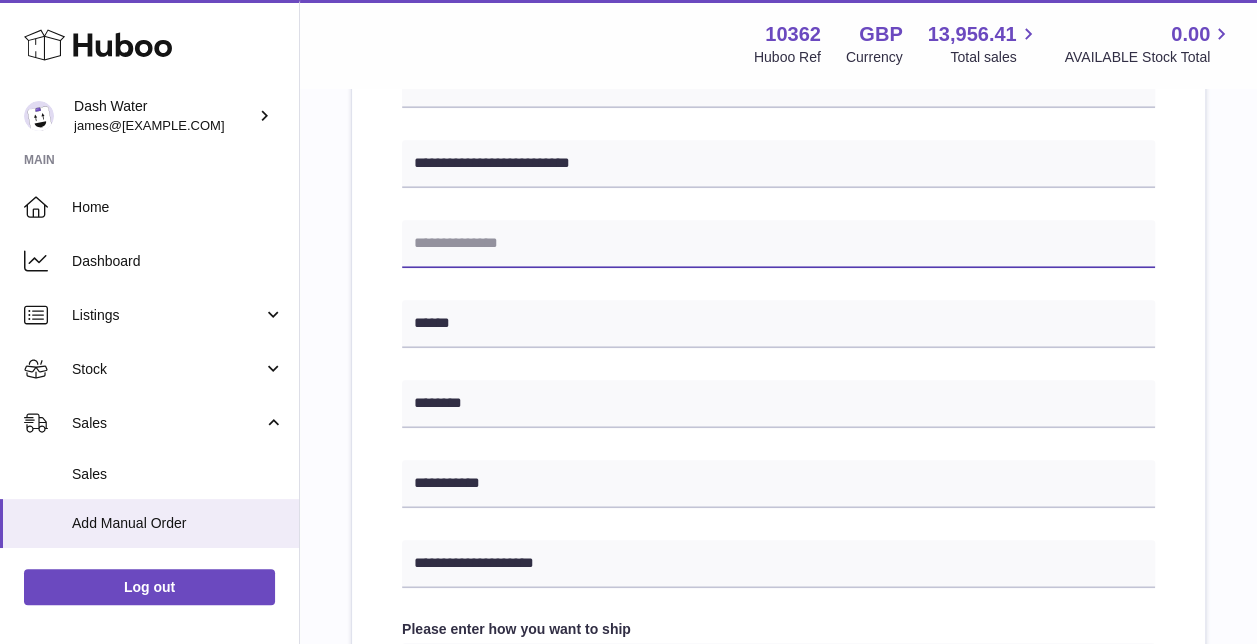click at bounding box center (778, 244) 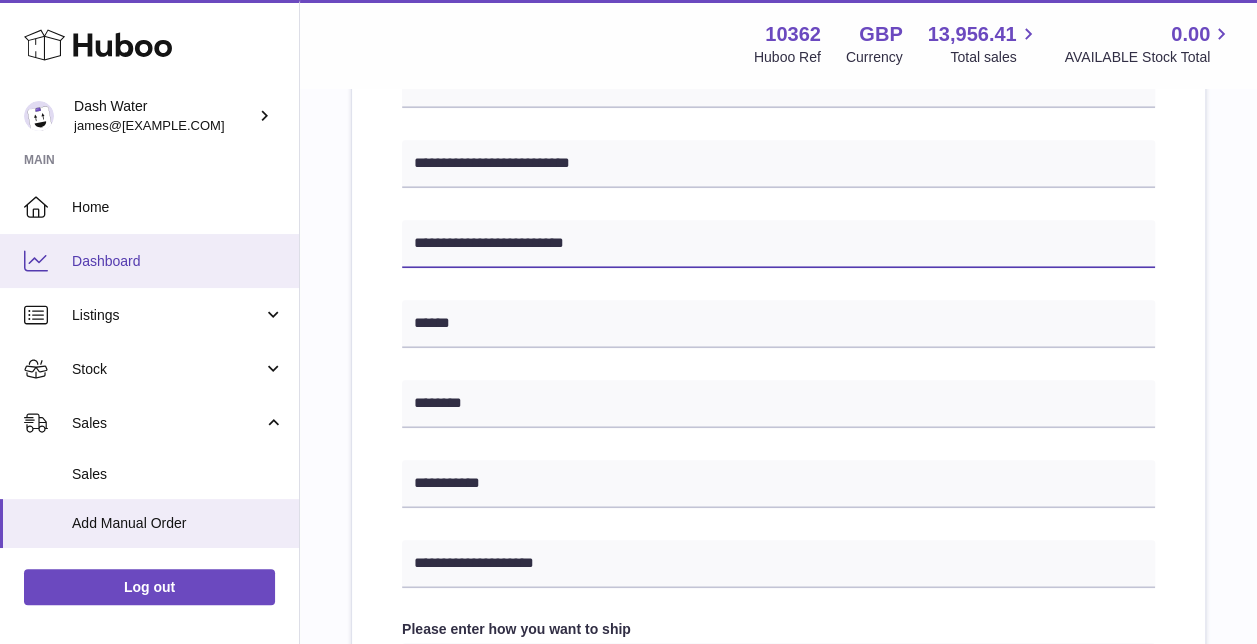 drag, startPoint x: 428, startPoint y: 239, endPoint x: 250, endPoint y: 244, distance: 178.0702 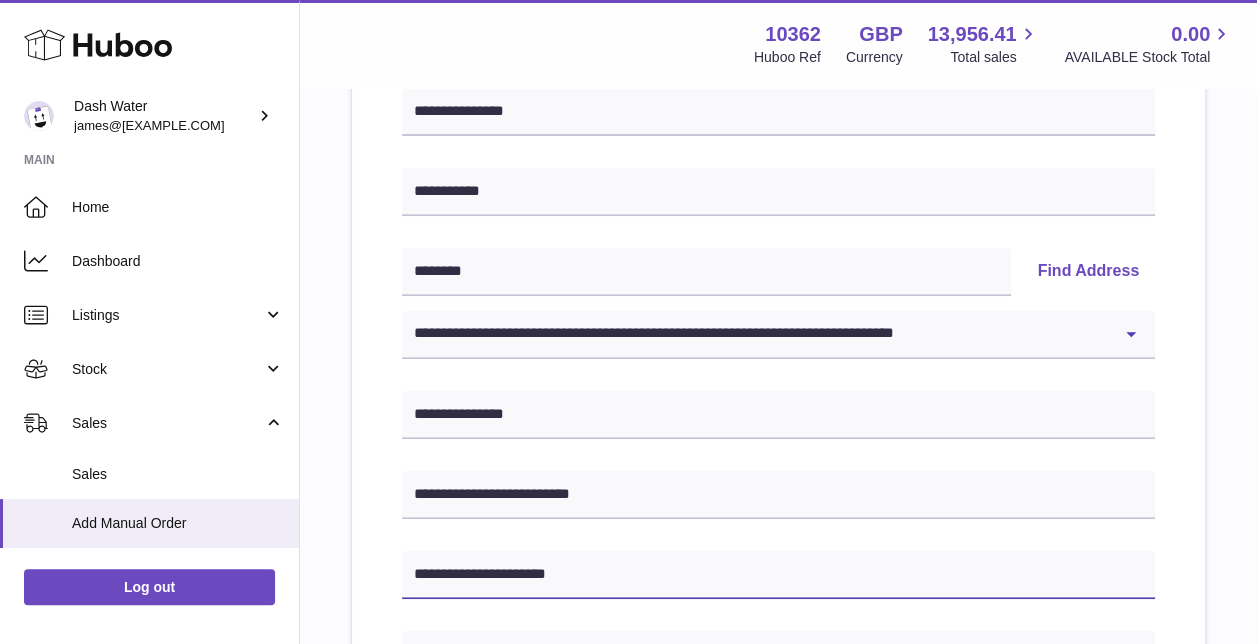 scroll, scrollTop: 320, scrollLeft: 0, axis: vertical 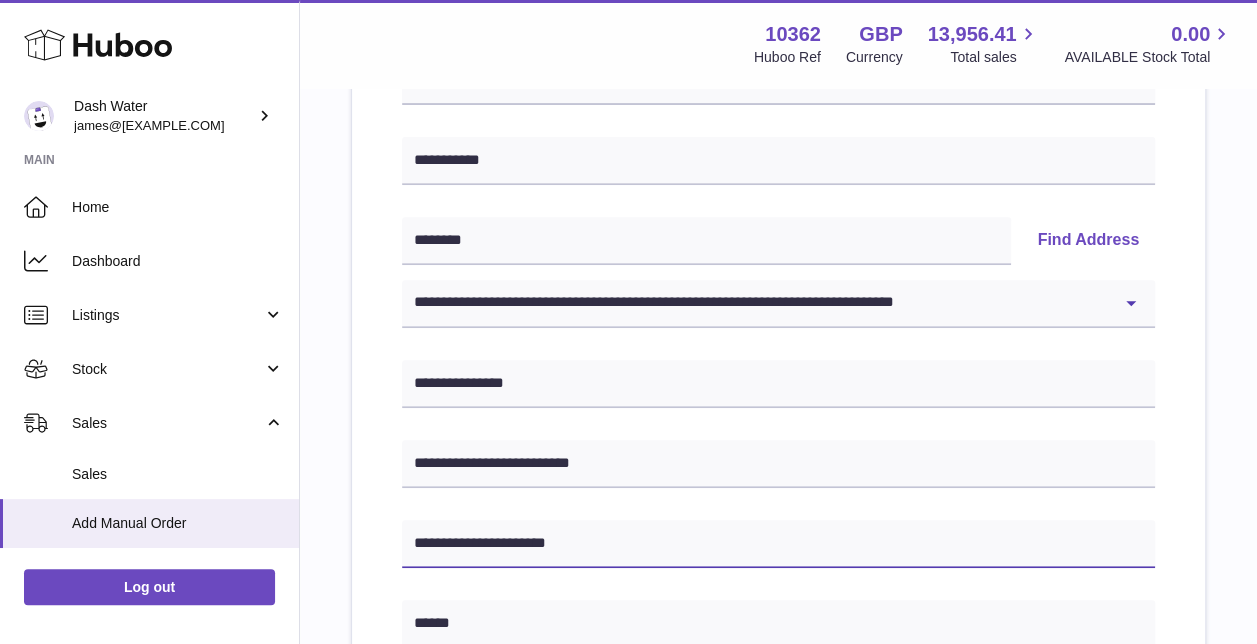 type on "**********" 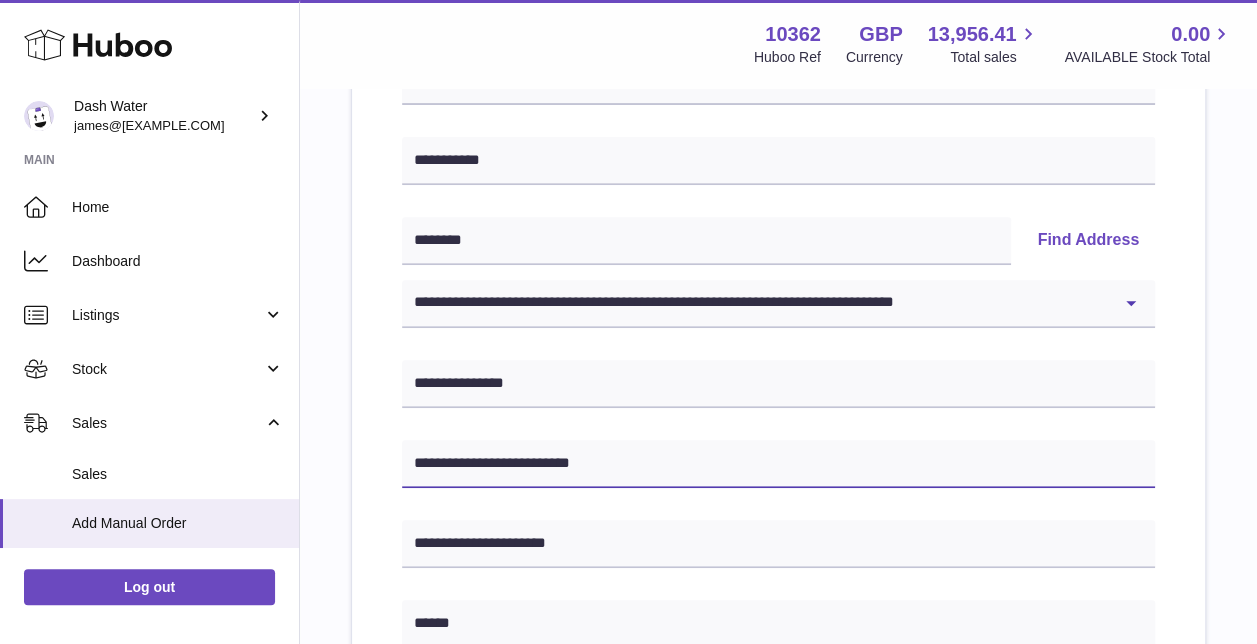 click on "**********" at bounding box center [778, 464] 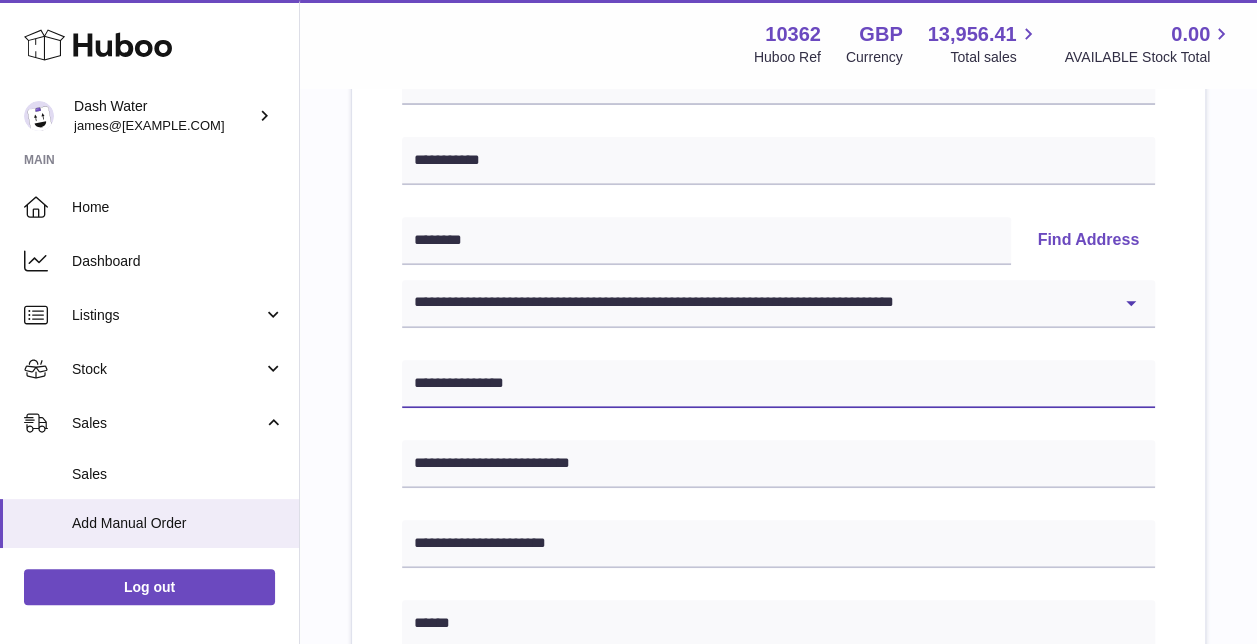click on "**********" at bounding box center (778, 384) 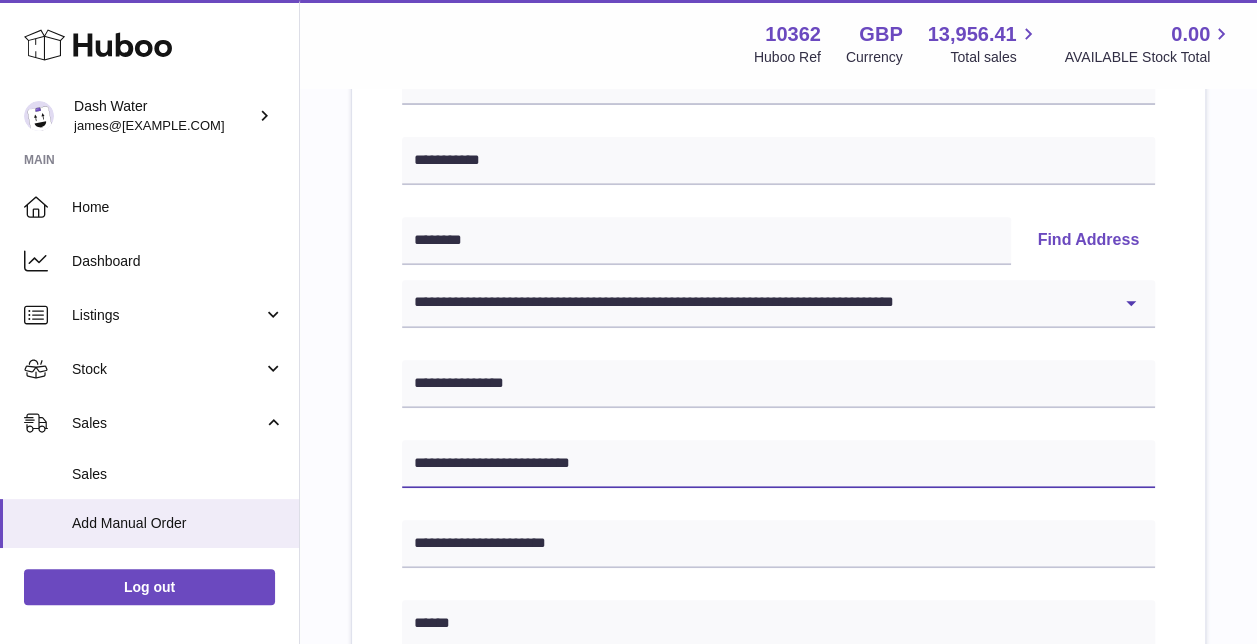 drag, startPoint x: 630, startPoint y: 469, endPoint x: 558, endPoint y: 464, distance: 72.1734 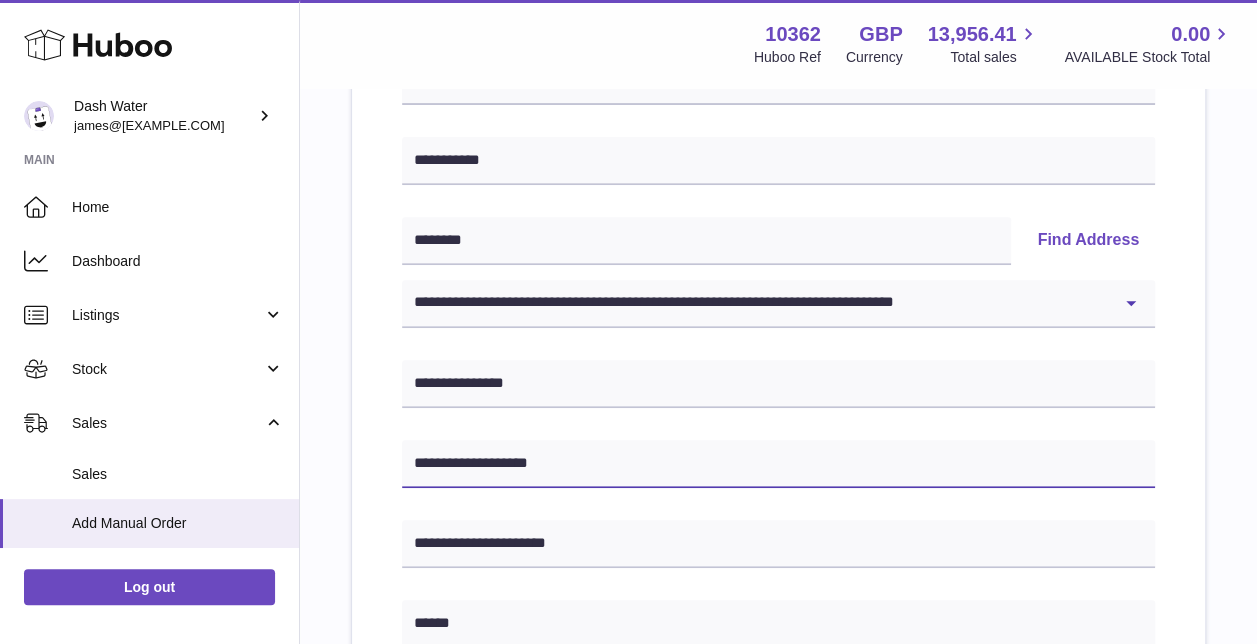 type on "**********" 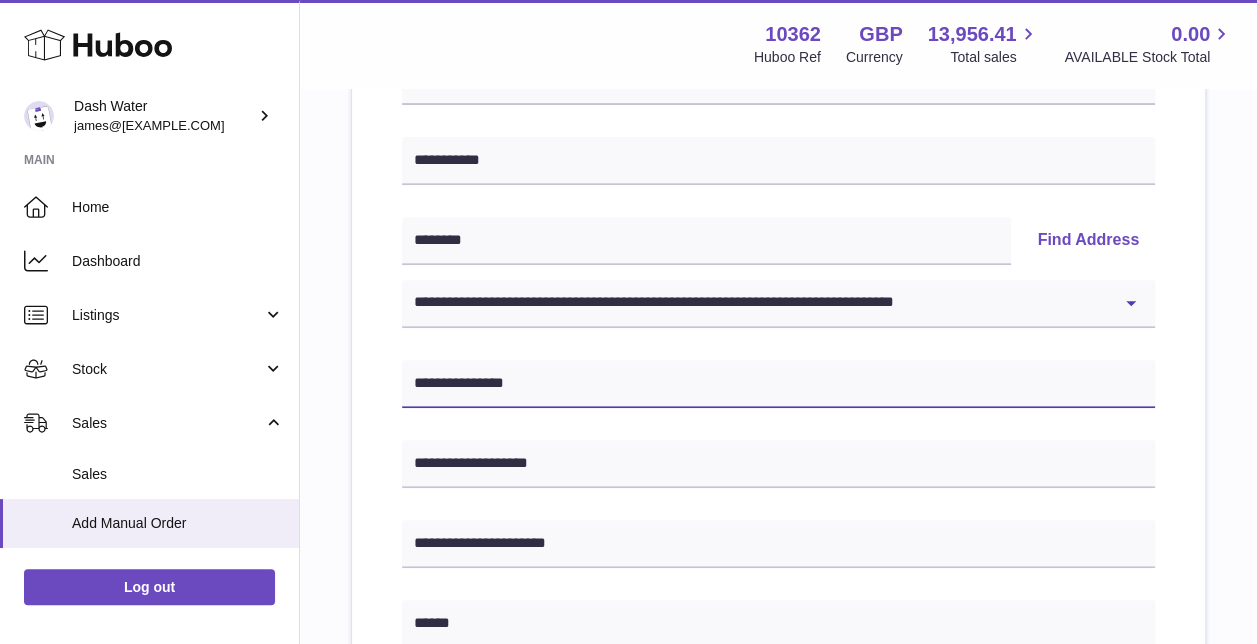 click on "**********" at bounding box center (778, 384) 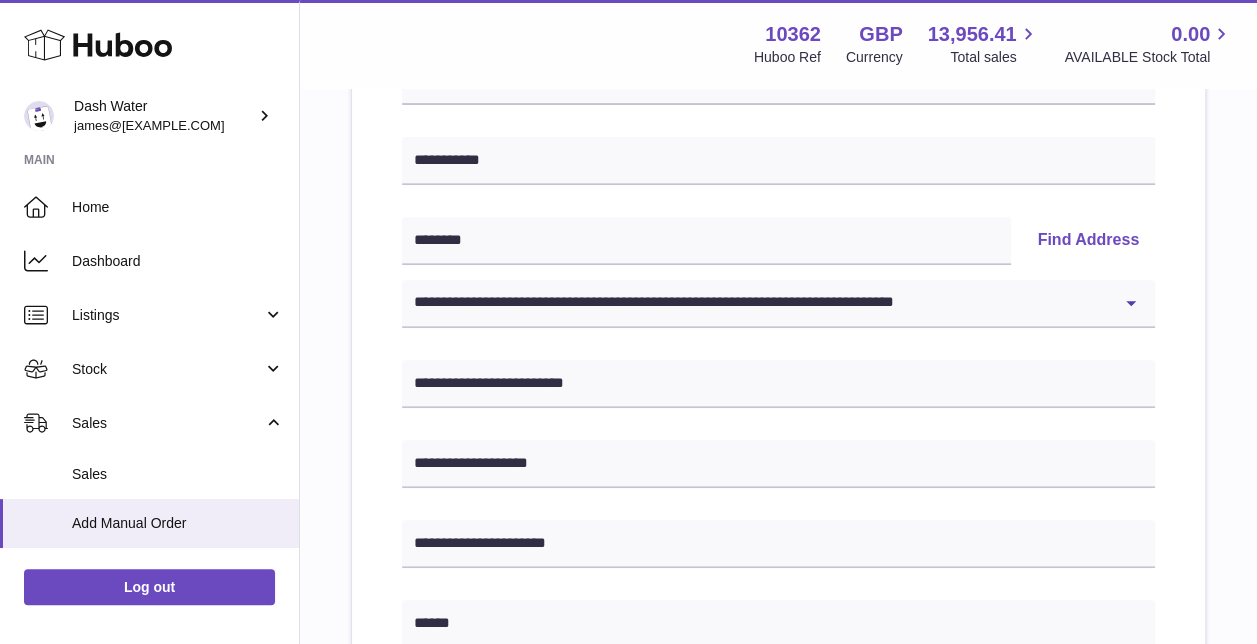 click on "**********" at bounding box center (778, 634) 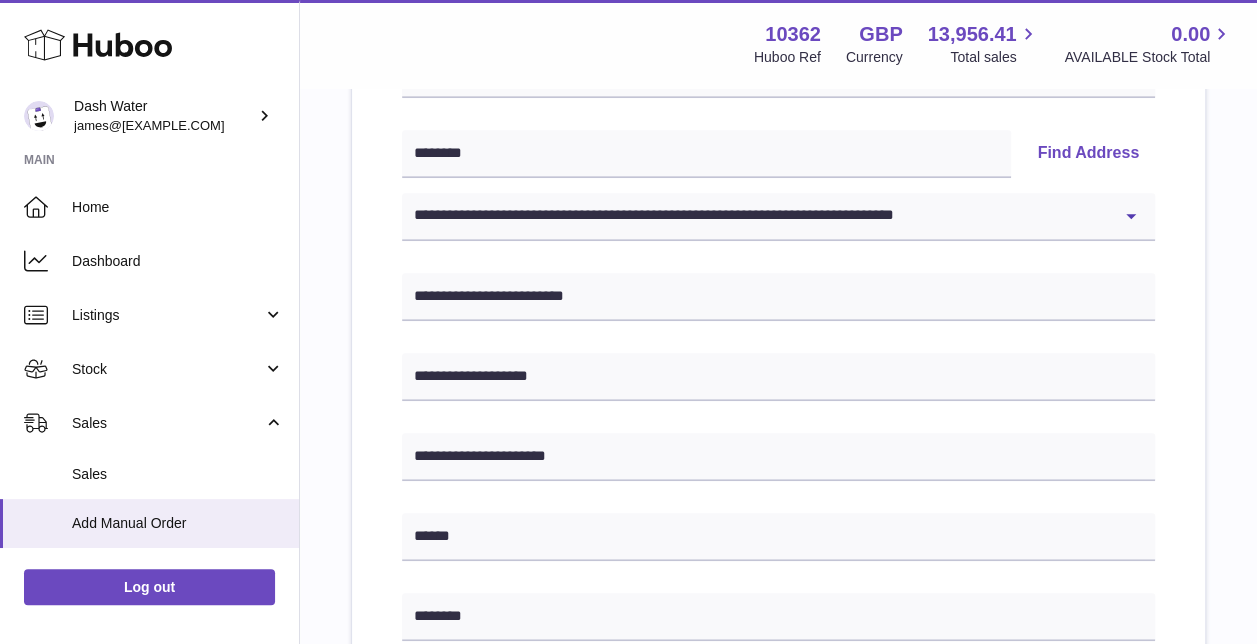 scroll, scrollTop: 520, scrollLeft: 0, axis: vertical 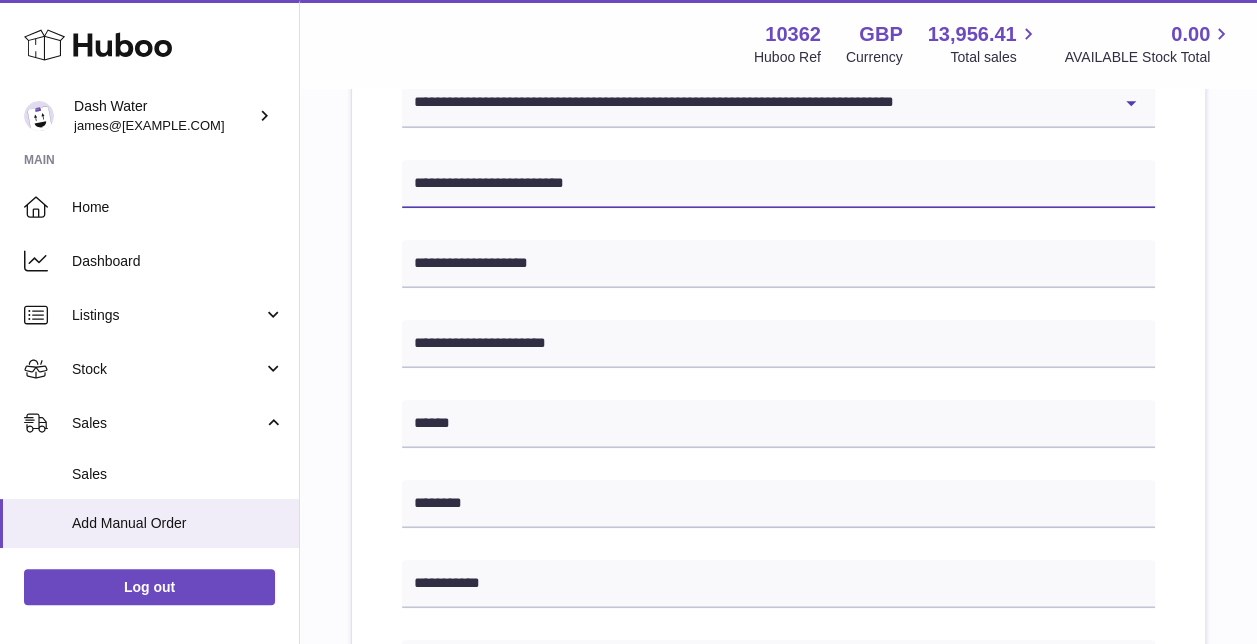 drag, startPoint x: 628, startPoint y: 159, endPoint x: 630, endPoint y: 174, distance: 15.132746 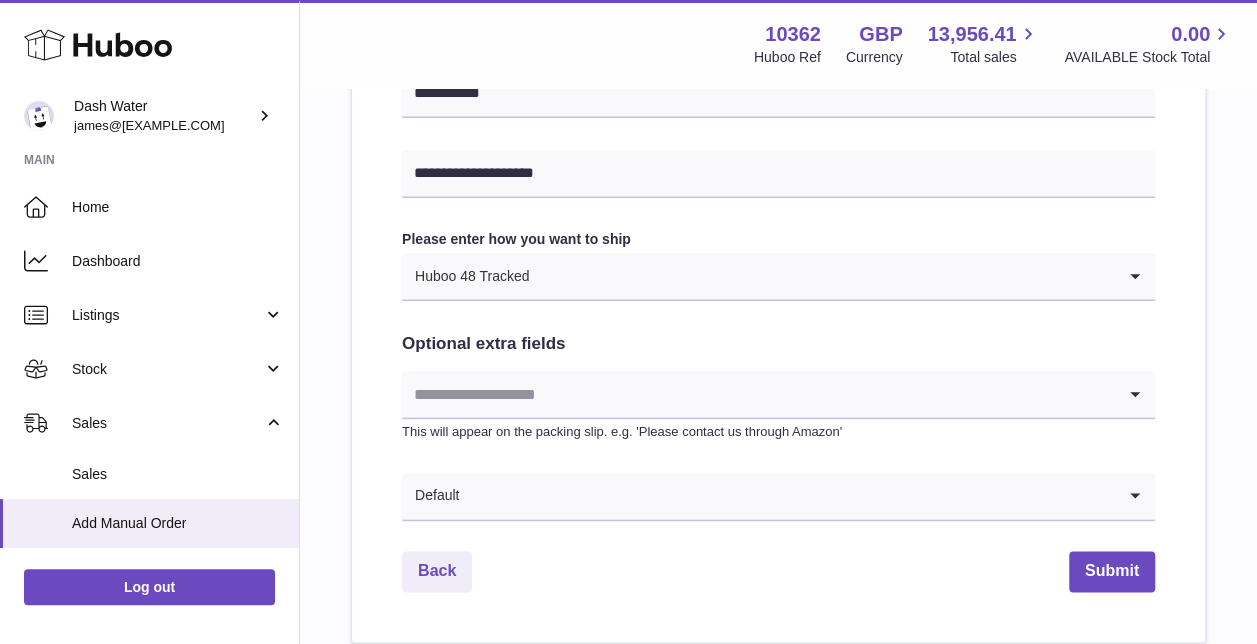 scroll, scrollTop: 1165, scrollLeft: 0, axis: vertical 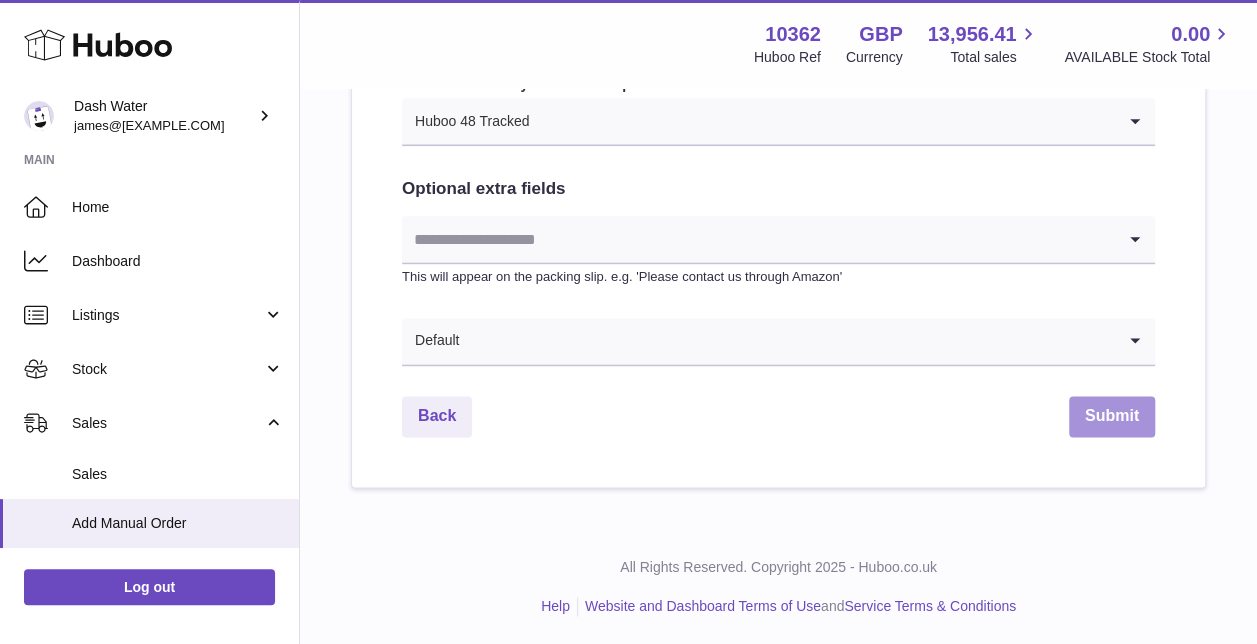 type on "*******" 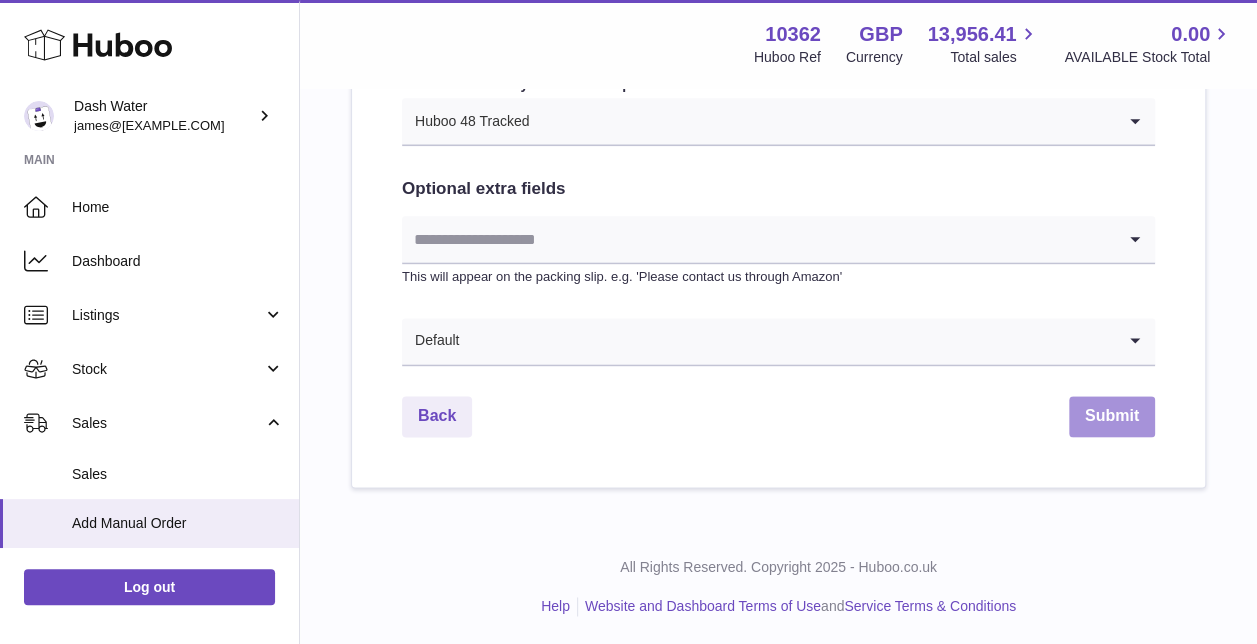 click on "Submit" at bounding box center (1112, 416) 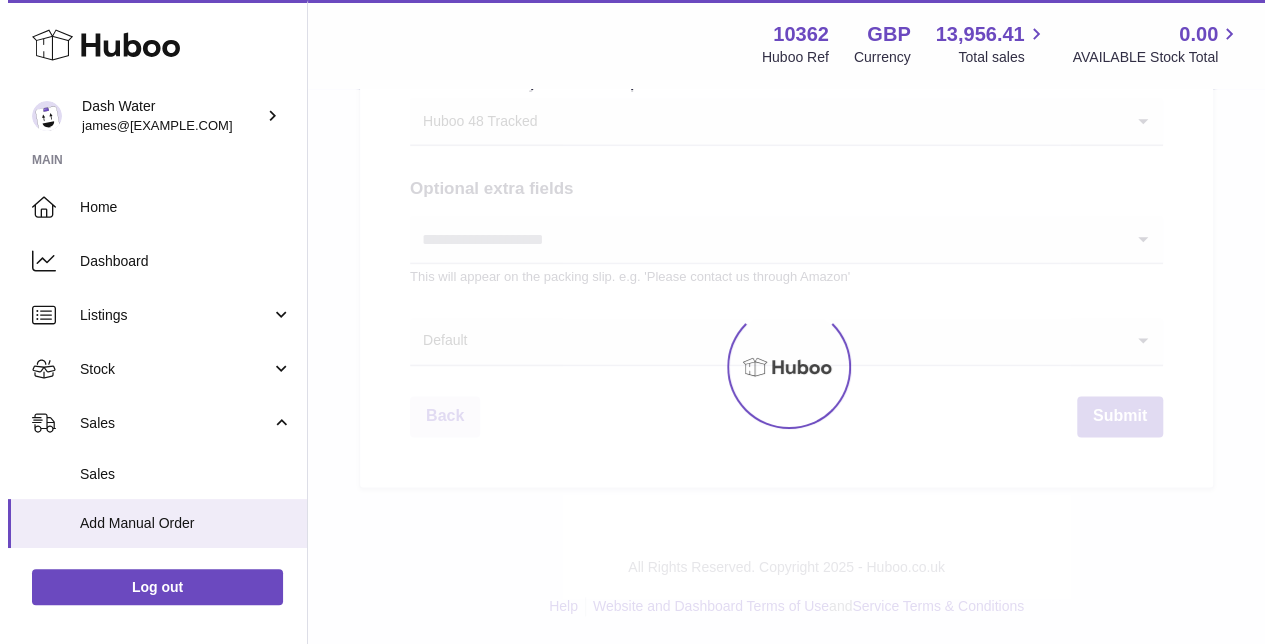 scroll, scrollTop: 0, scrollLeft: 0, axis: both 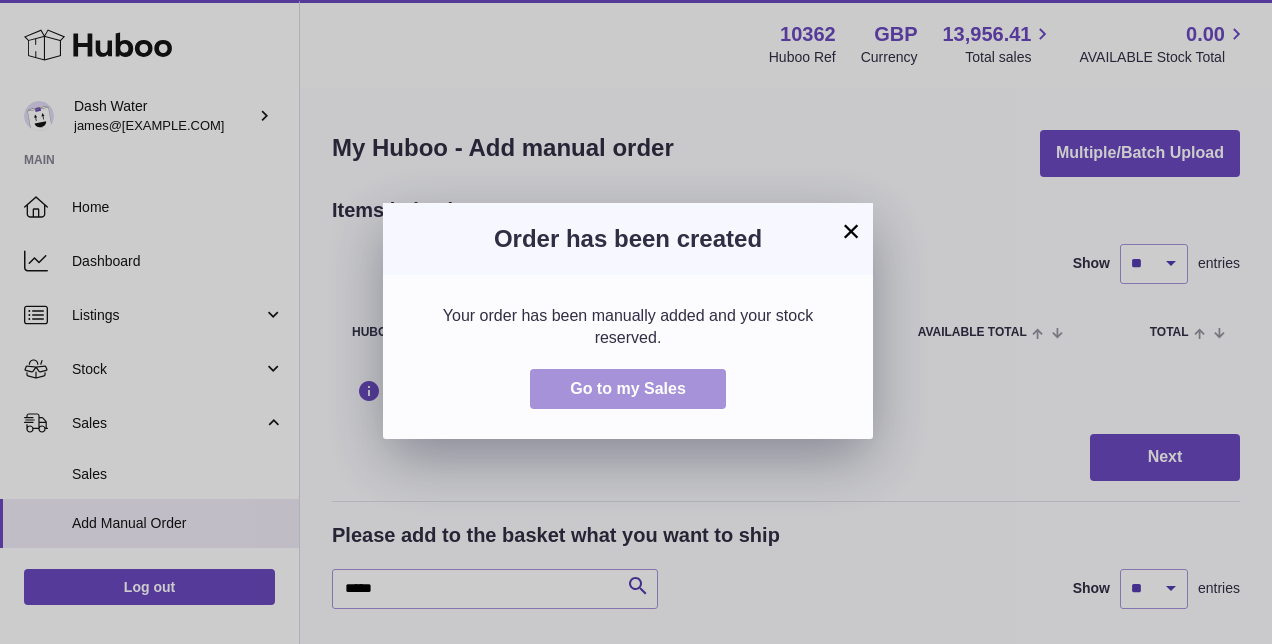 click on "Go to my Sales" at bounding box center [628, 388] 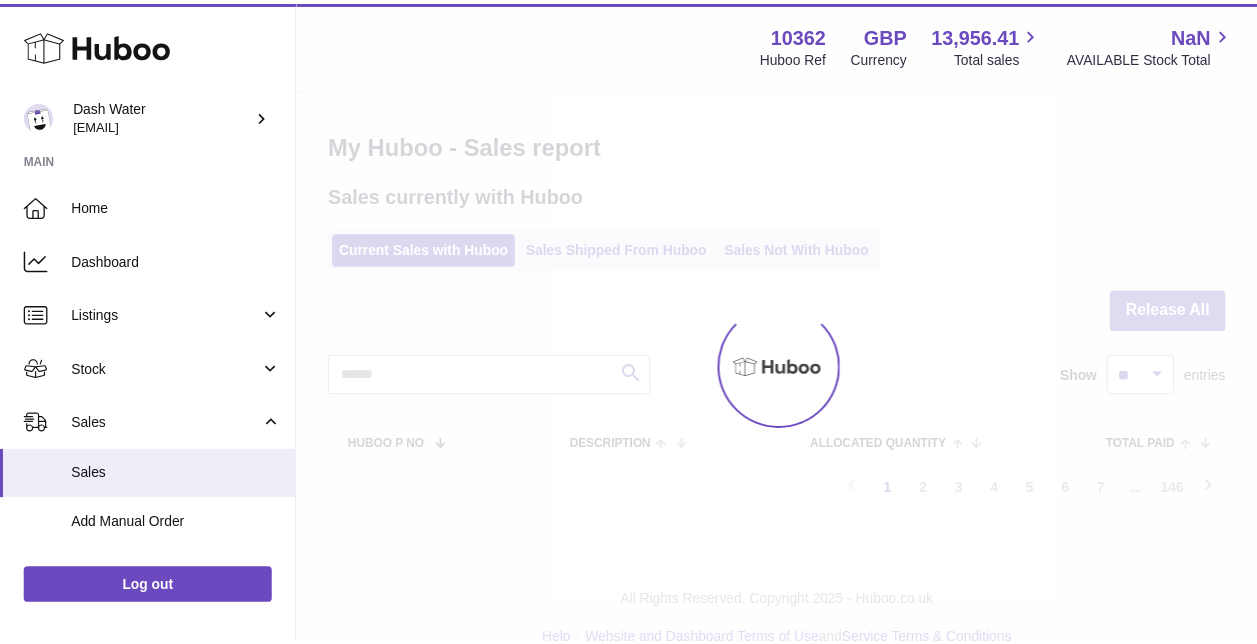 scroll, scrollTop: 0, scrollLeft: 0, axis: both 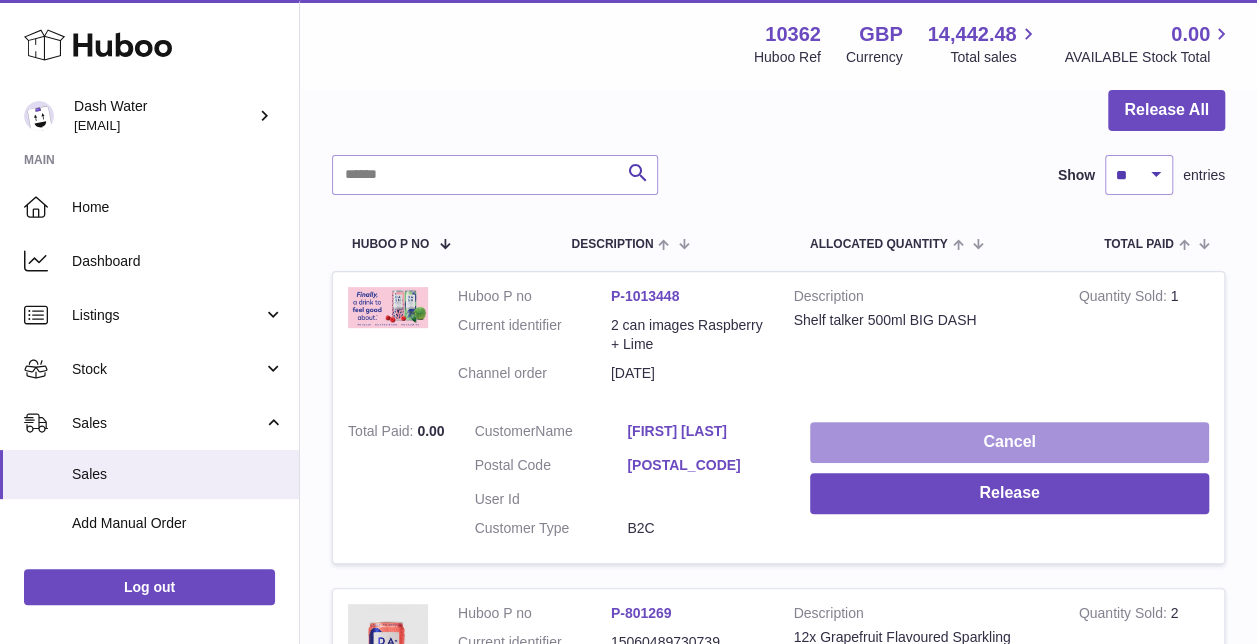 click on "Cancel" at bounding box center [1009, 442] 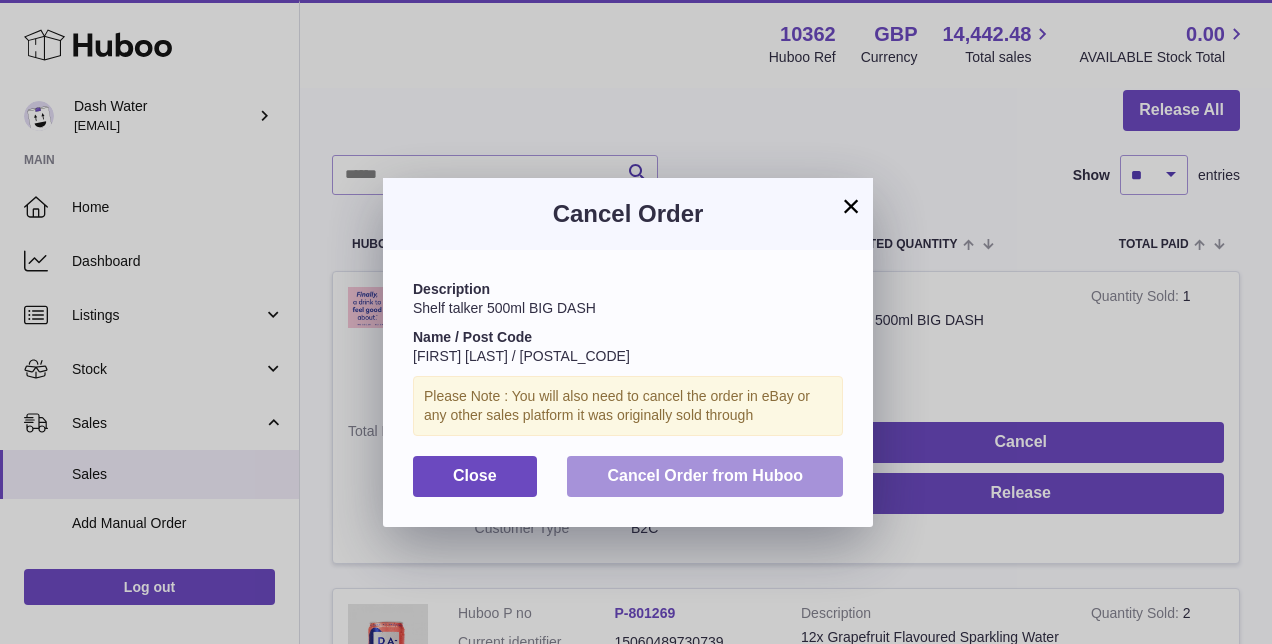 click on "Cancel Order from Huboo" at bounding box center [705, 475] 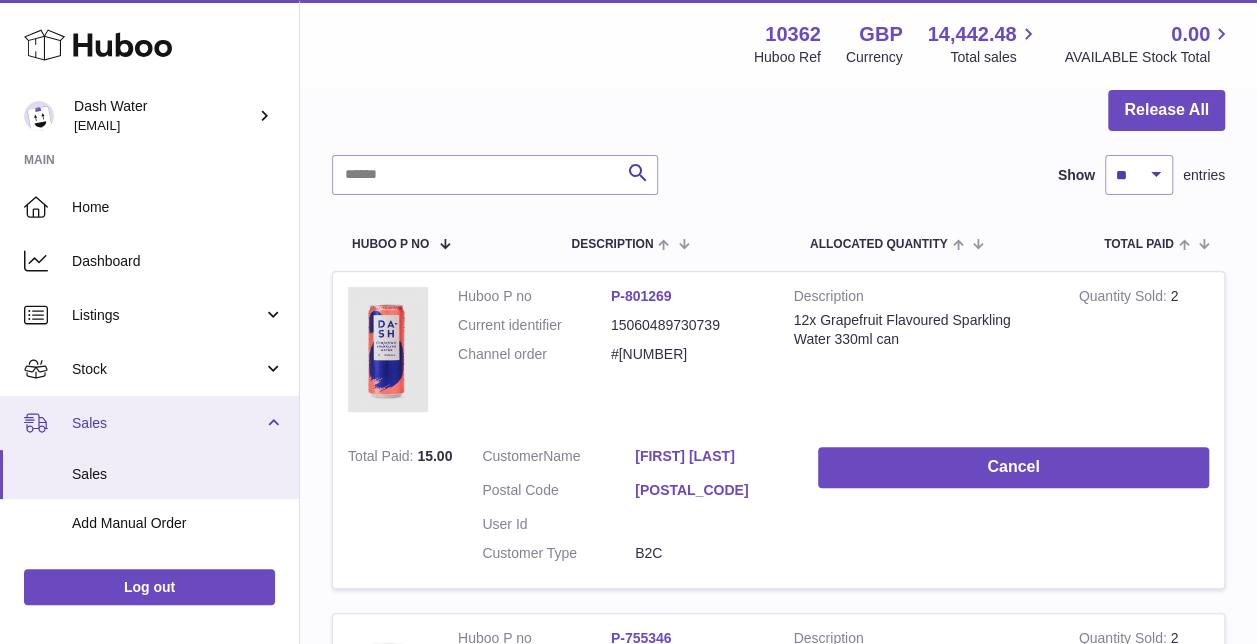 click on "Sales" at bounding box center (167, 423) 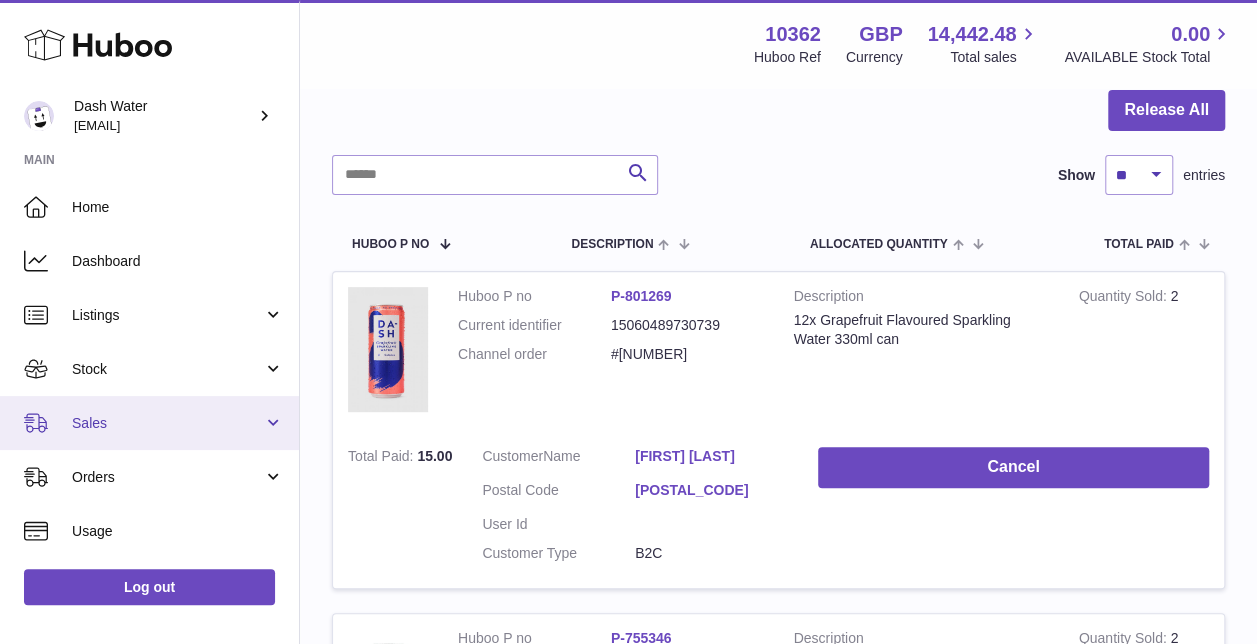 click on "Sales" at bounding box center (167, 423) 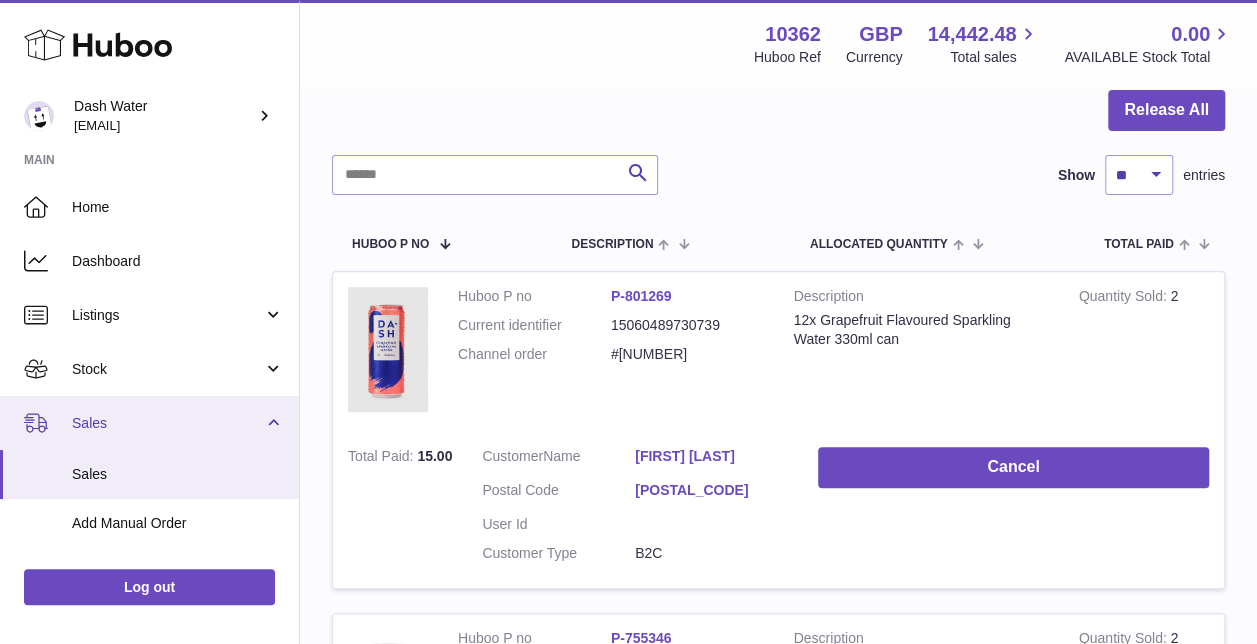 click on "Sales" at bounding box center (167, 423) 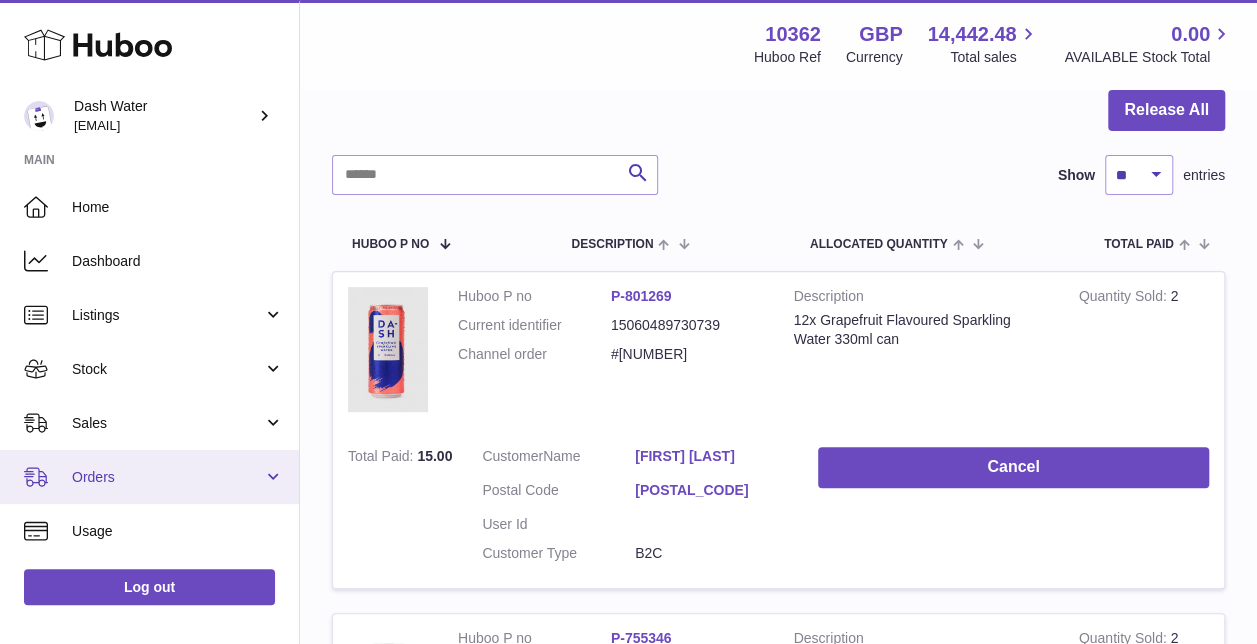 click on "Orders" at bounding box center [149, 477] 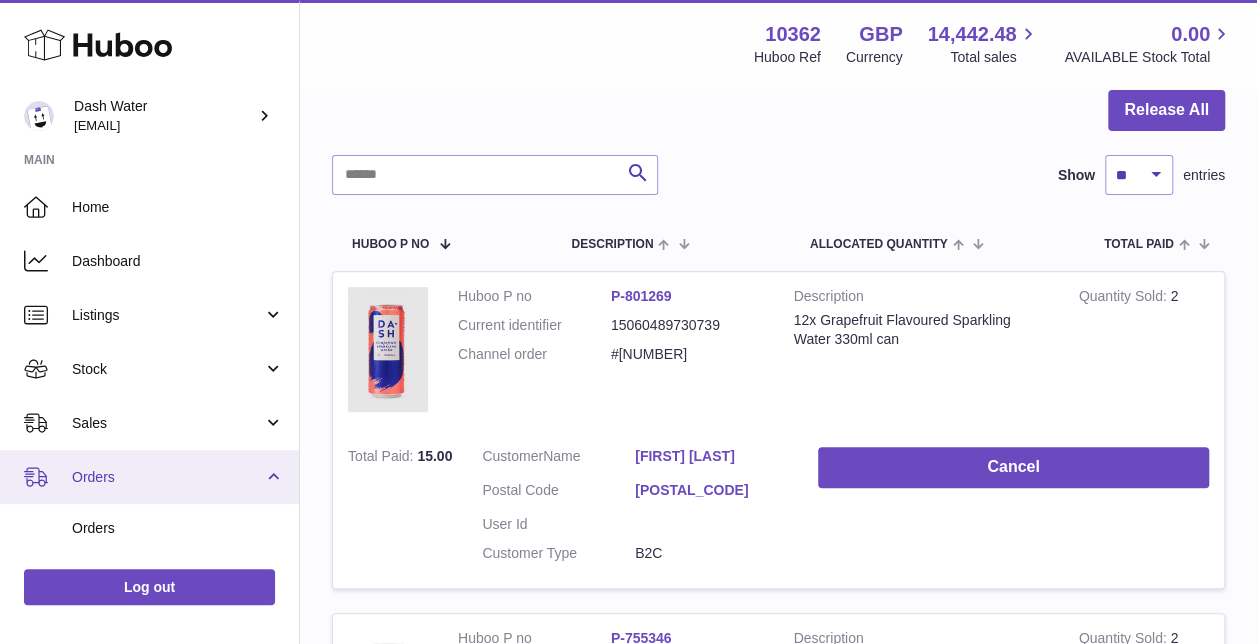 scroll, scrollTop: 300, scrollLeft: 0, axis: vertical 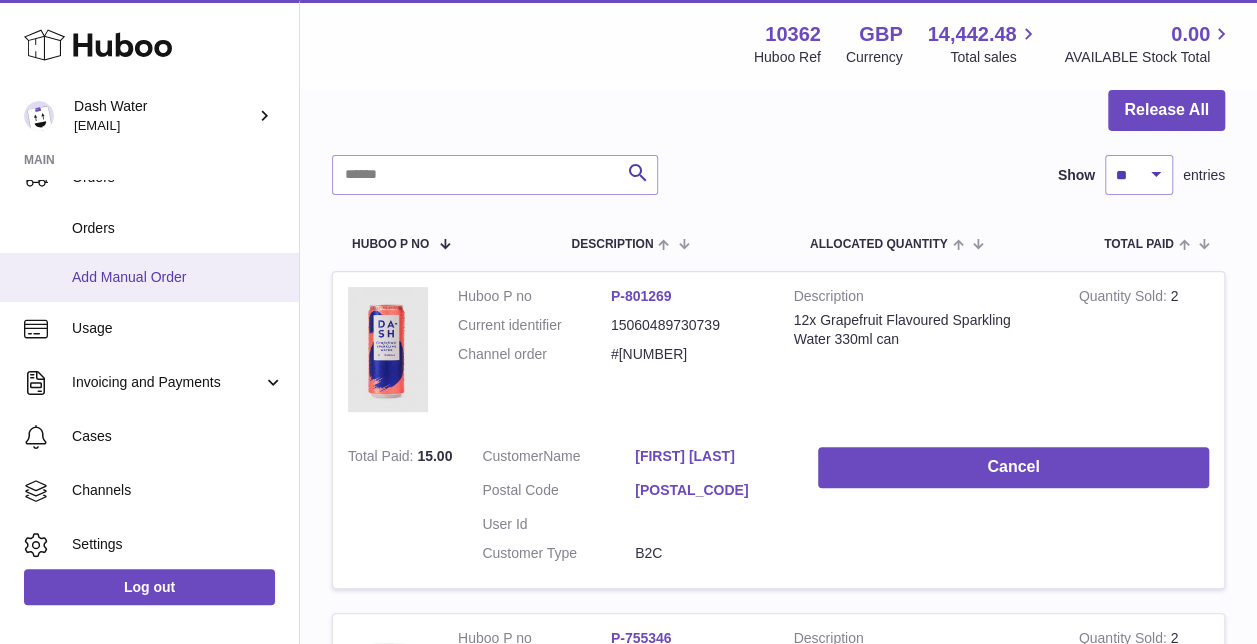 click on "Add Manual Order" at bounding box center (178, 277) 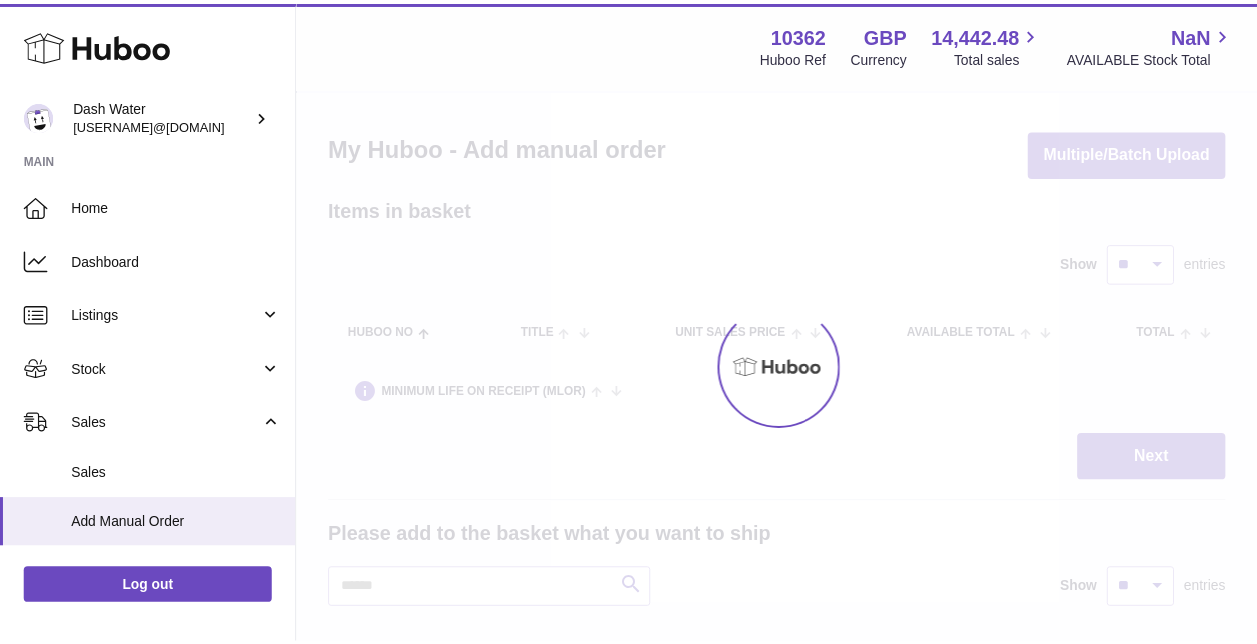 scroll, scrollTop: 0, scrollLeft: 0, axis: both 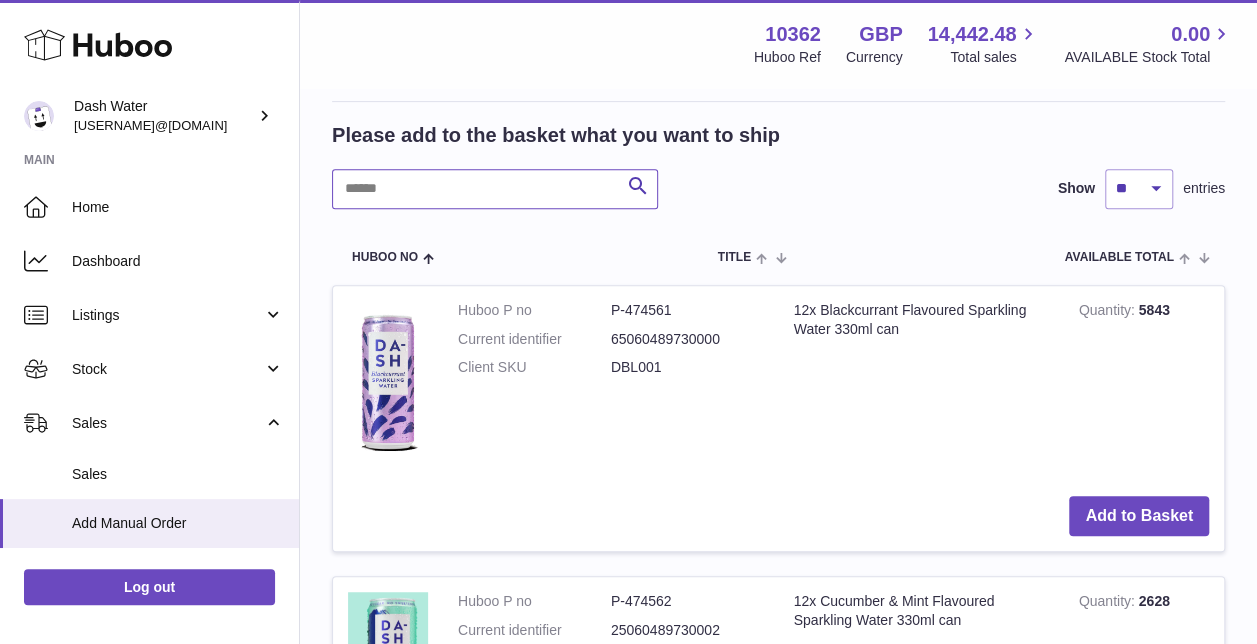 click at bounding box center [495, 189] 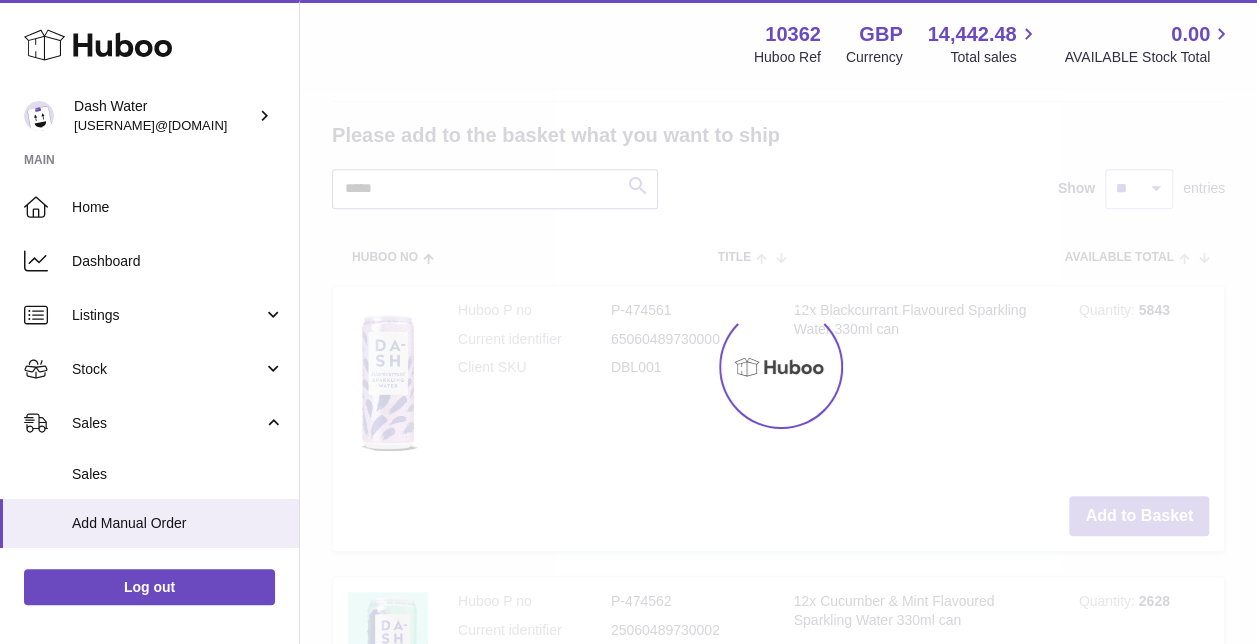type on "*****" 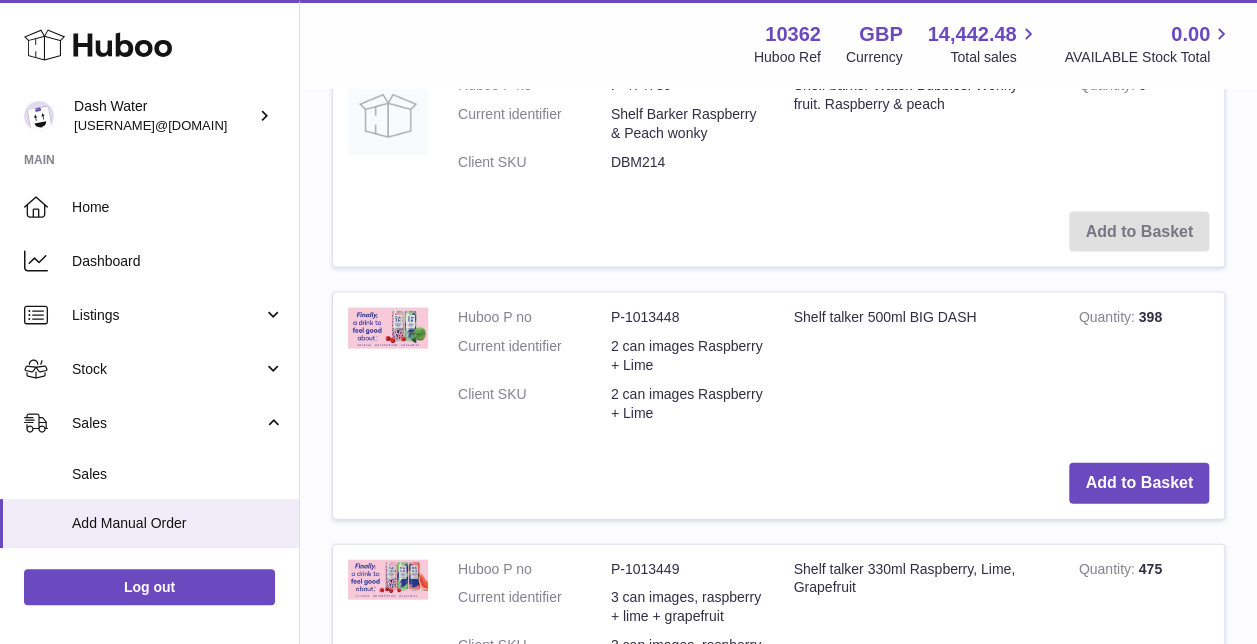 scroll, scrollTop: 2100, scrollLeft: 0, axis: vertical 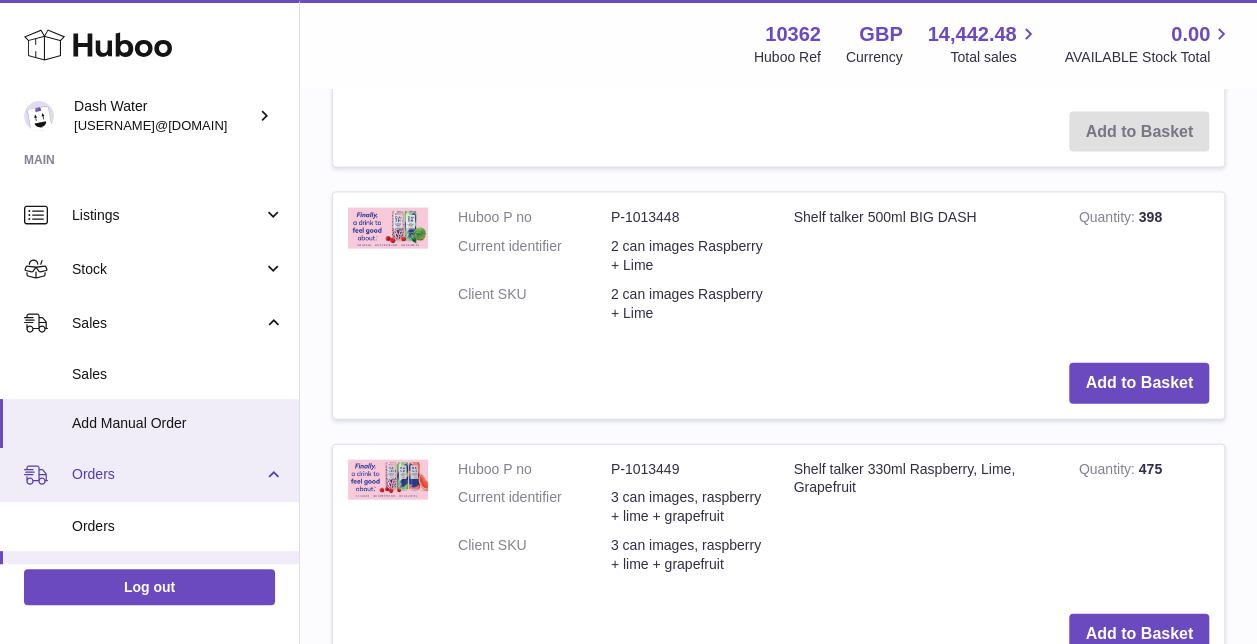 click on "Orders" at bounding box center (167, 474) 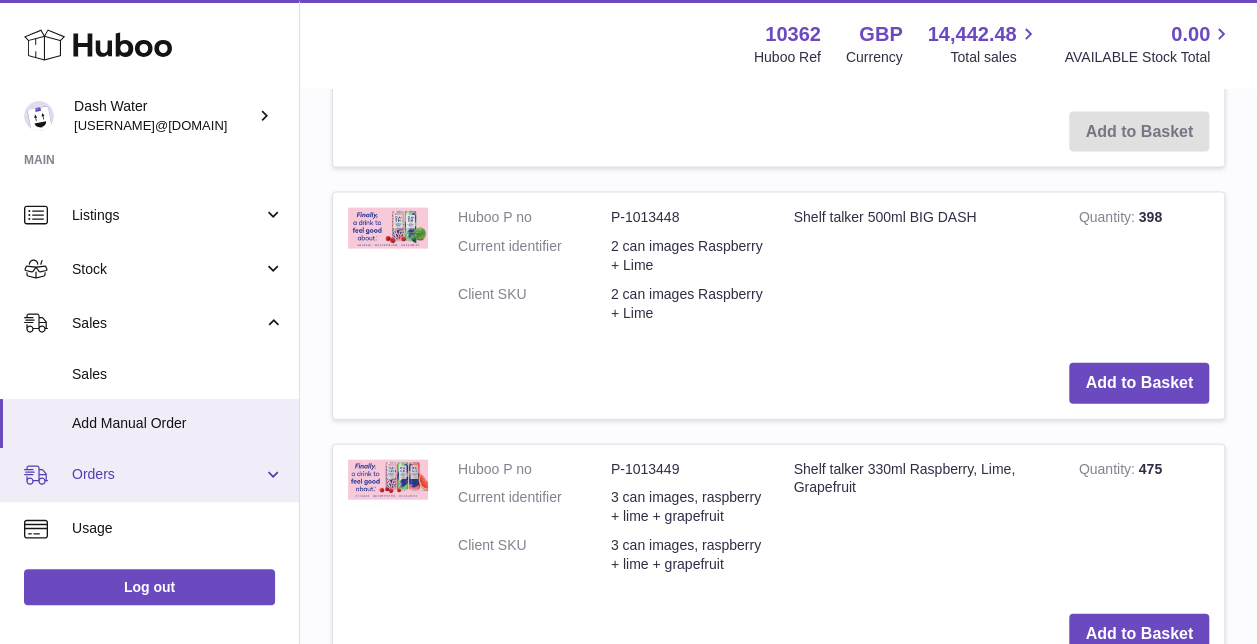 click on "Orders" at bounding box center [149, 475] 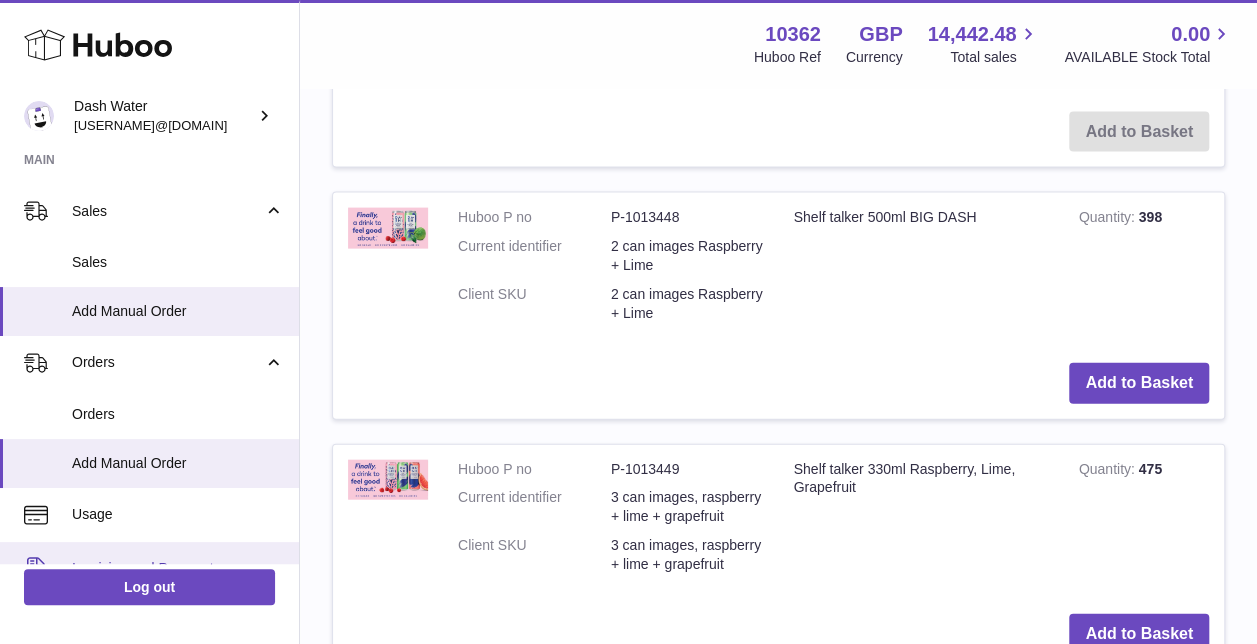 scroll, scrollTop: 300, scrollLeft: 0, axis: vertical 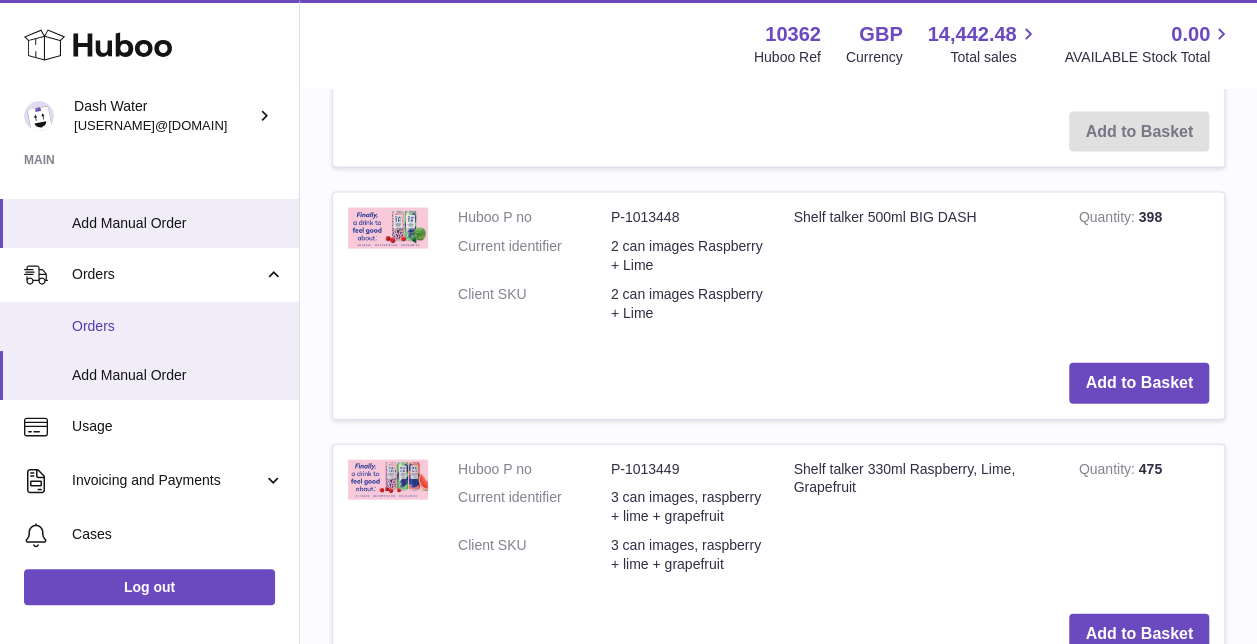 click on "Orders" at bounding box center [178, 326] 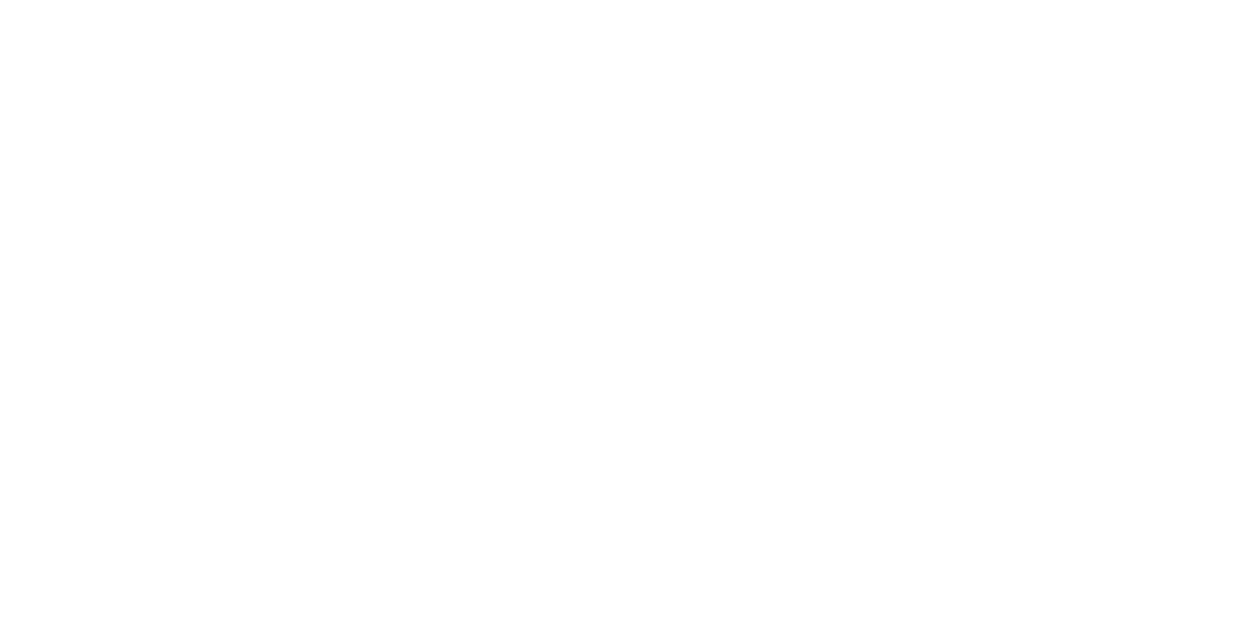 scroll, scrollTop: 0, scrollLeft: 0, axis: both 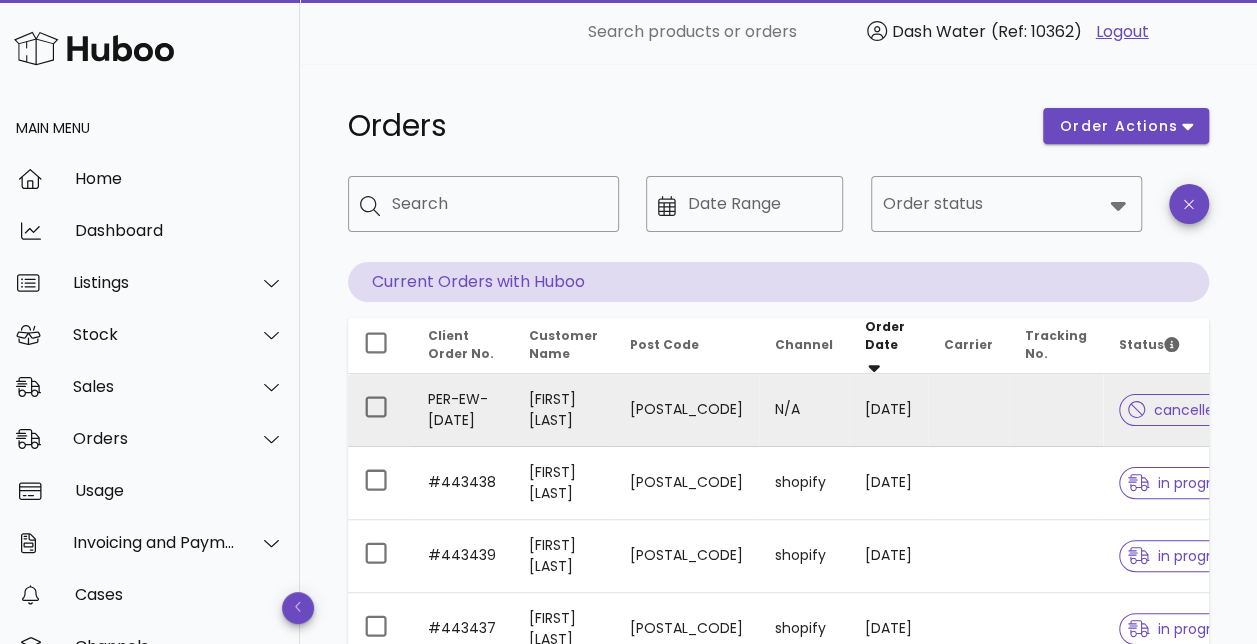 click on "cancelled" at bounding box center [1175, 410] 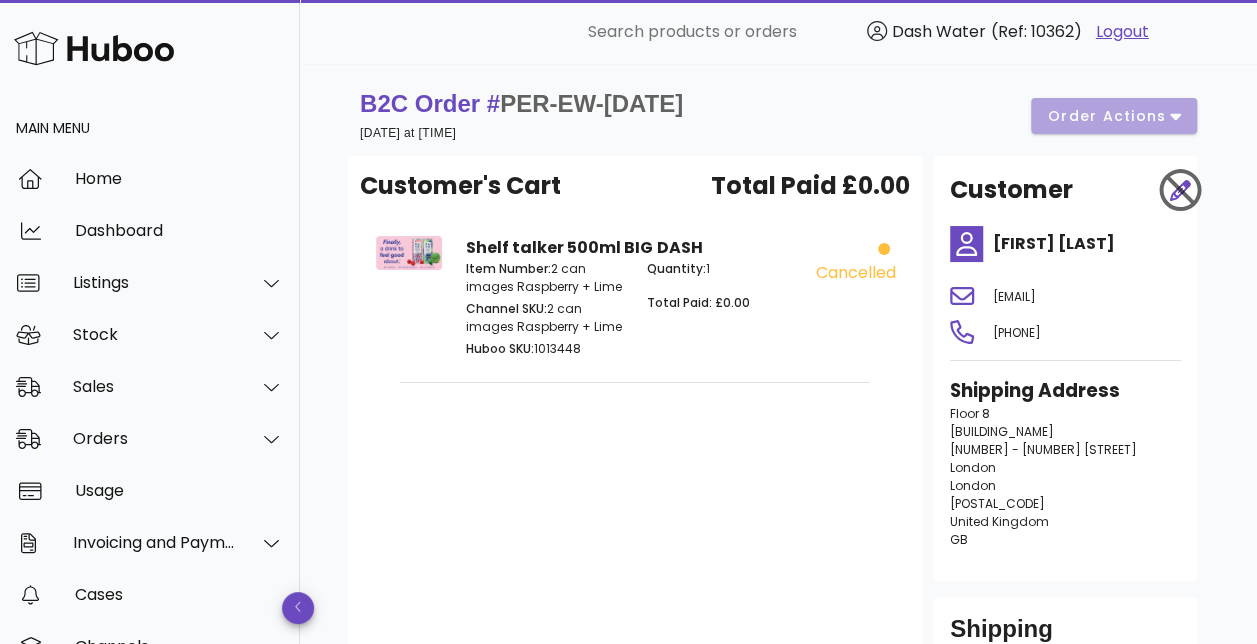 click on "cancelled" at bounding box center (856, 273) 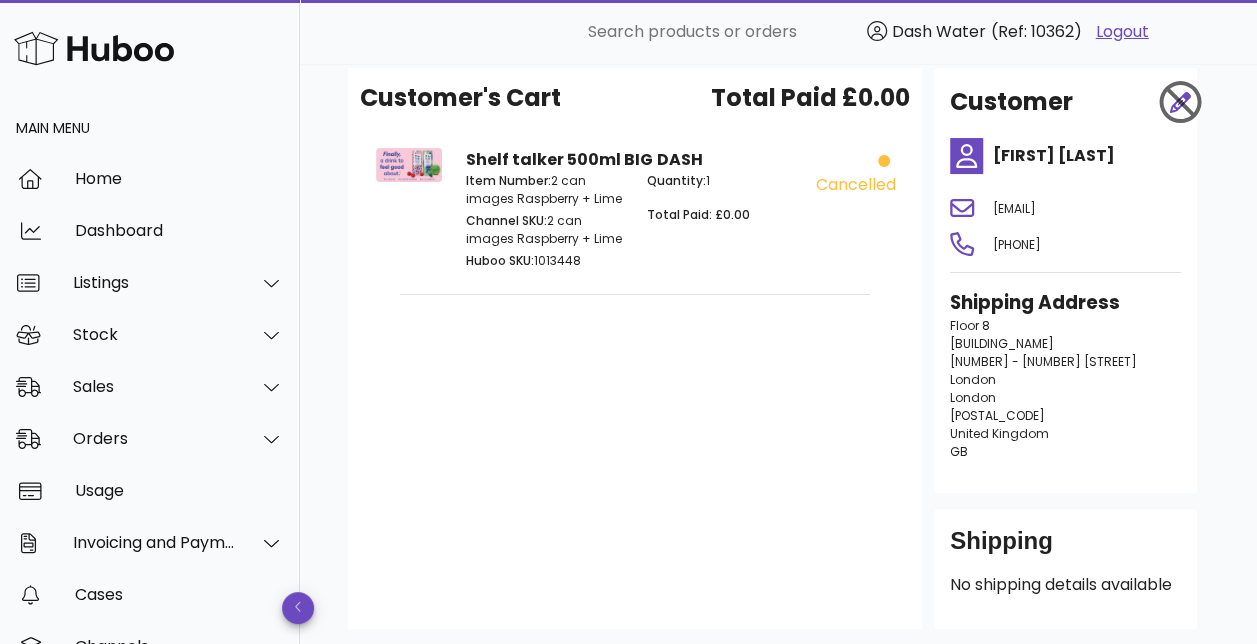 scroll, scrollTop: 58, scrollLeft: 0, axis: vertical 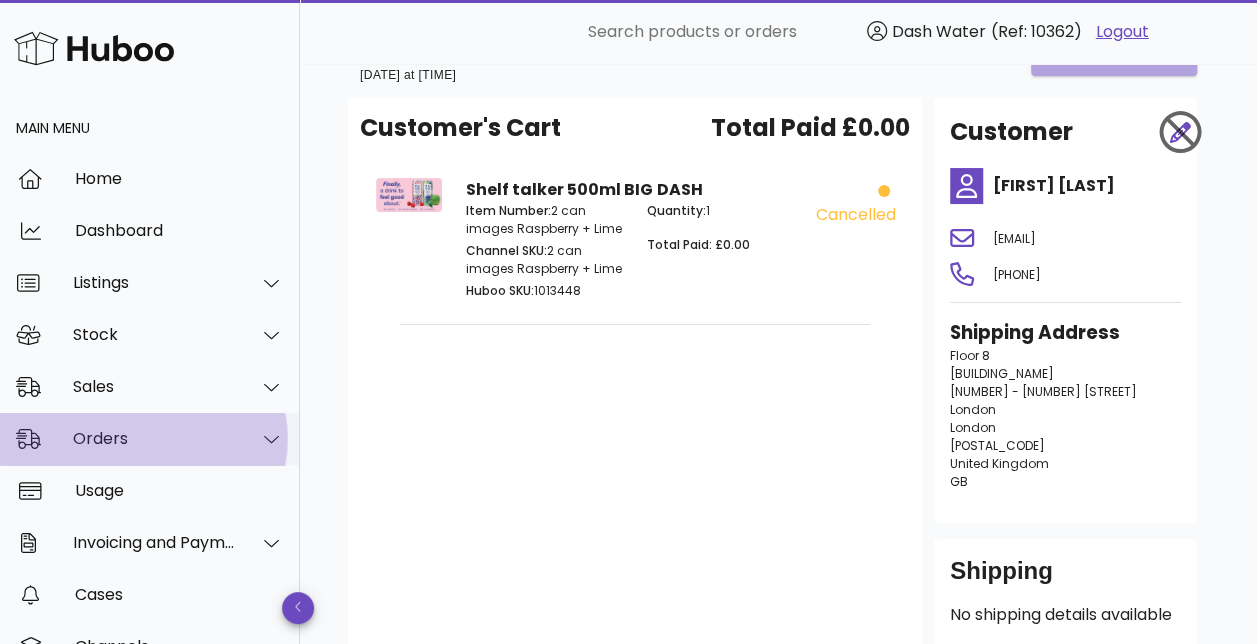 click on "Orders" at bounding box center (154, 438) 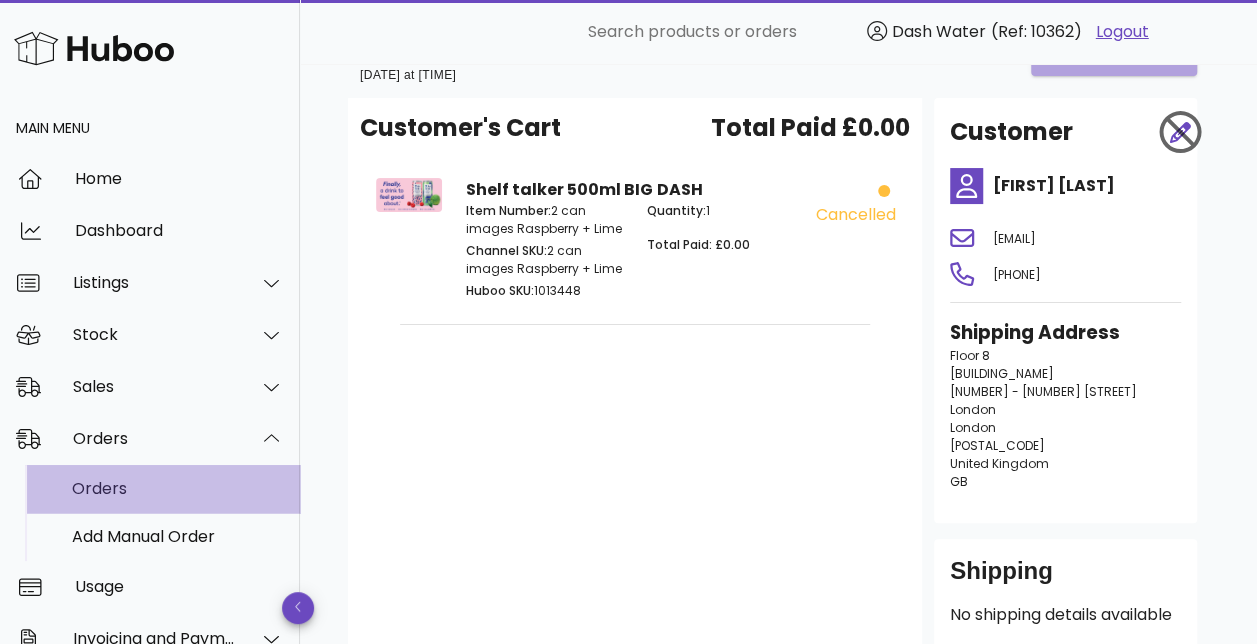 click on "Orders" at bounding box center [178, 488] 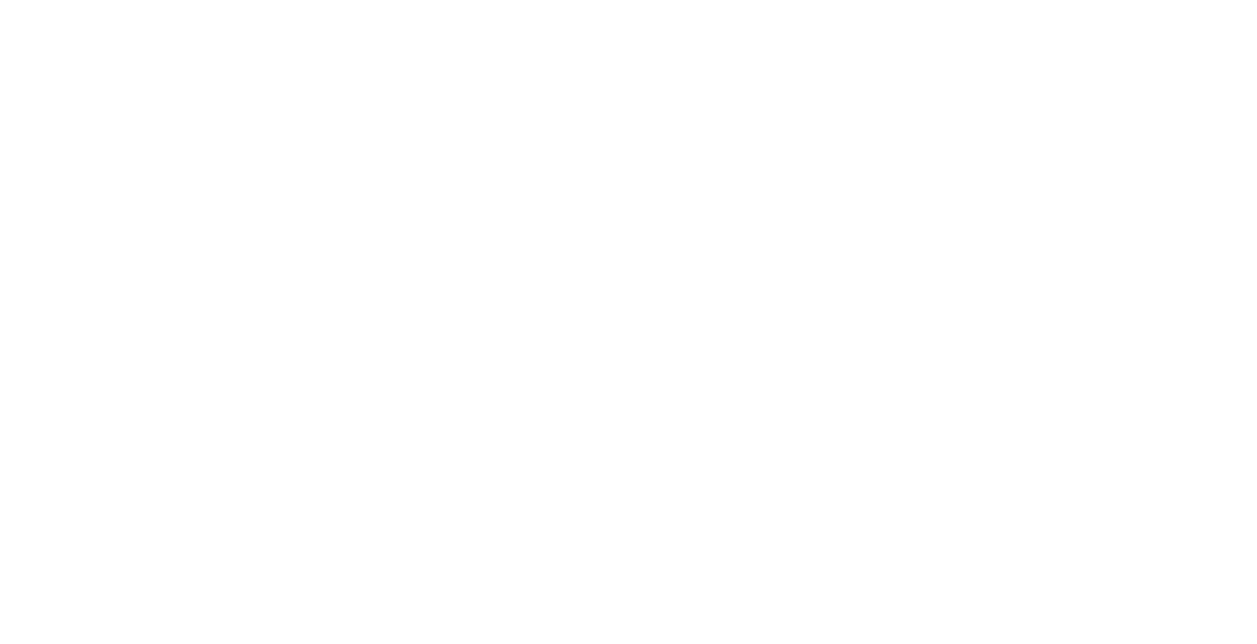 scroll, scrollTop: 0, scrollLeft: 0, axis: both 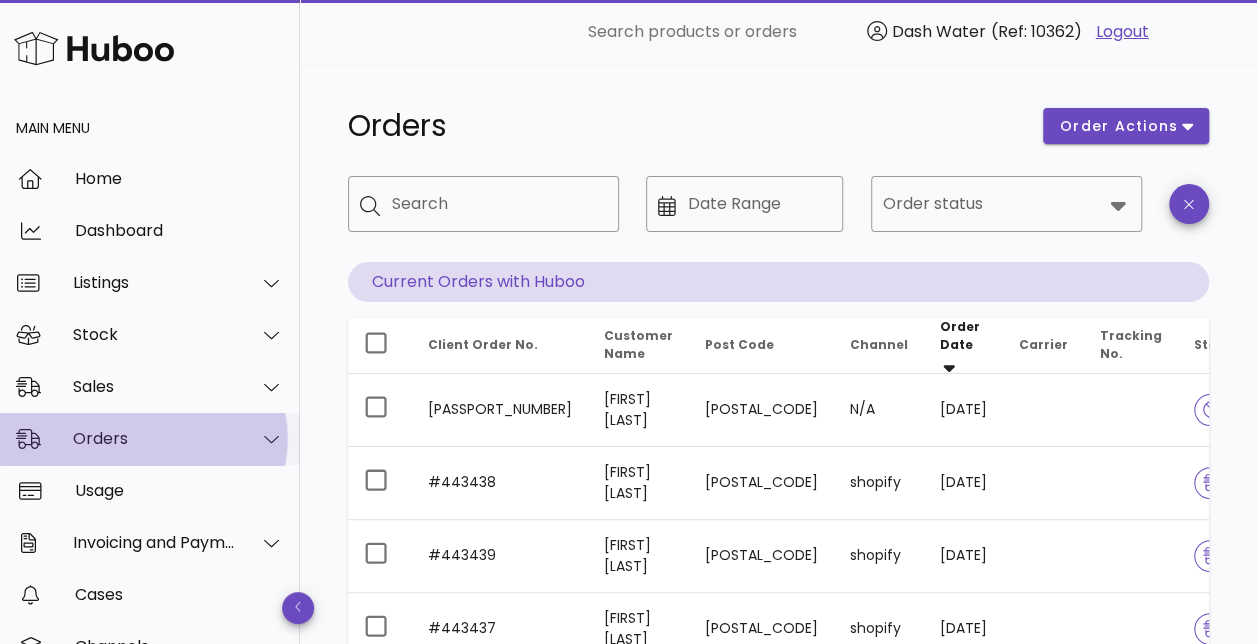 click on "Orders" at bounding box center (154, 438) 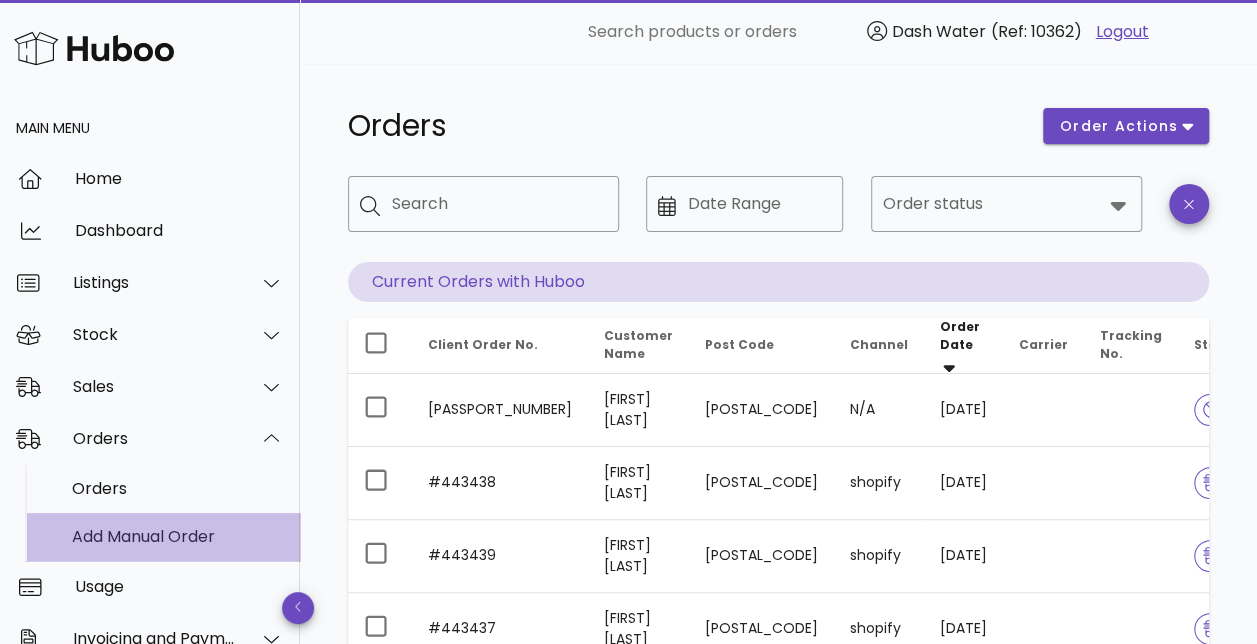 click on "Add Manual Order" at bounding box center [178, 536] 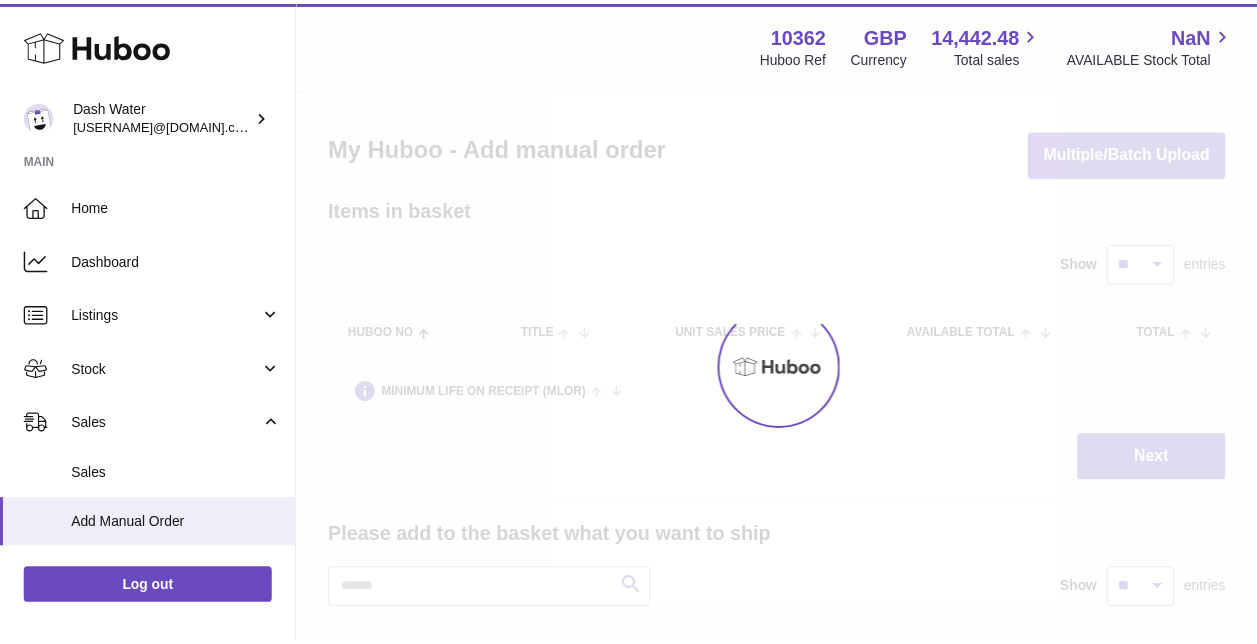 scroll, scrollTop: 0, scrollLeft: 0, axis: both 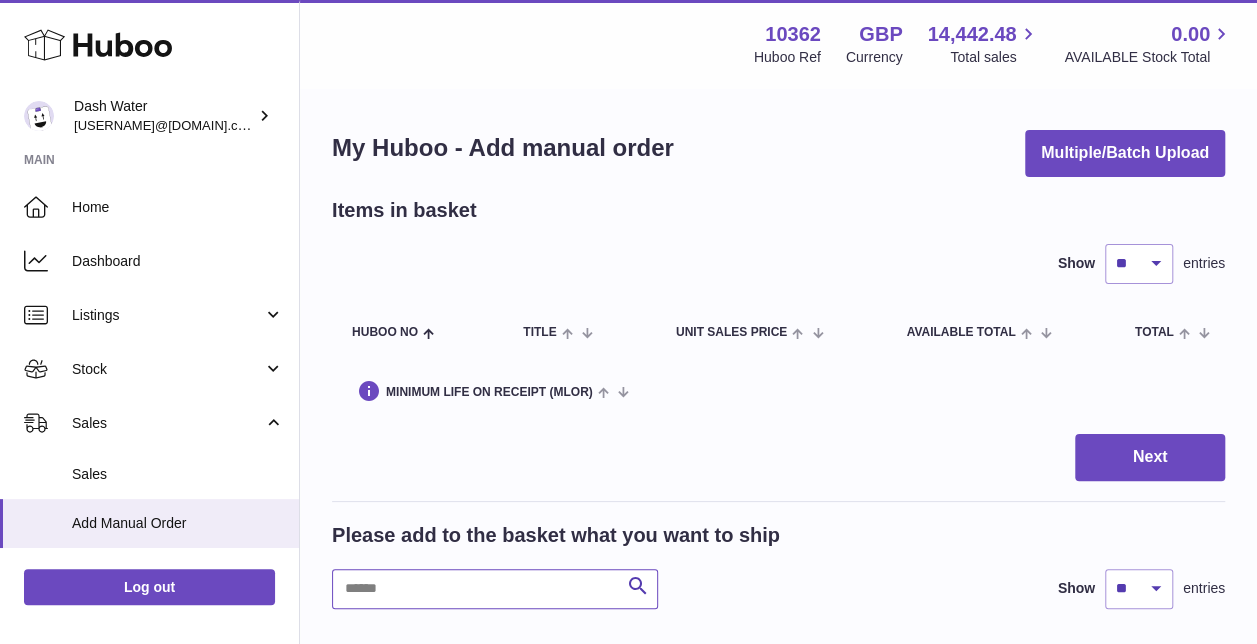 click at bounding box center (495, 589) 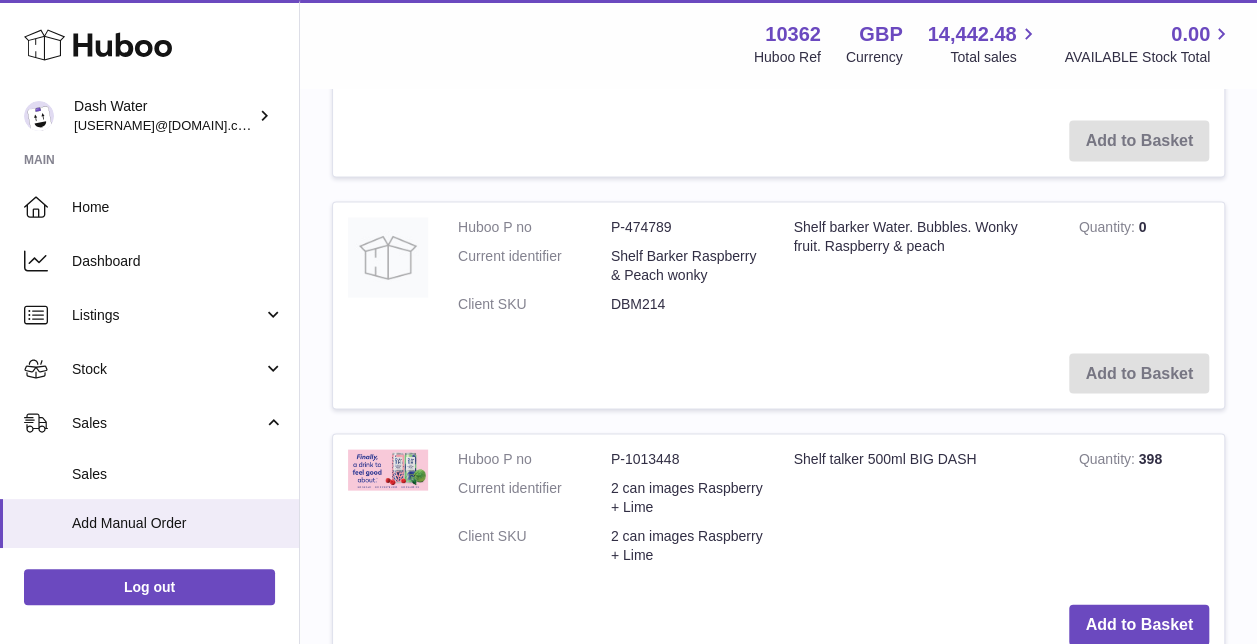 scroll, scrollTop: 1900, scrollLeft: 0, axis: vertical 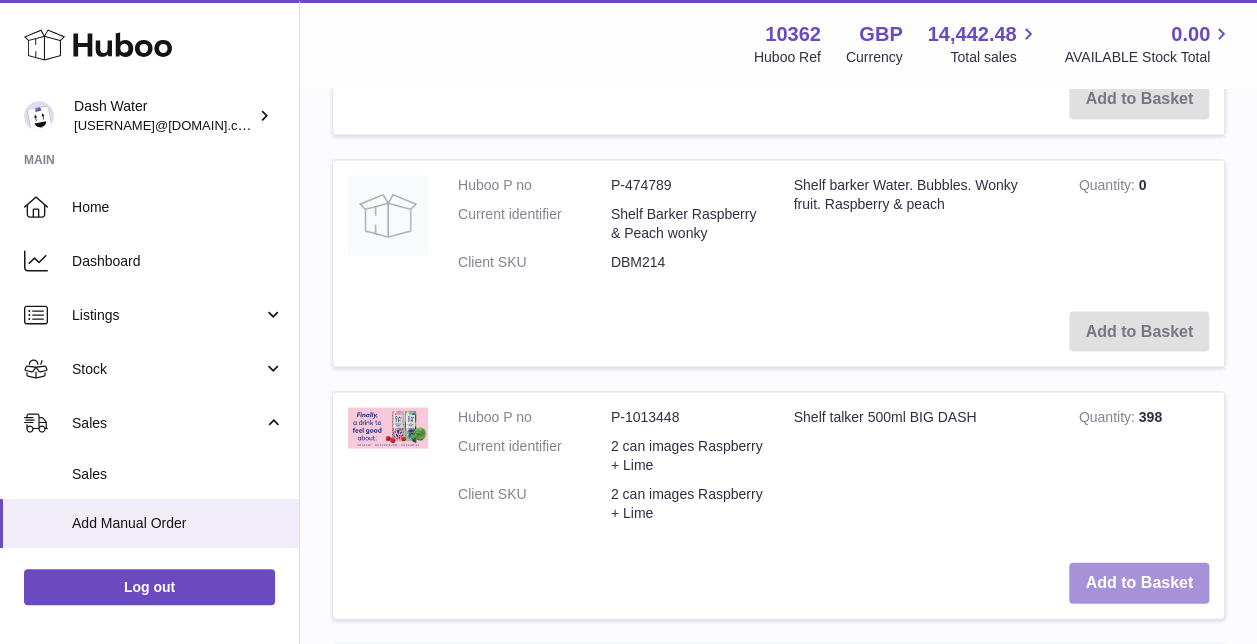 type on "*****" 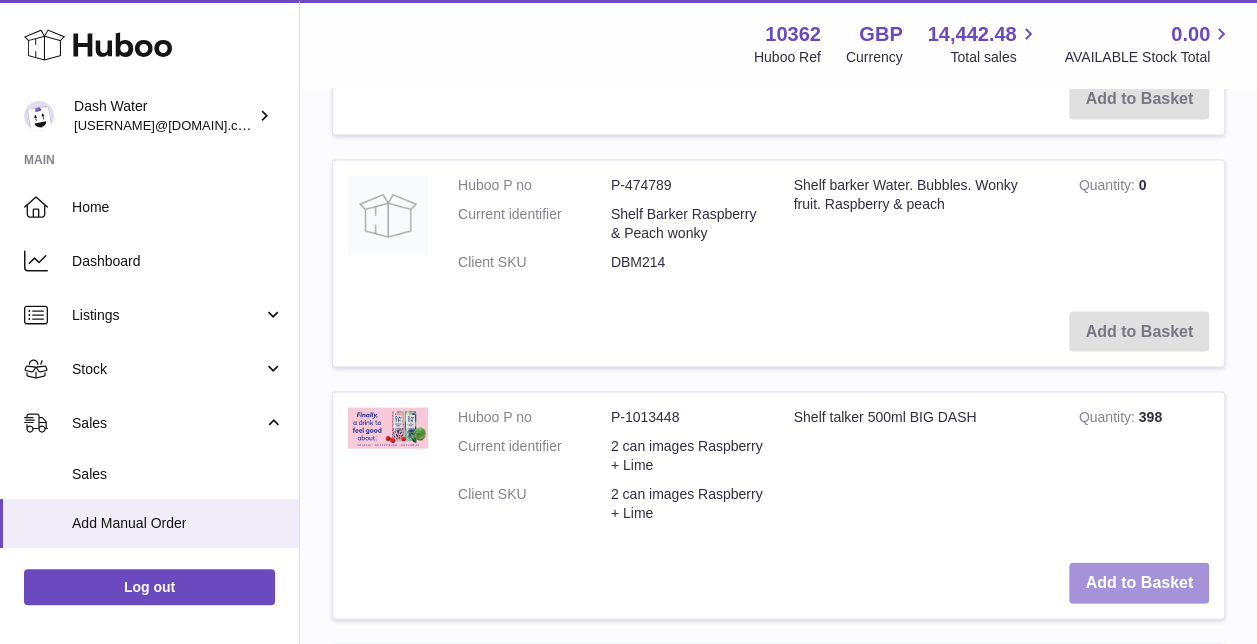 click on "Add to Basket" at bounding box center (1139, 583) 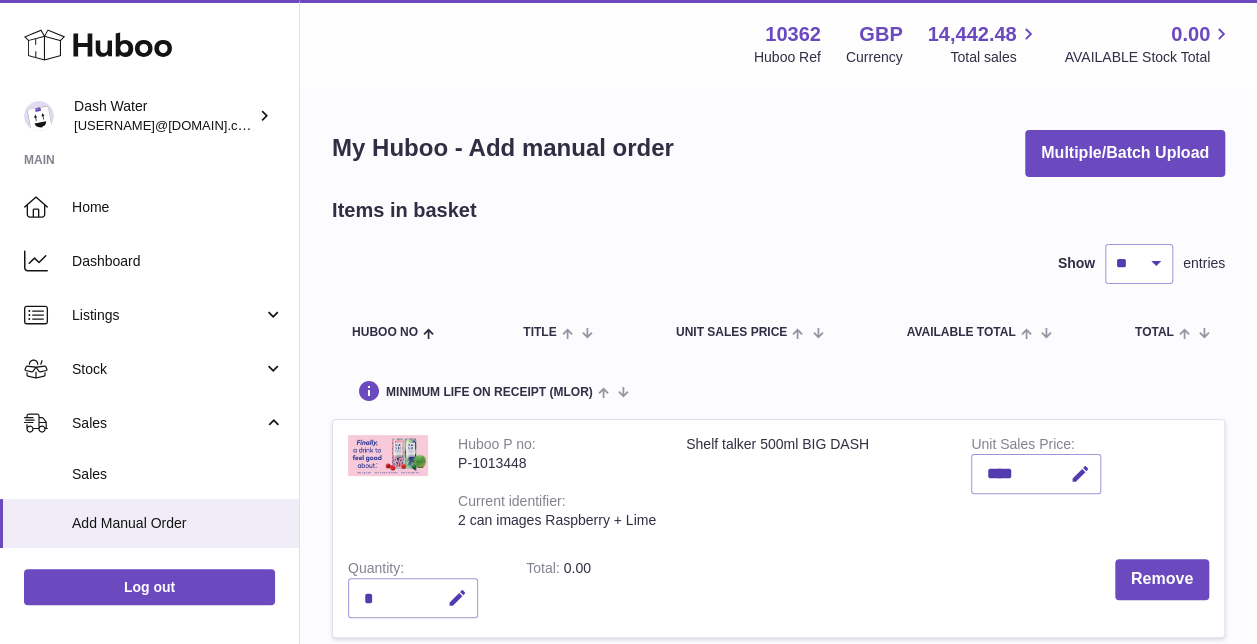 scroll, scrollTop: 200, scrollLeft: 0, axis: vertical 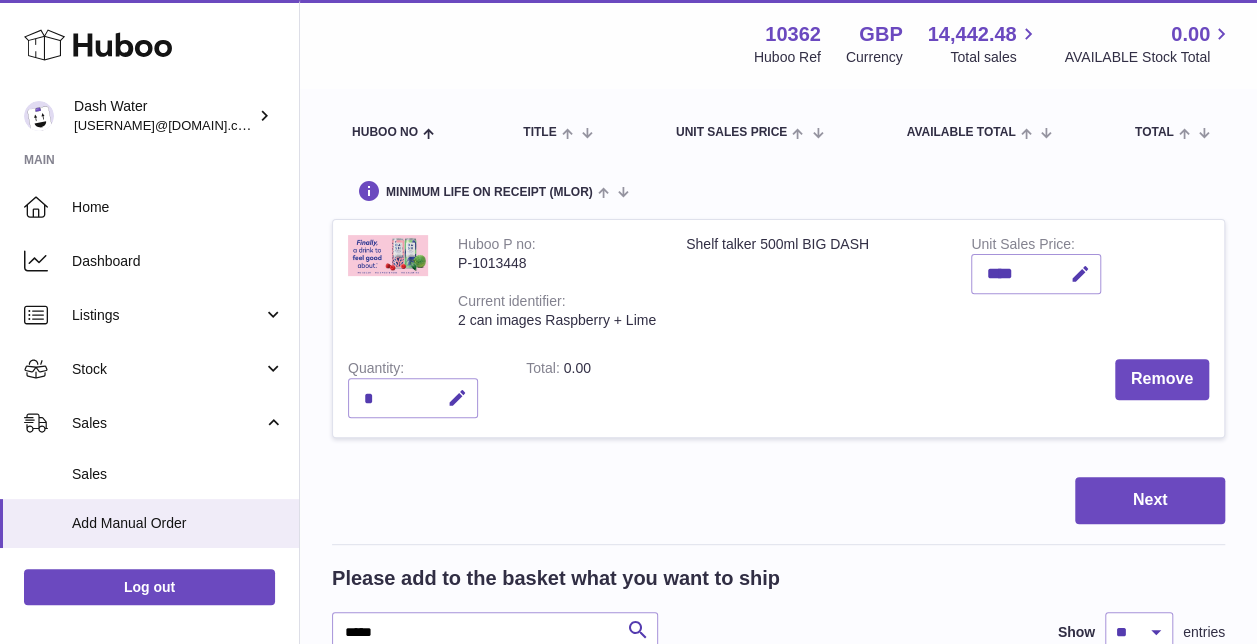click on "*" at bounding box center (413, 398) 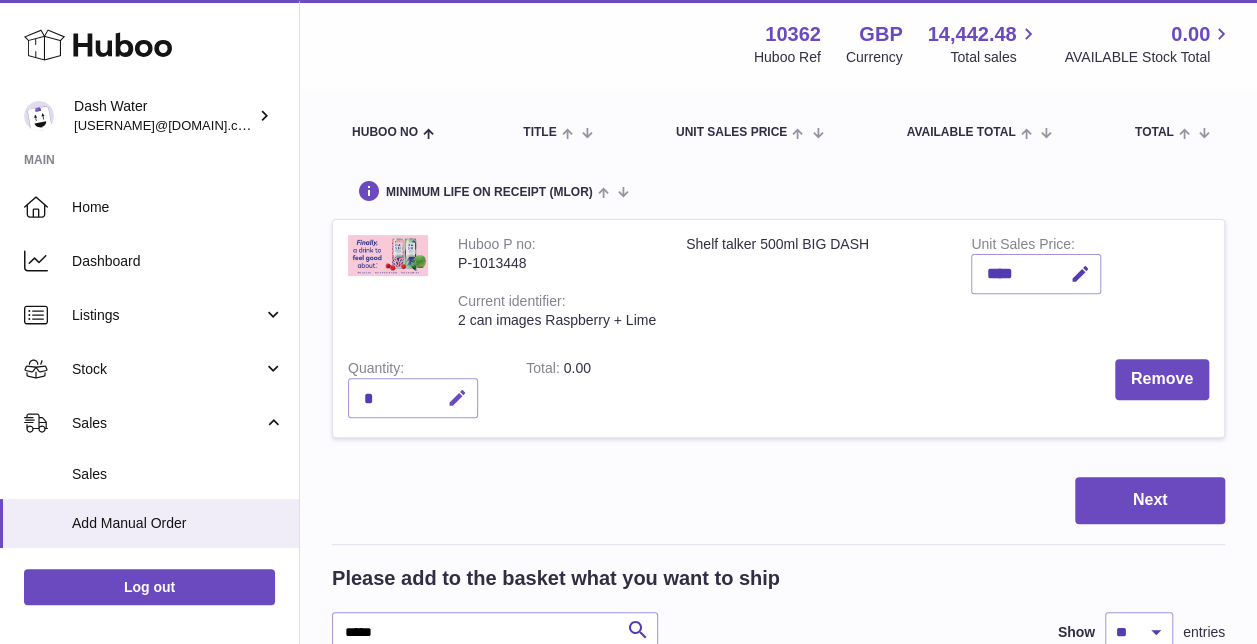 click at bounding box center (457, 398) 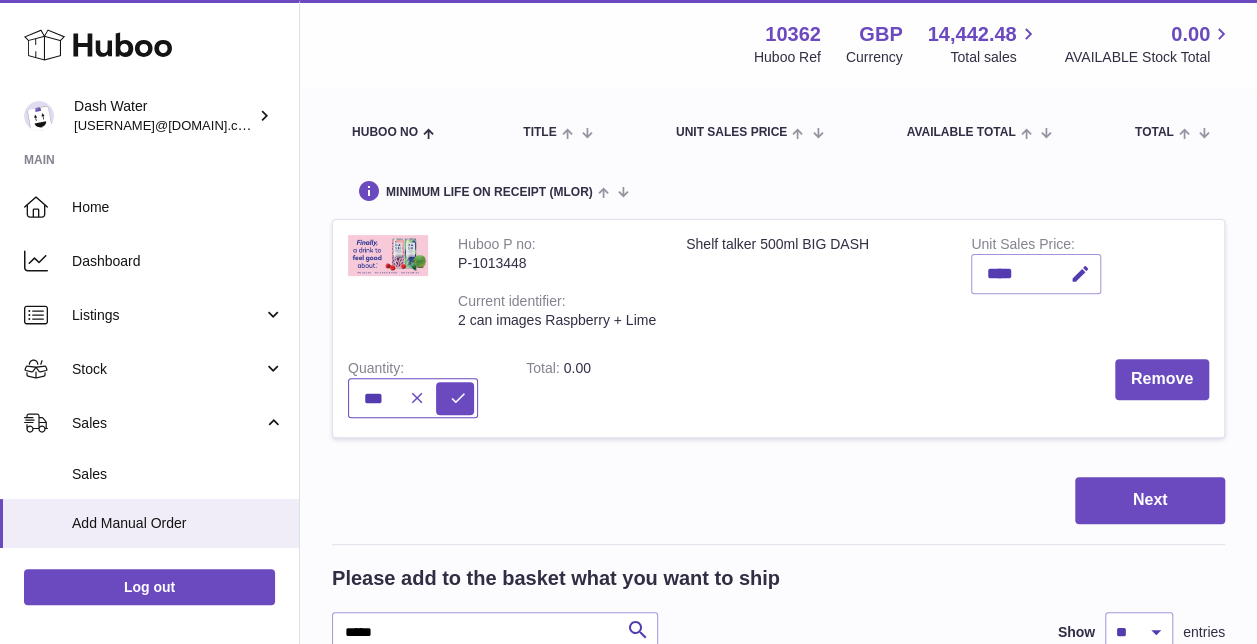 type on "***" 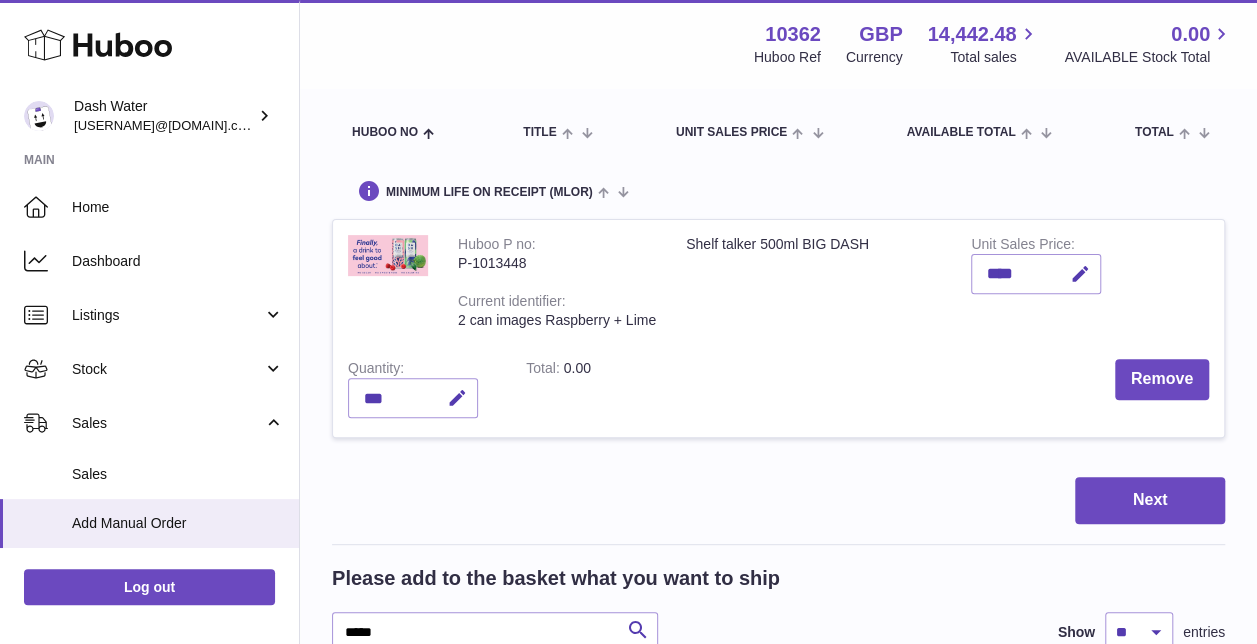 click on "Remove" at bounding box center (930, 390) 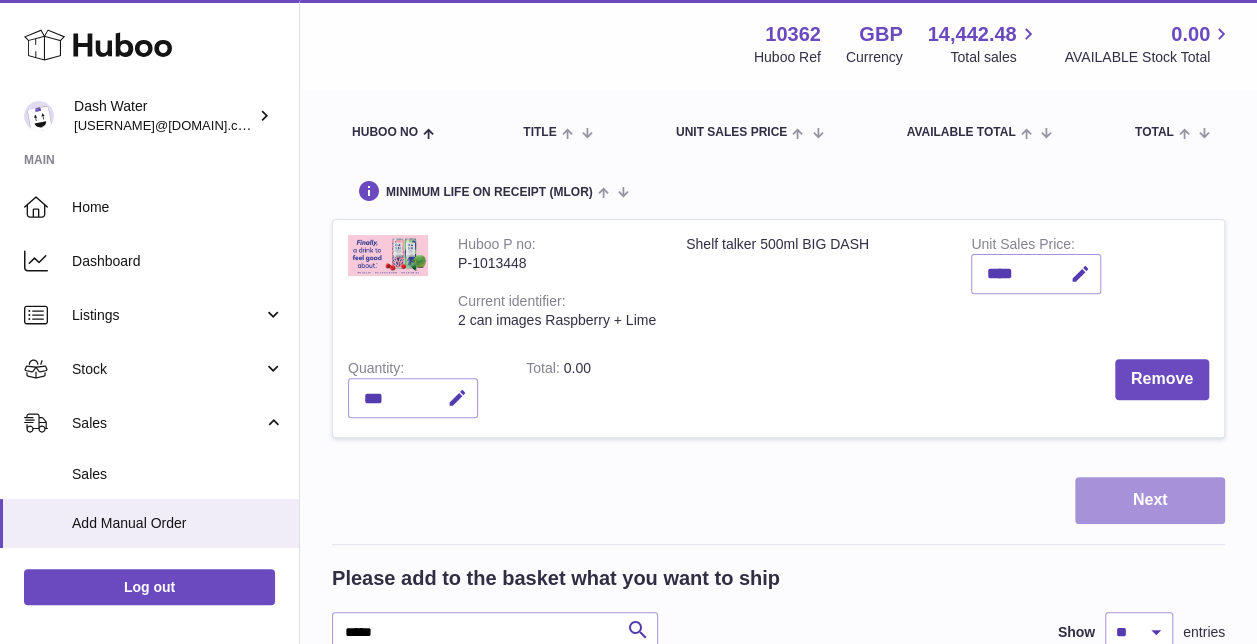 click on "Next" at bounding box center [1150, 500] 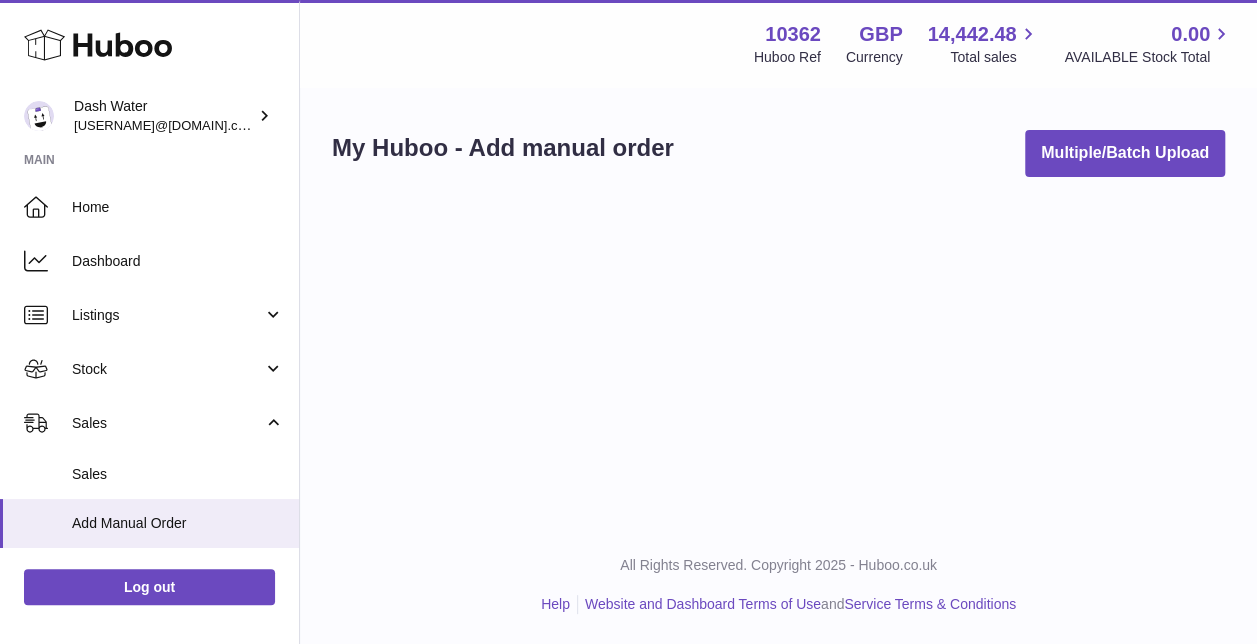 scroll, scrollTop: 0, scrollLeft: 0, axis: both 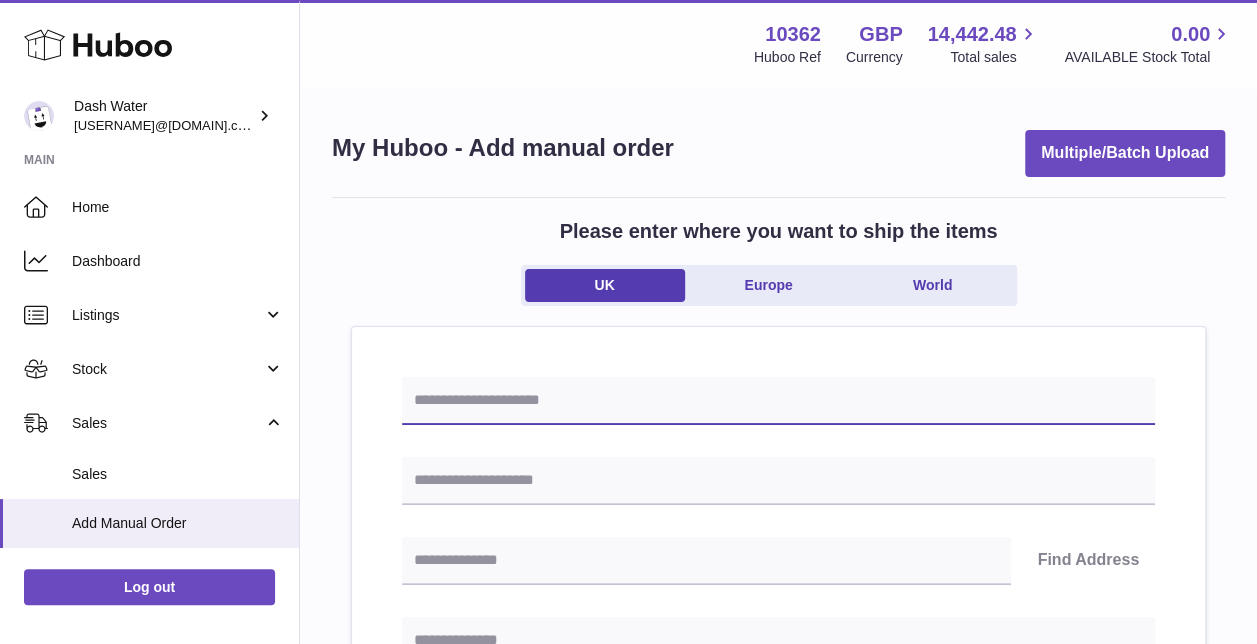 click at bounding box center (778, 401) 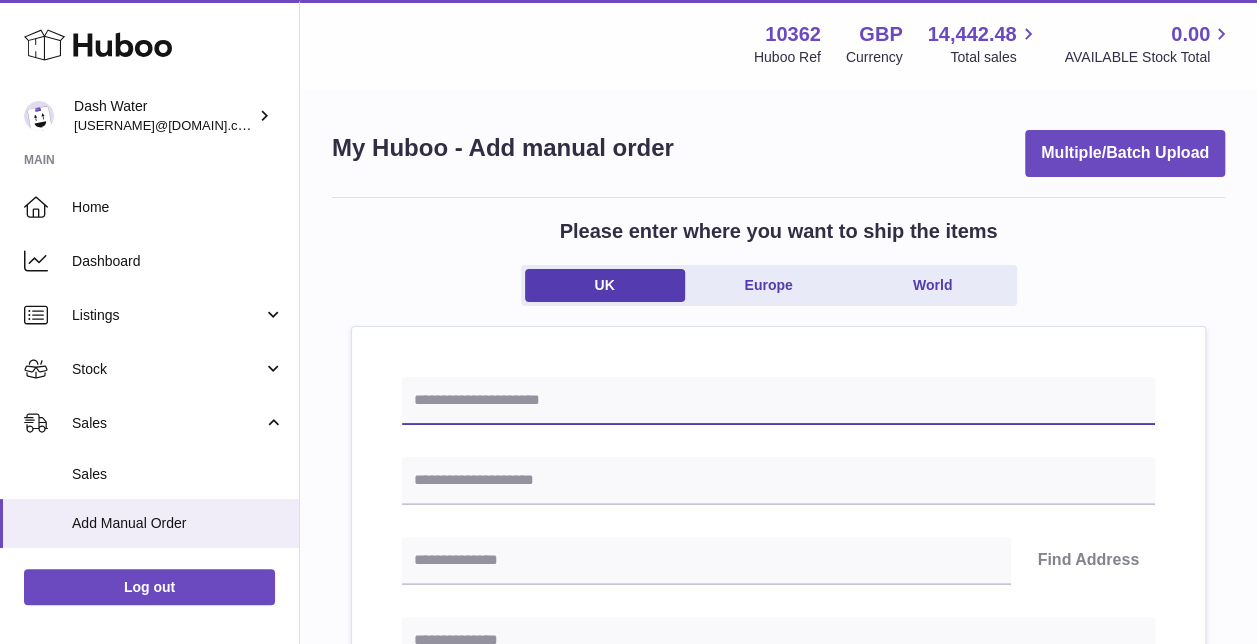 type on "**********" 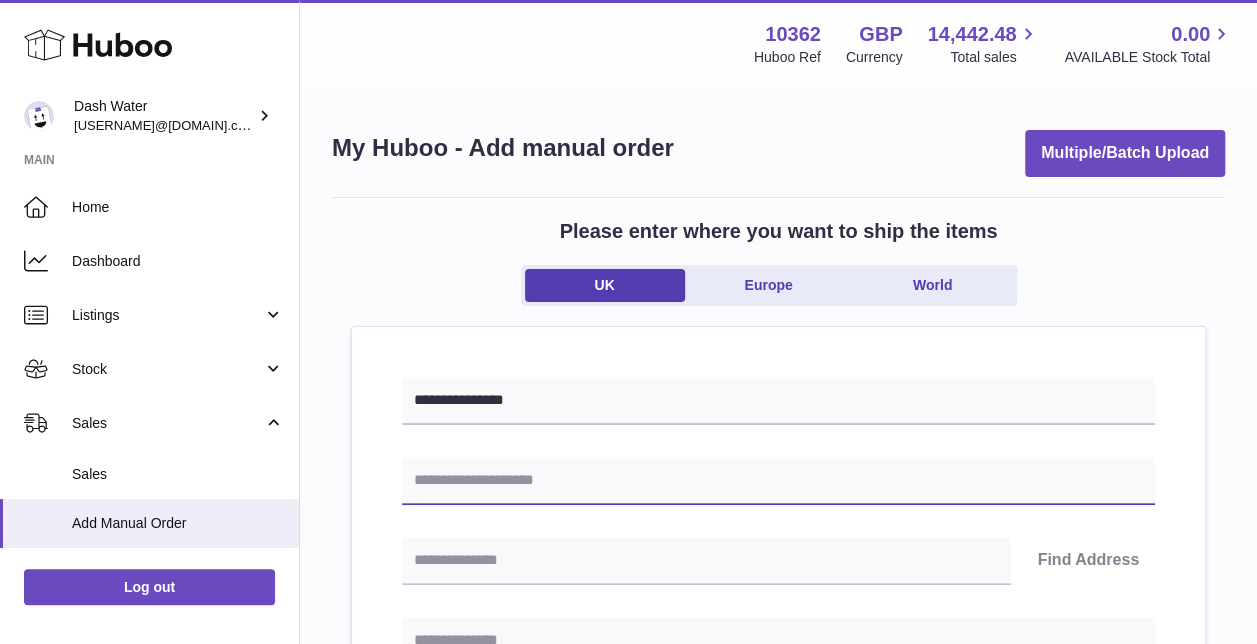 type on "**********" 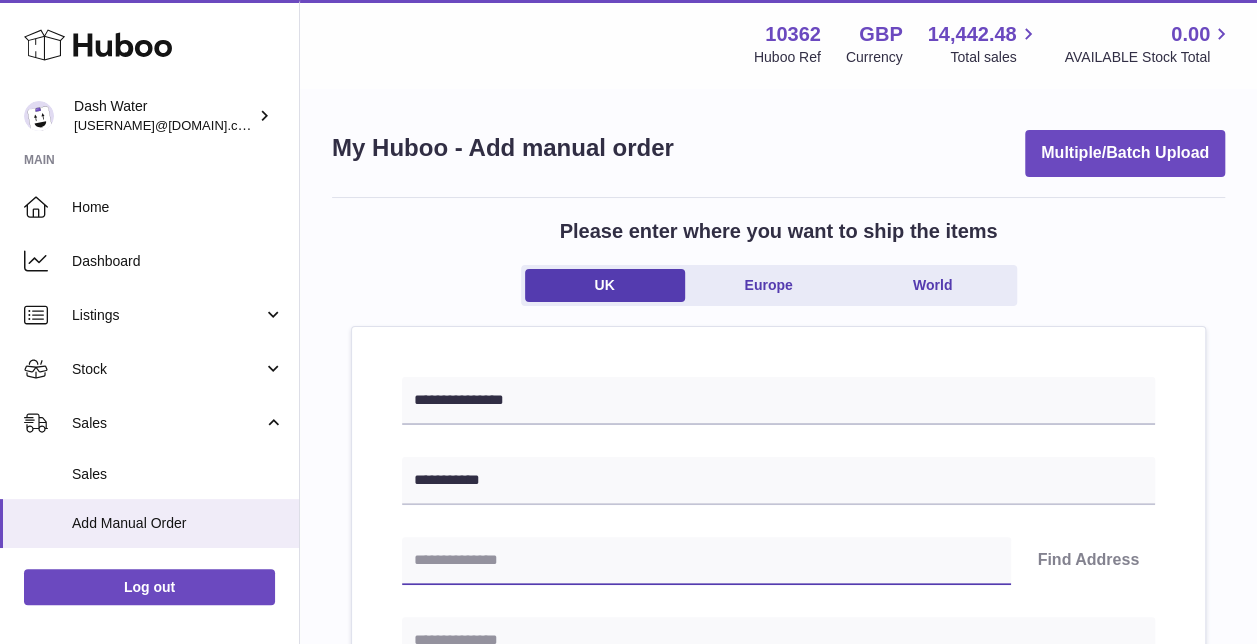 type on "********" 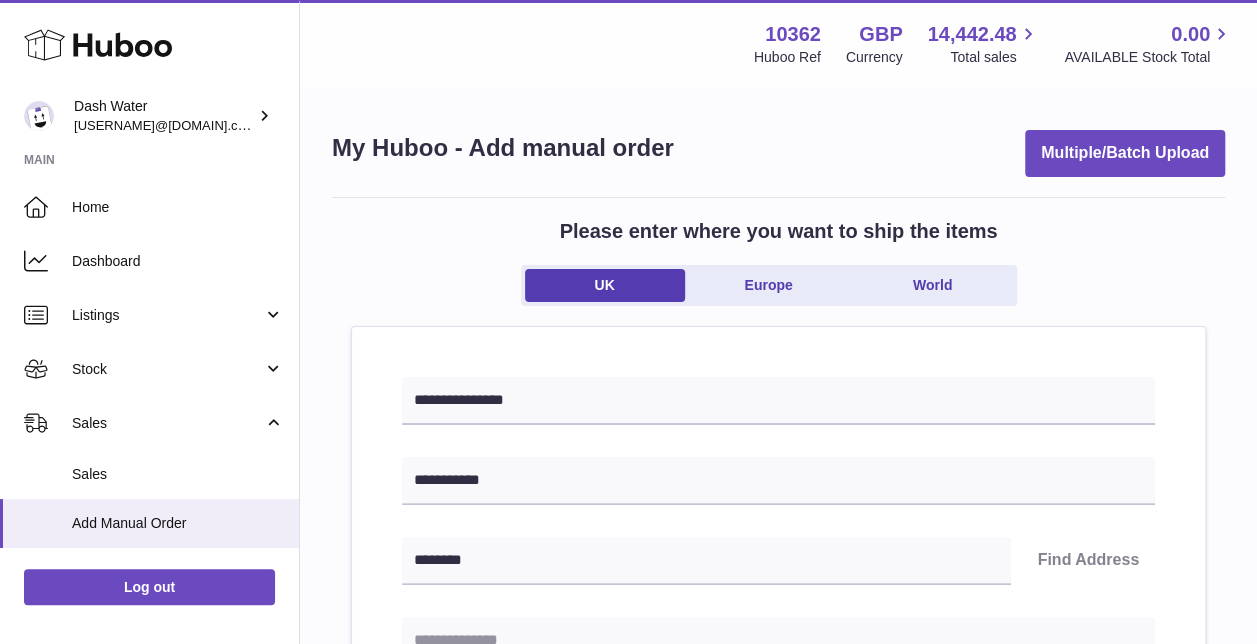 type on "*******" 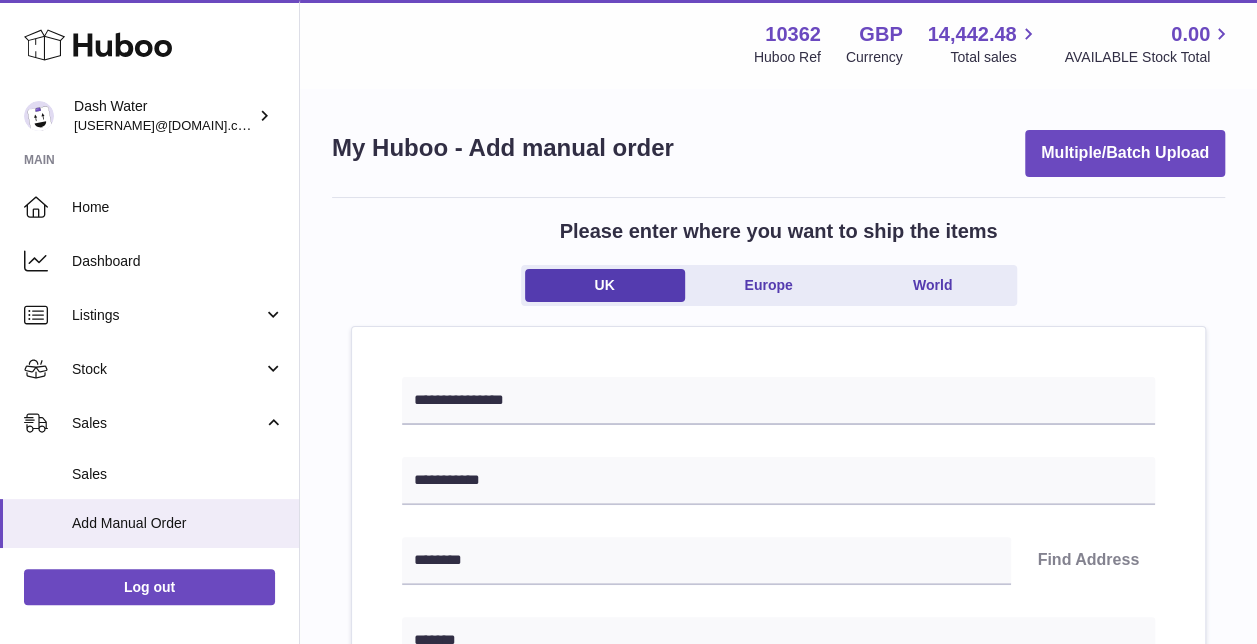 type on "**********" 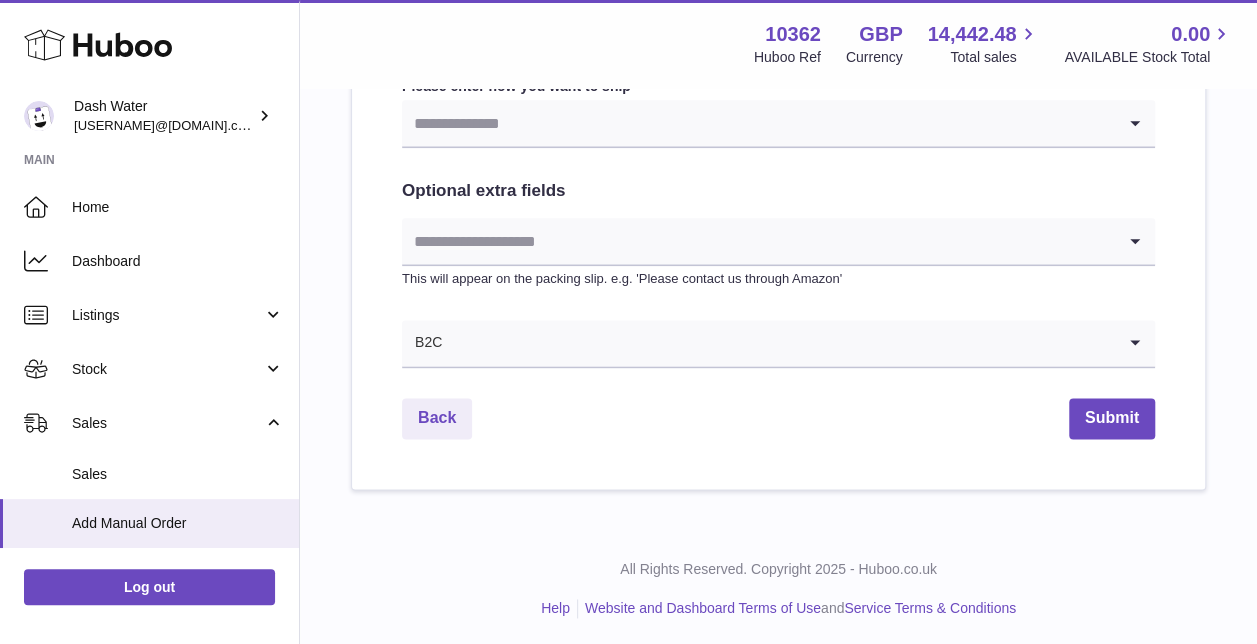 scroll, scrollTop: 900, scrollLeft: 0, axis: vertical 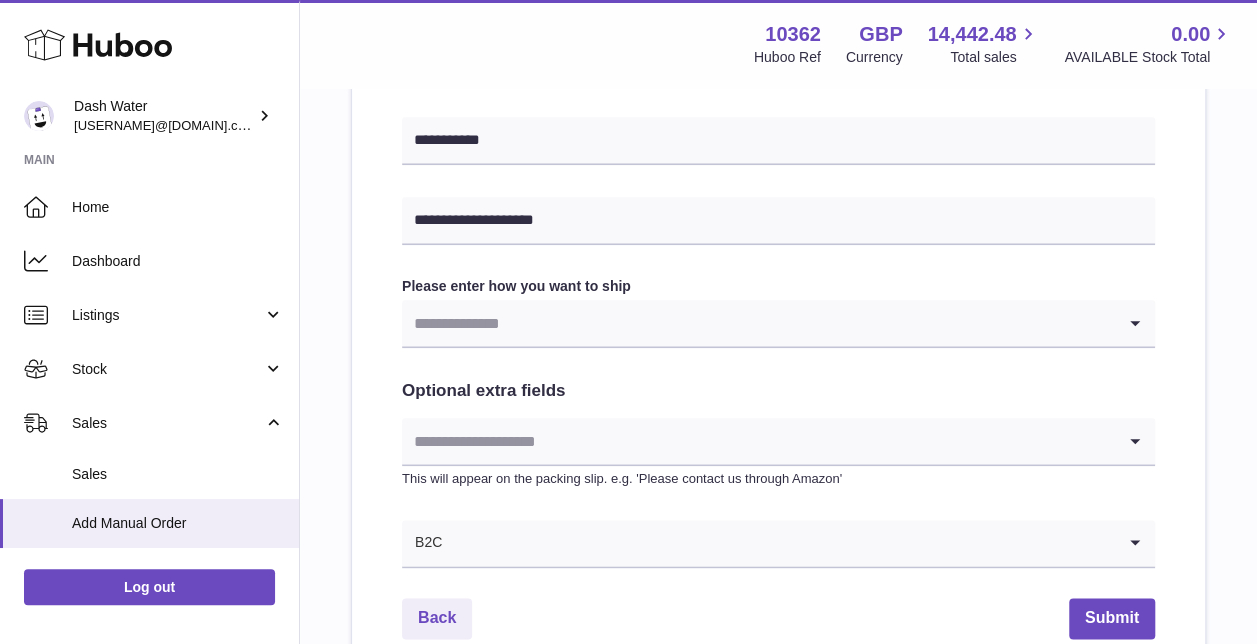 click at bounding box center [758, 323] 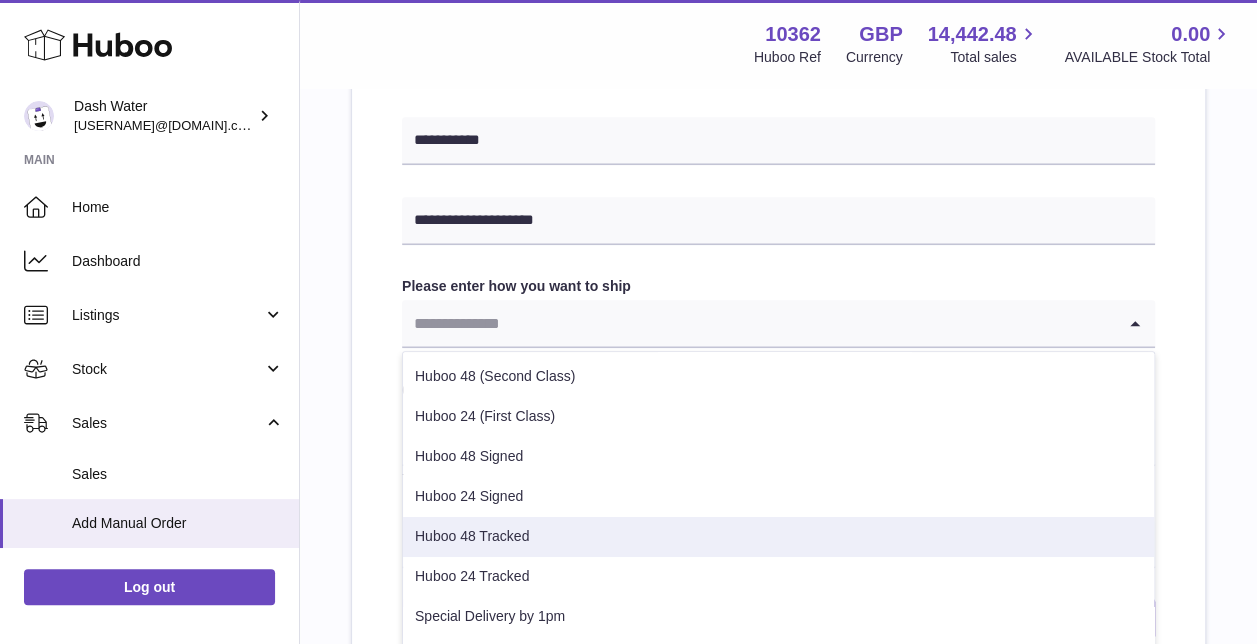click on "Huboo 48 Tracked" at bounding box center [778, 537] 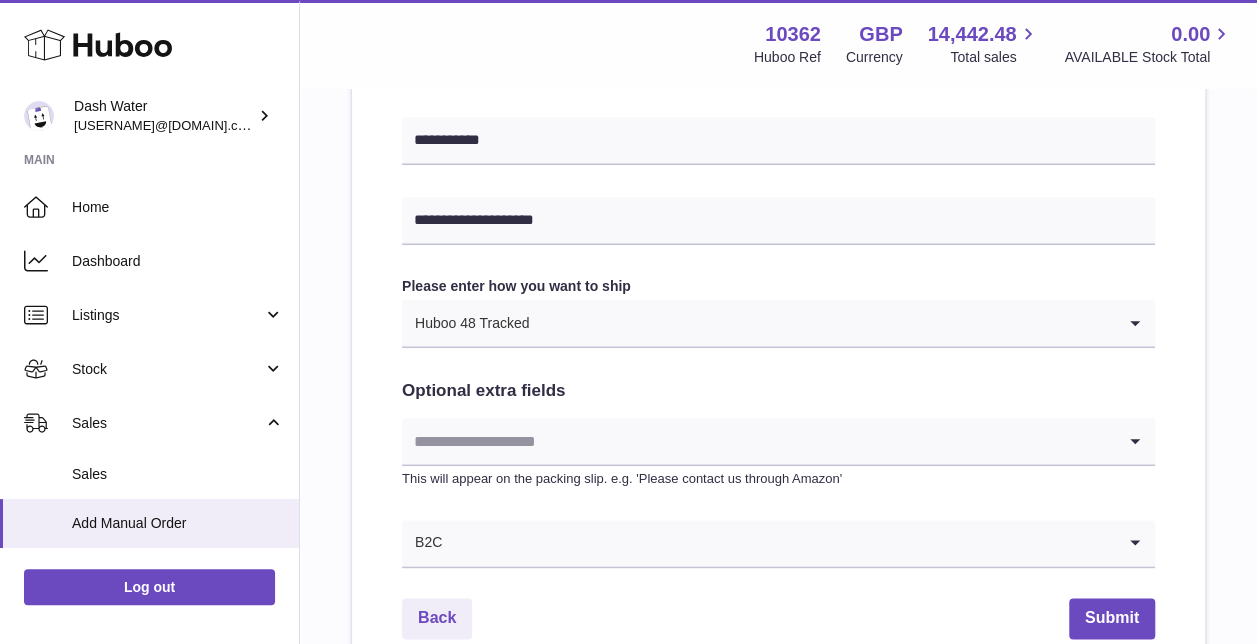 click at bounding box center (779, 543) 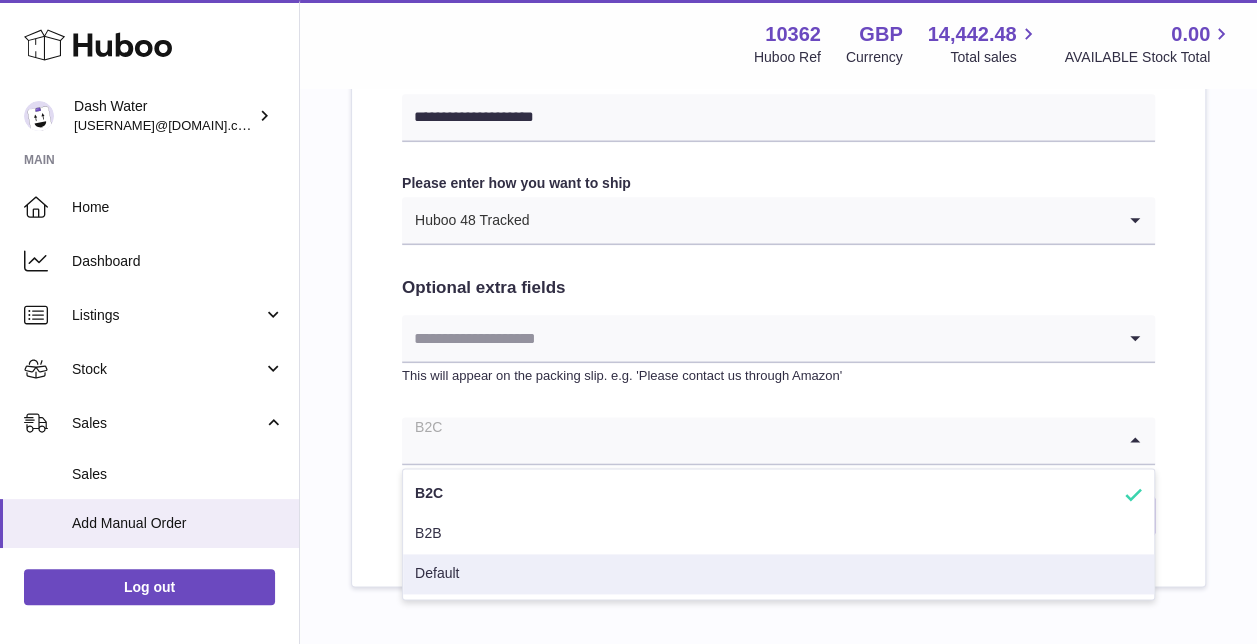 scroll, scrollTop: 1100, scrollLeft: 0, axis: vertical 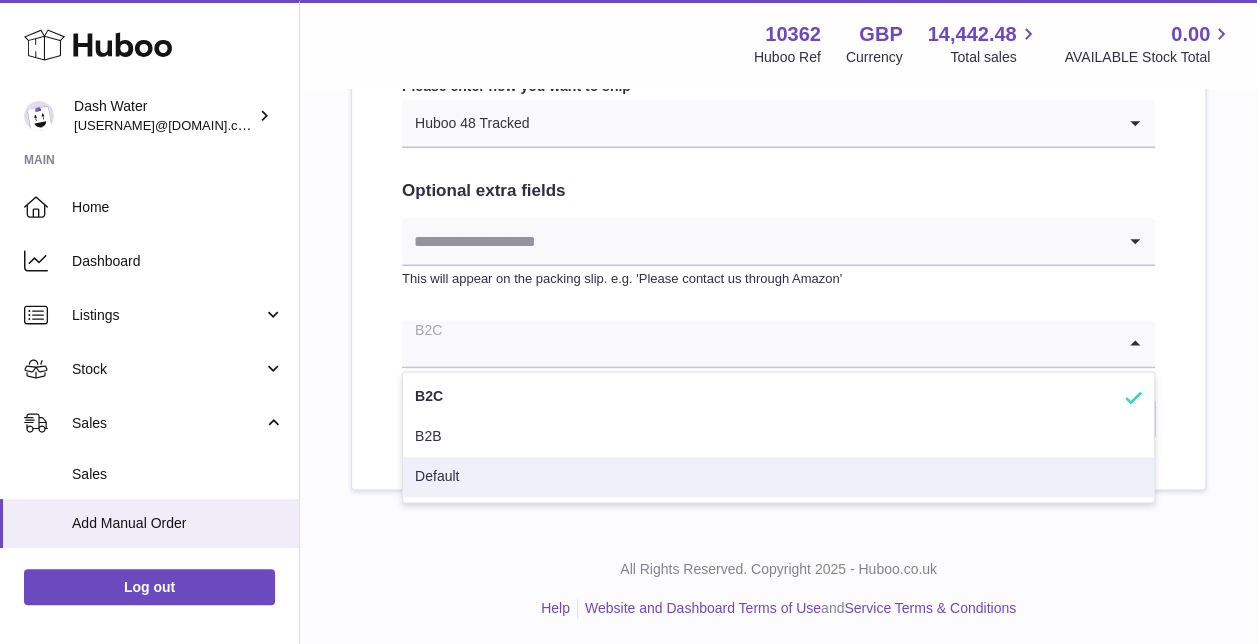click on "Default" at bounding box center (778, 477) 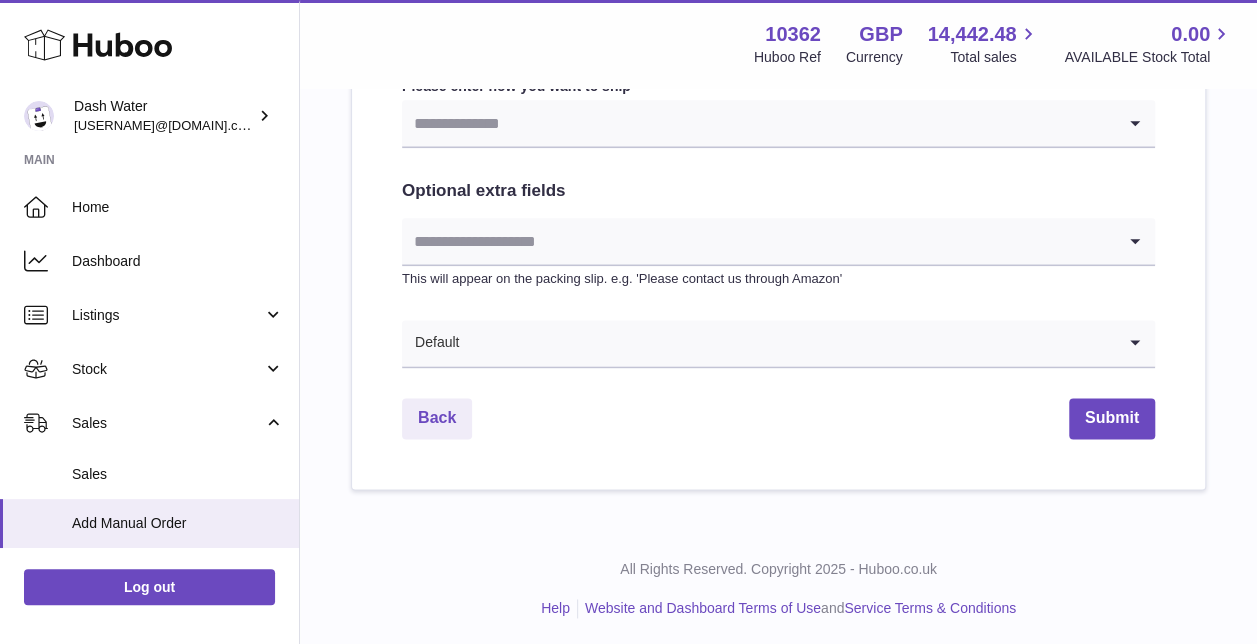 click on "**********" at bounding box center [778, -240] 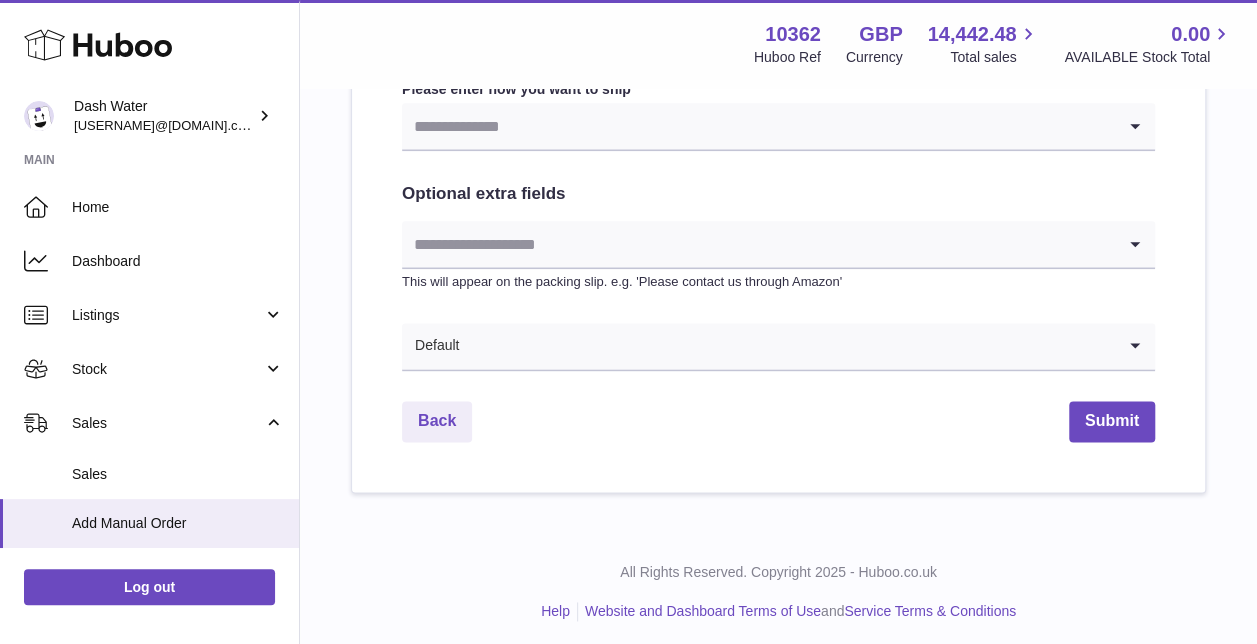scroll, scrollTop: 1102, scrollLeft: 0, axis: vertical 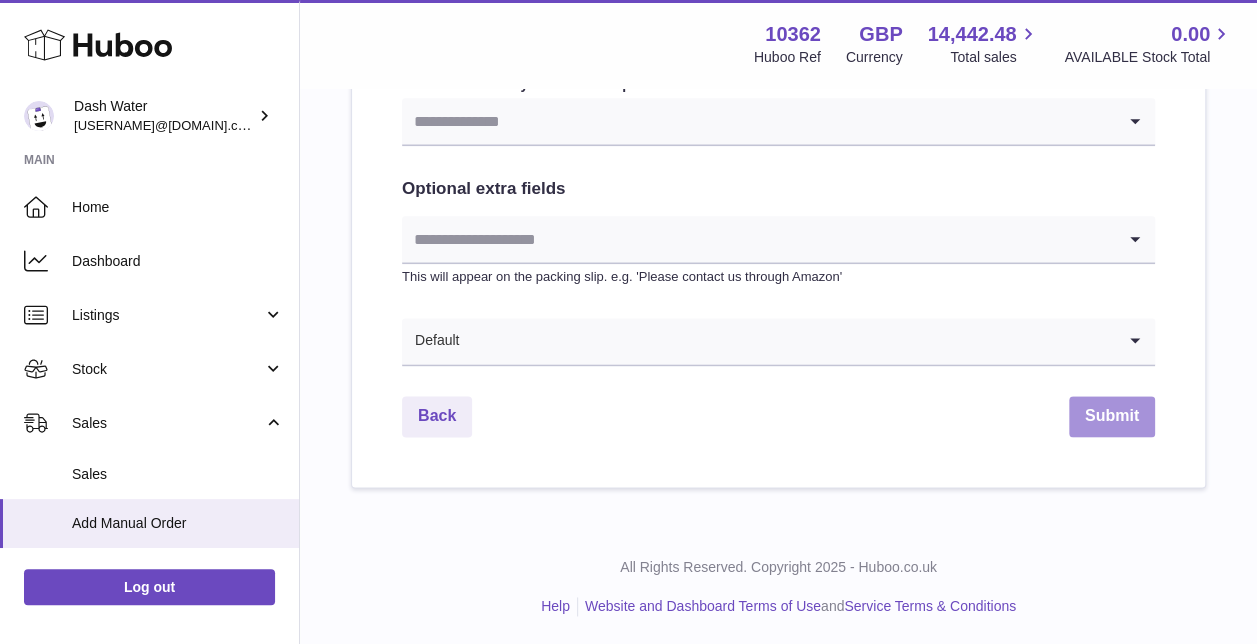 click on "Submit" at bounding box center [1112, 416] 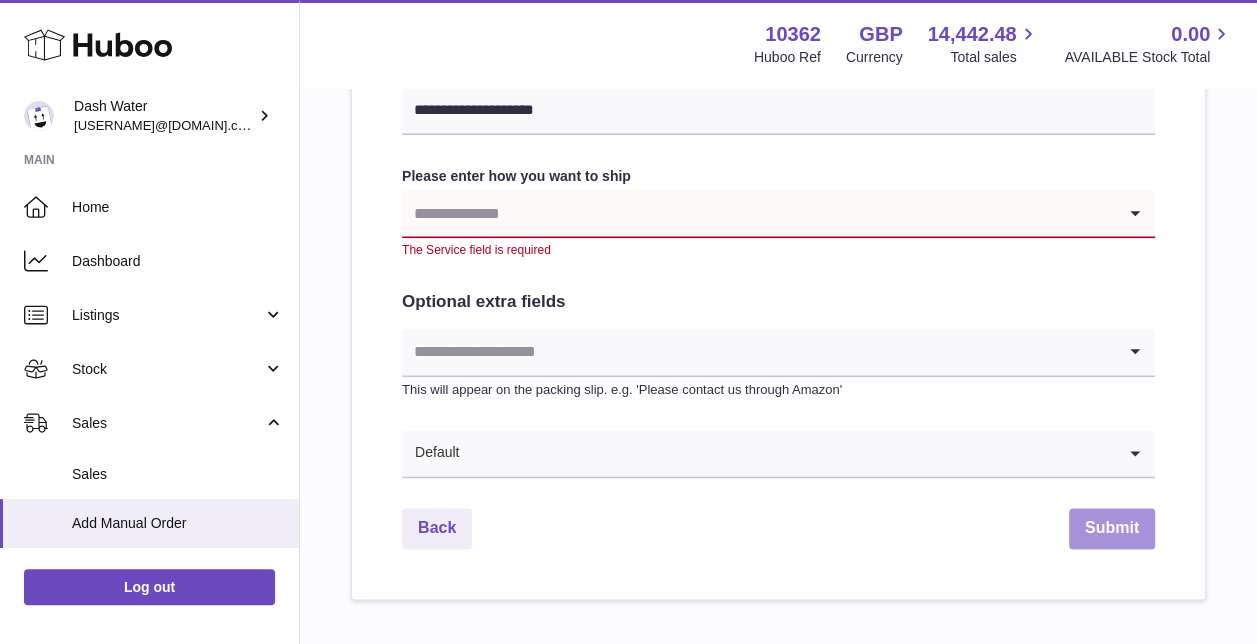 scroll, scrollTop: 902, scrollLeft: 0, axis: vertical 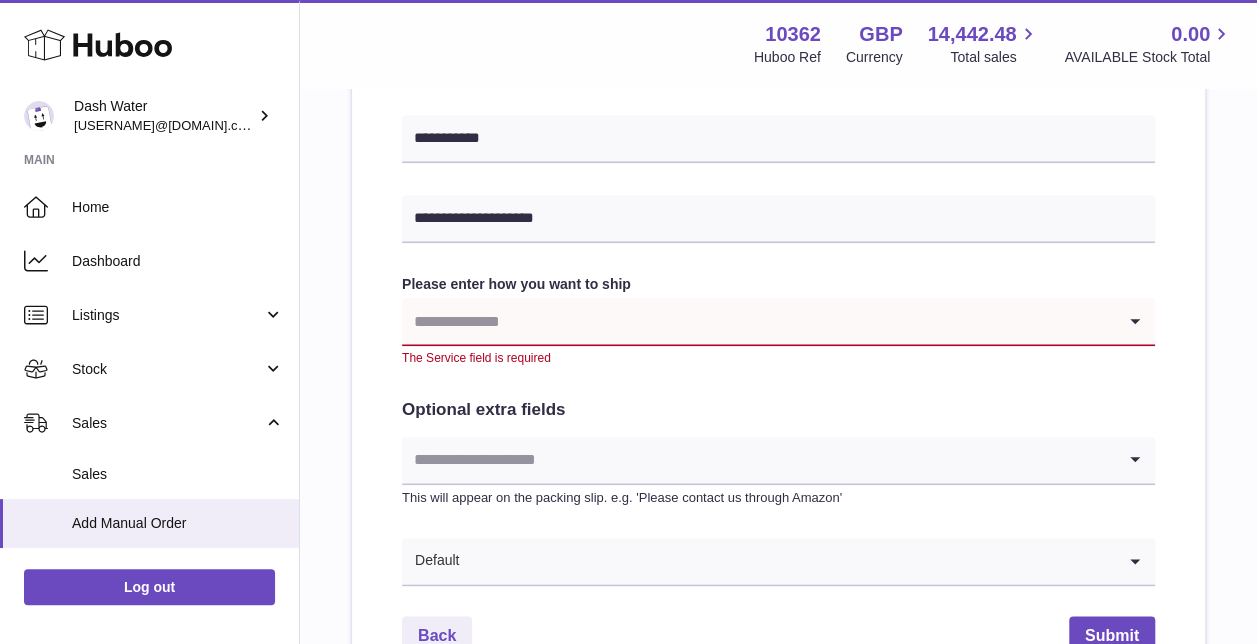 click at bounding box center (758, 321) 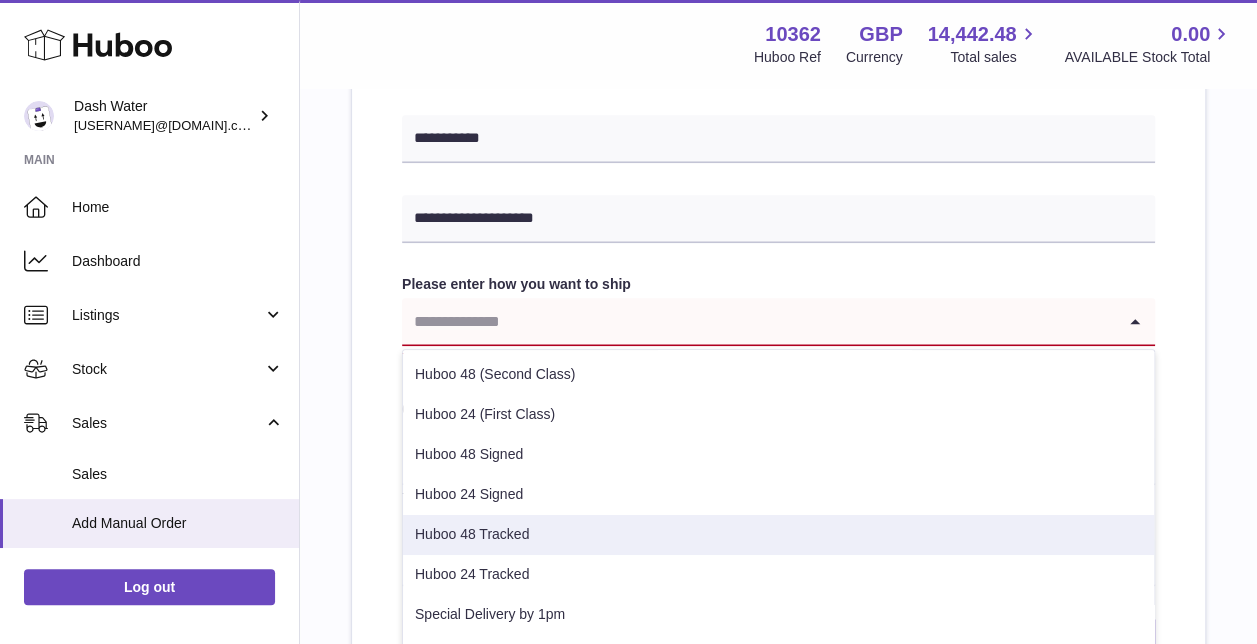 click on "Huboo 48 Tracked" at bounding box center (778, 535) 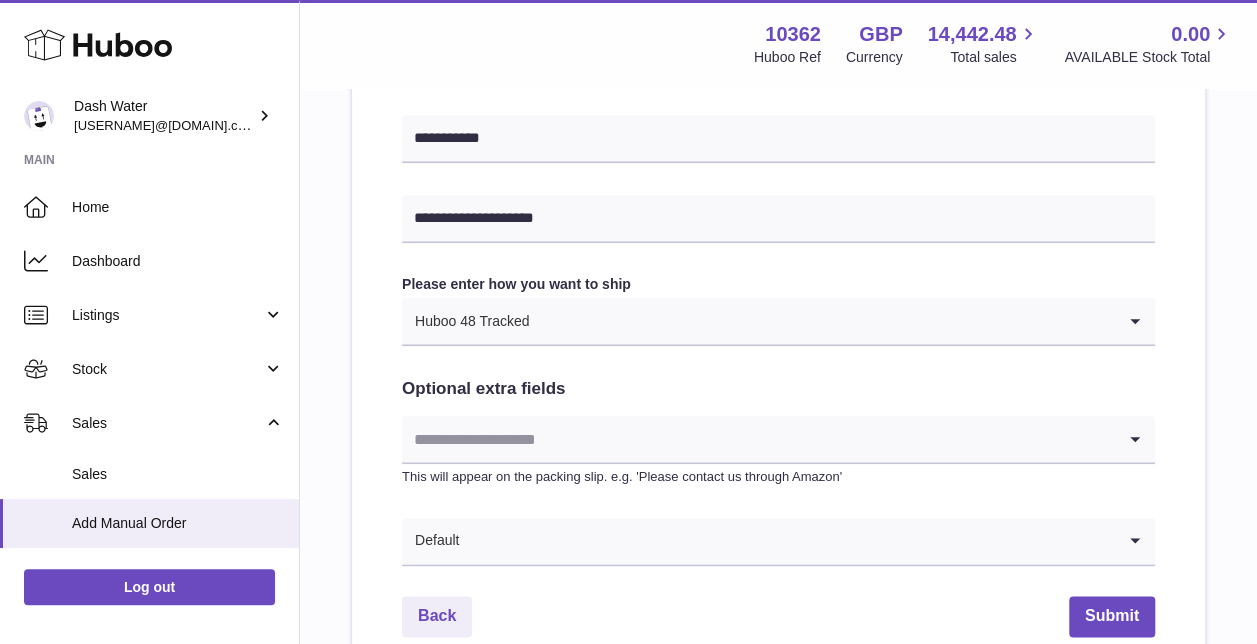 scroll, scrollTop: 1102, scrollLeft: 0, axis: vertical 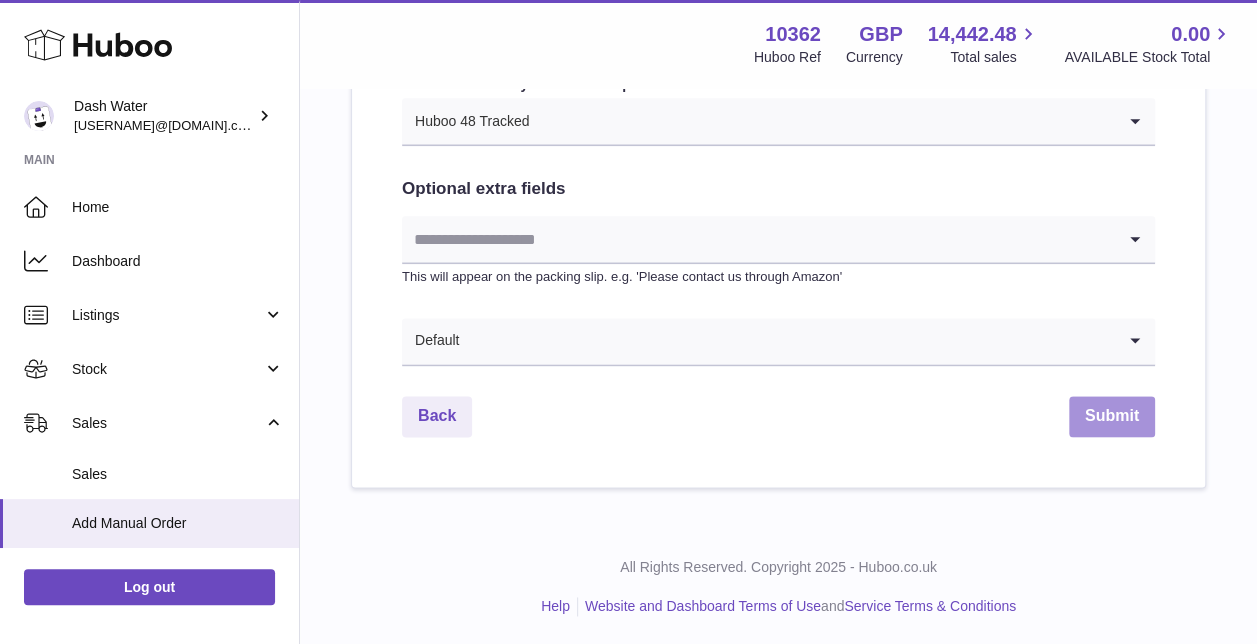 click on "Submit" at bounding box center (1112, 416) 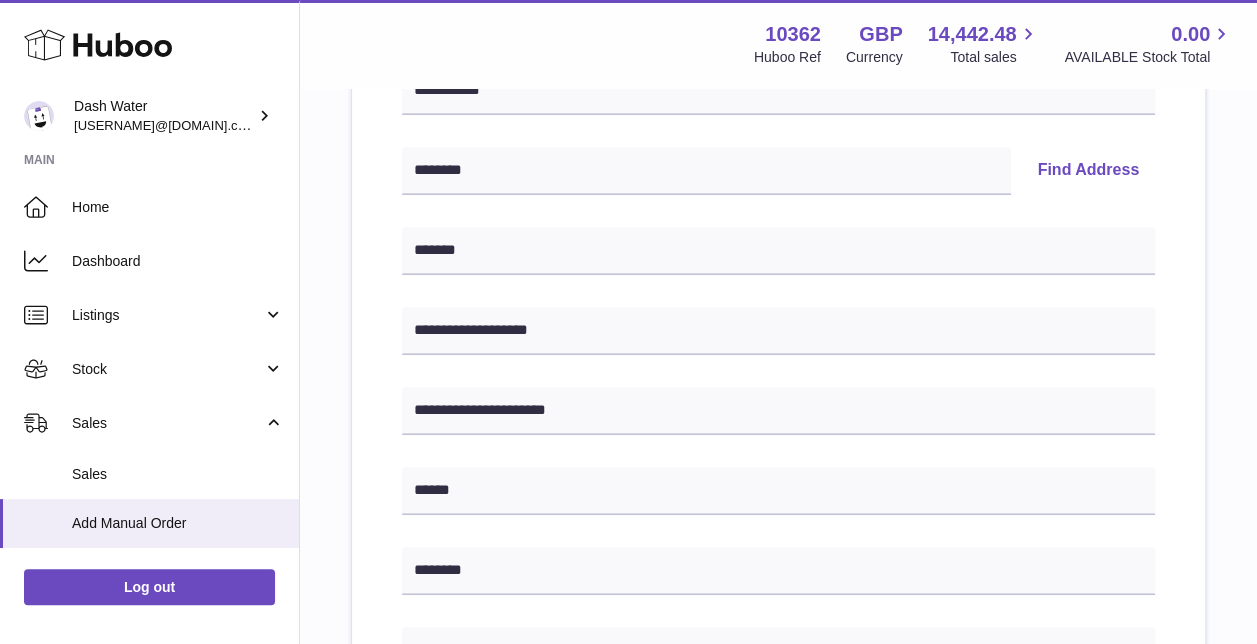 scroll, scrollTop: 122, scrollLeft: 0, axis: vertical 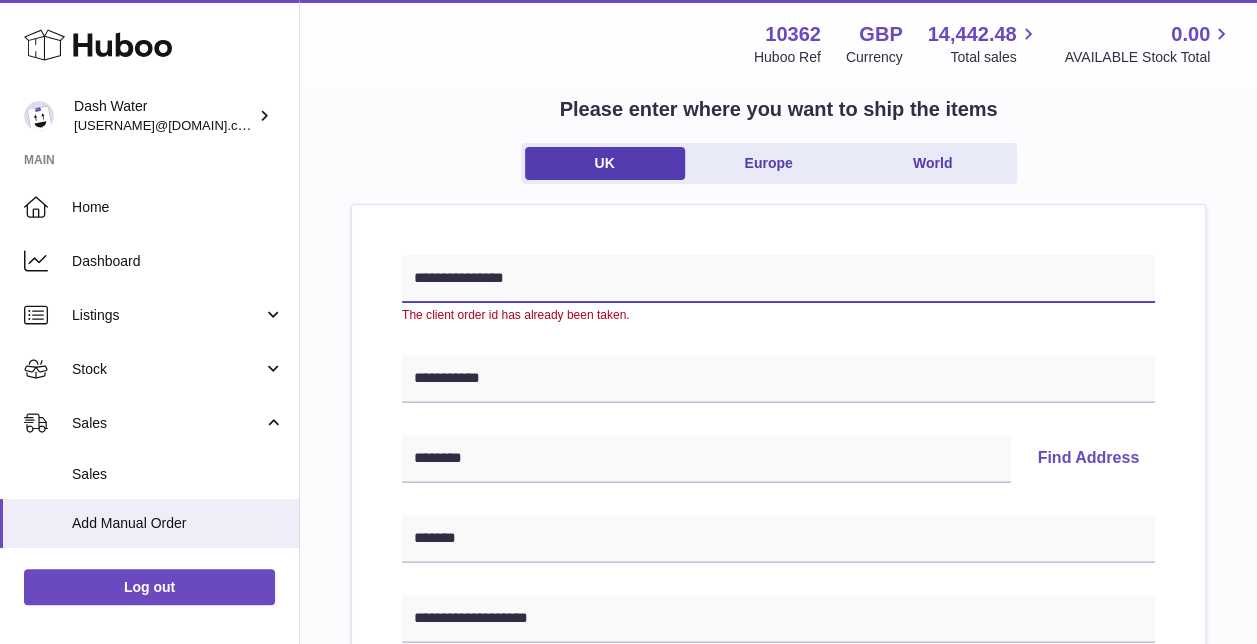 click on "**********" at bounding box center (778, 279) 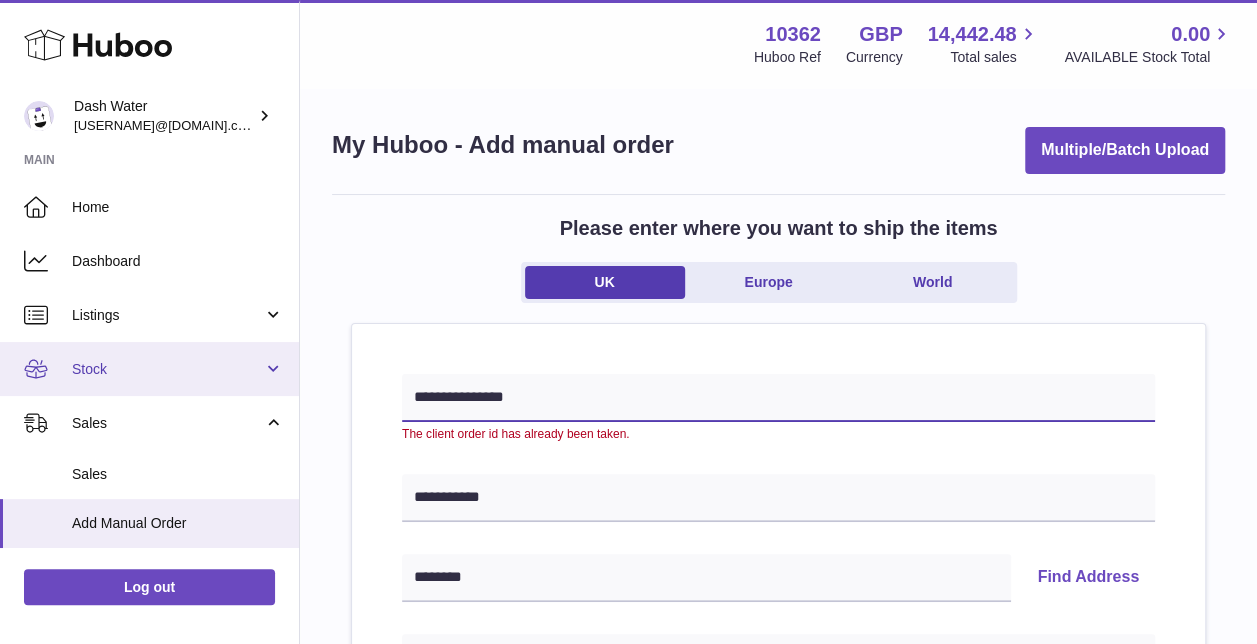 scroll, scrollTop: 0, scrollLeft: 0, axis: both 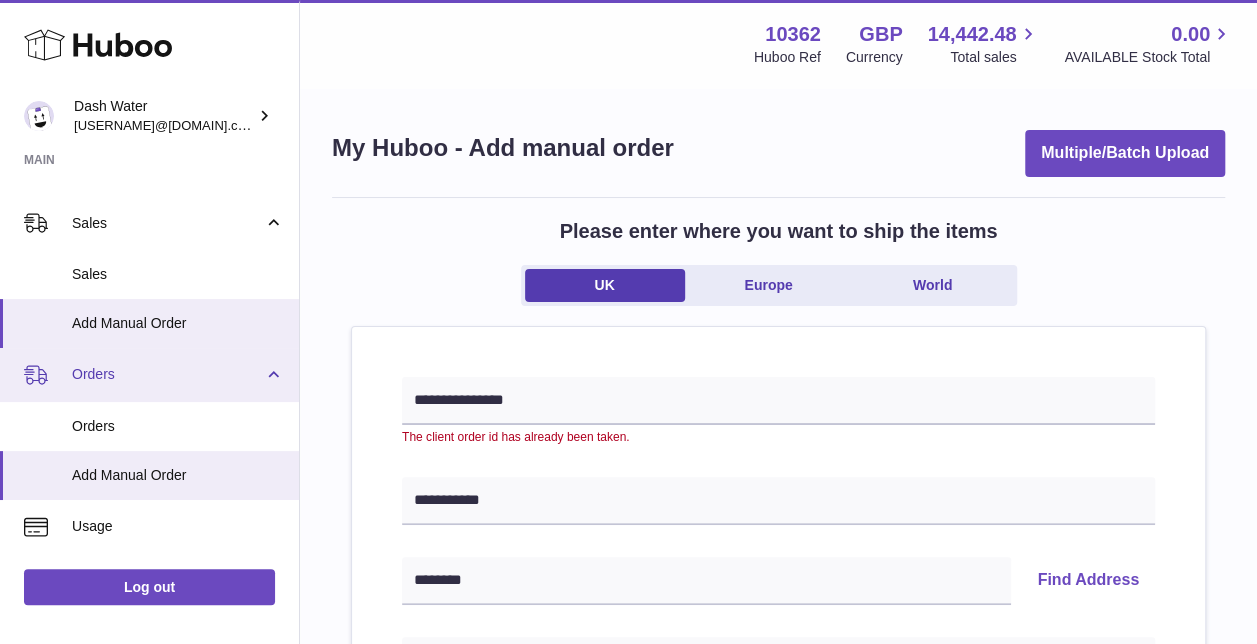 click on "Orders" at bounding box center (167, 374) 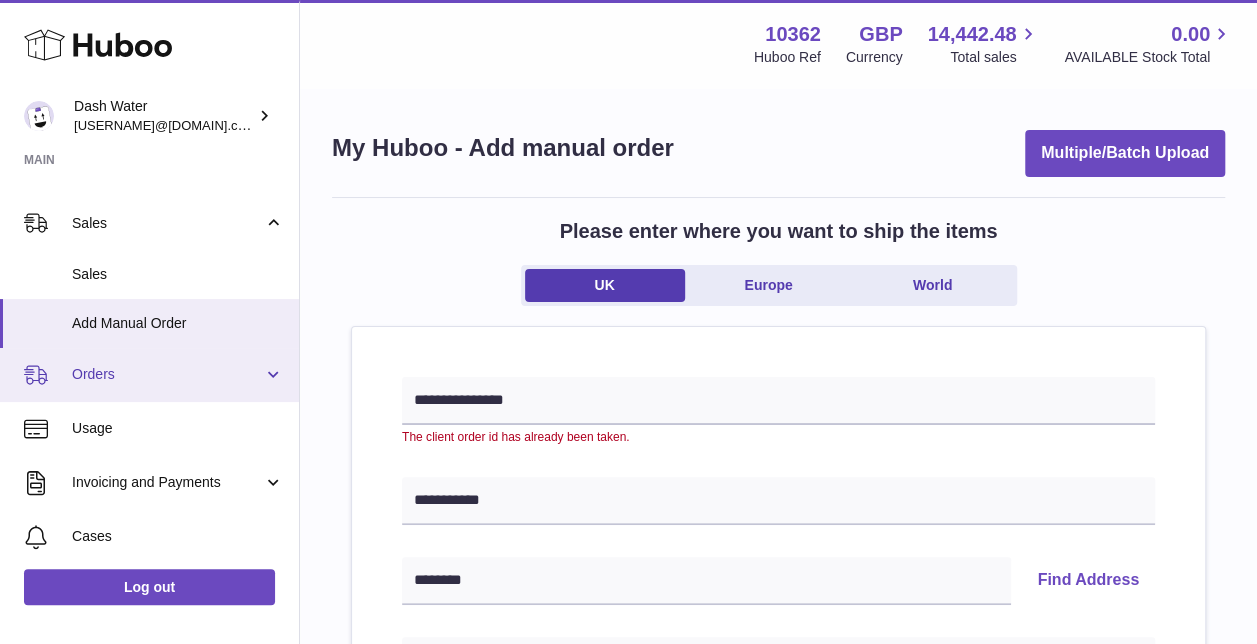 click on "Orders" at bounding box center (167, 374) 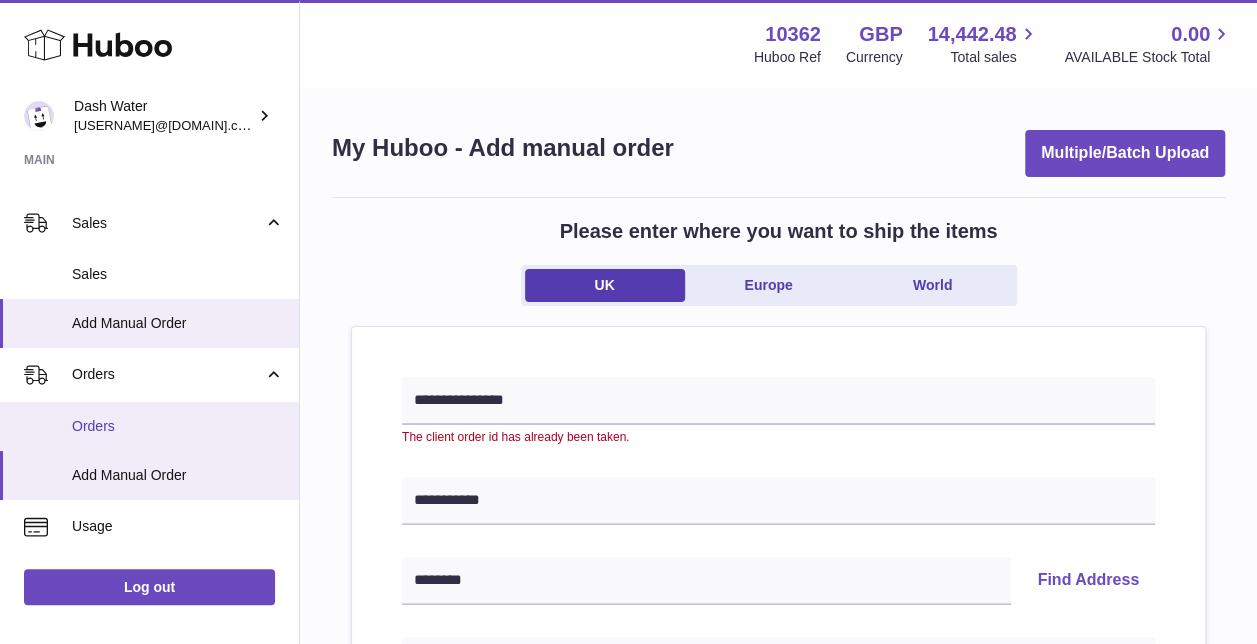 click on "Orders" at bounding box center [178, 426] 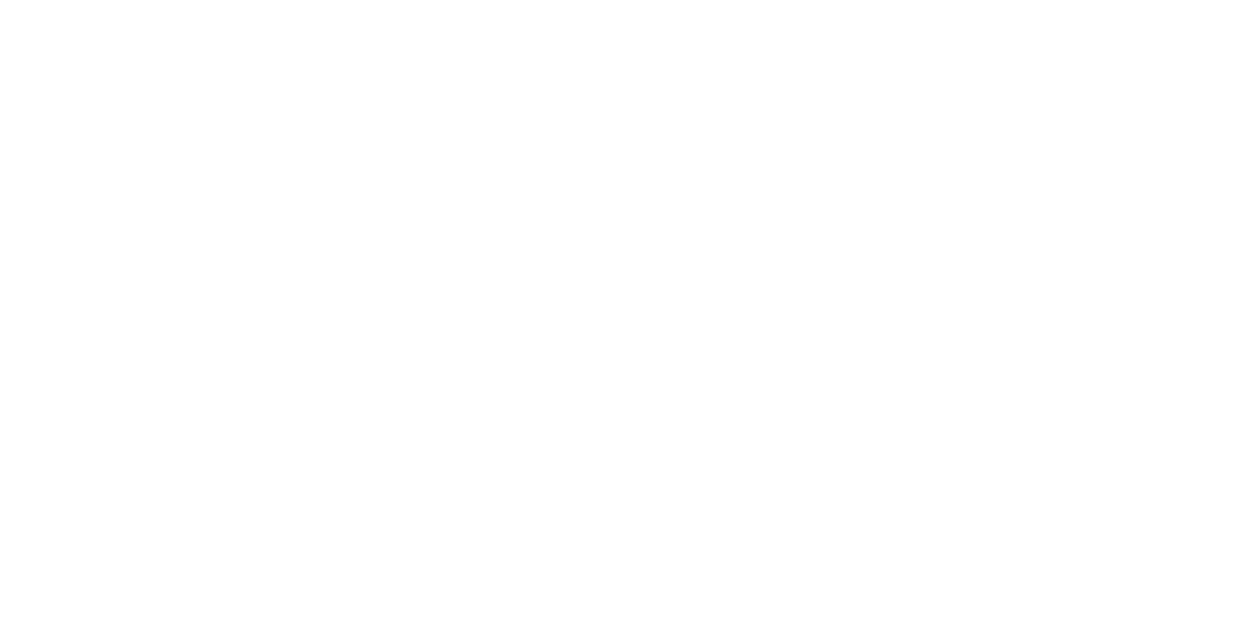 scroll, scrollTop: 0, scrollLeft: 0, axis: both 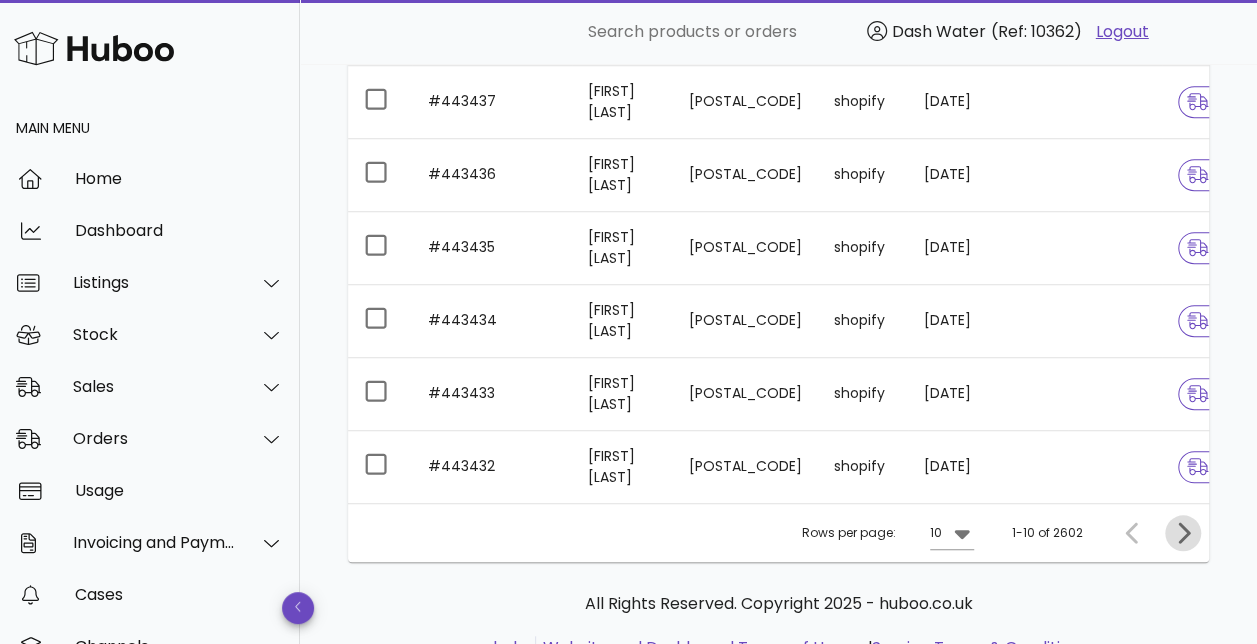 click 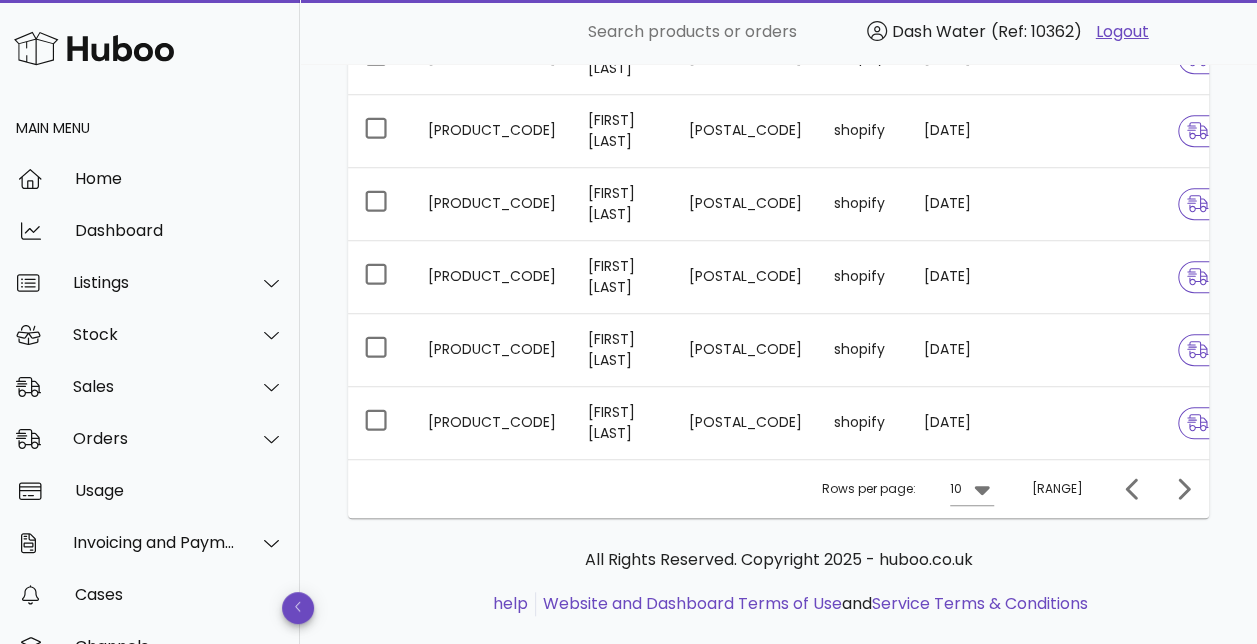 scroll, scrollTop: 668, scrollLeft: 0, axis: vertical 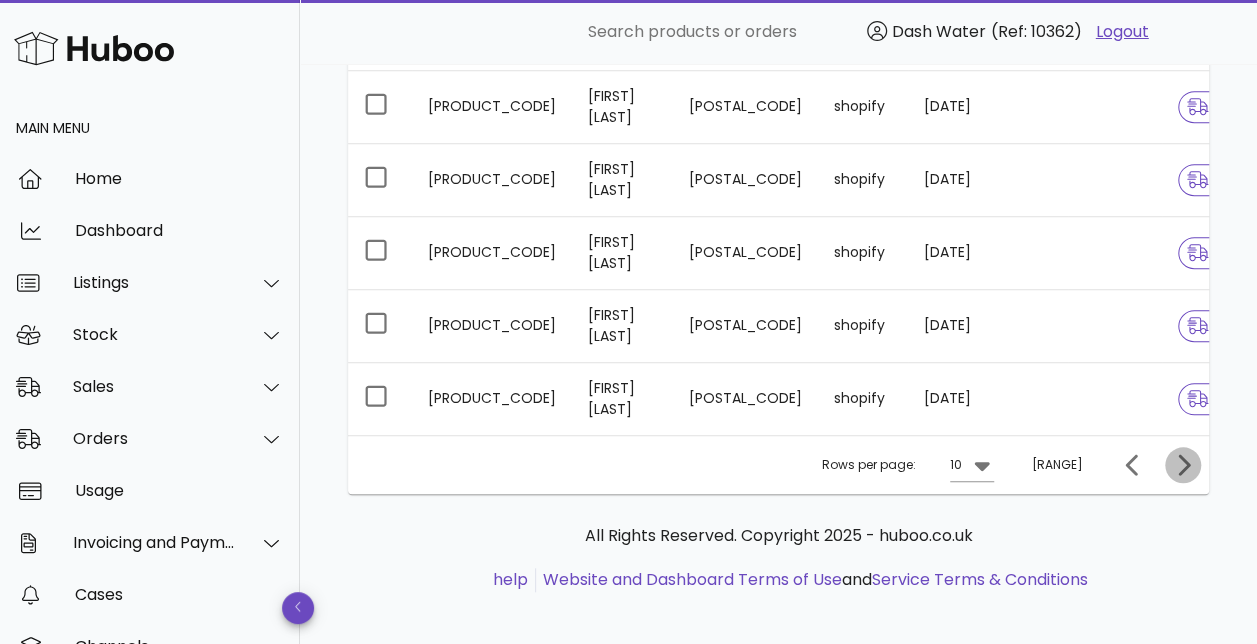 click 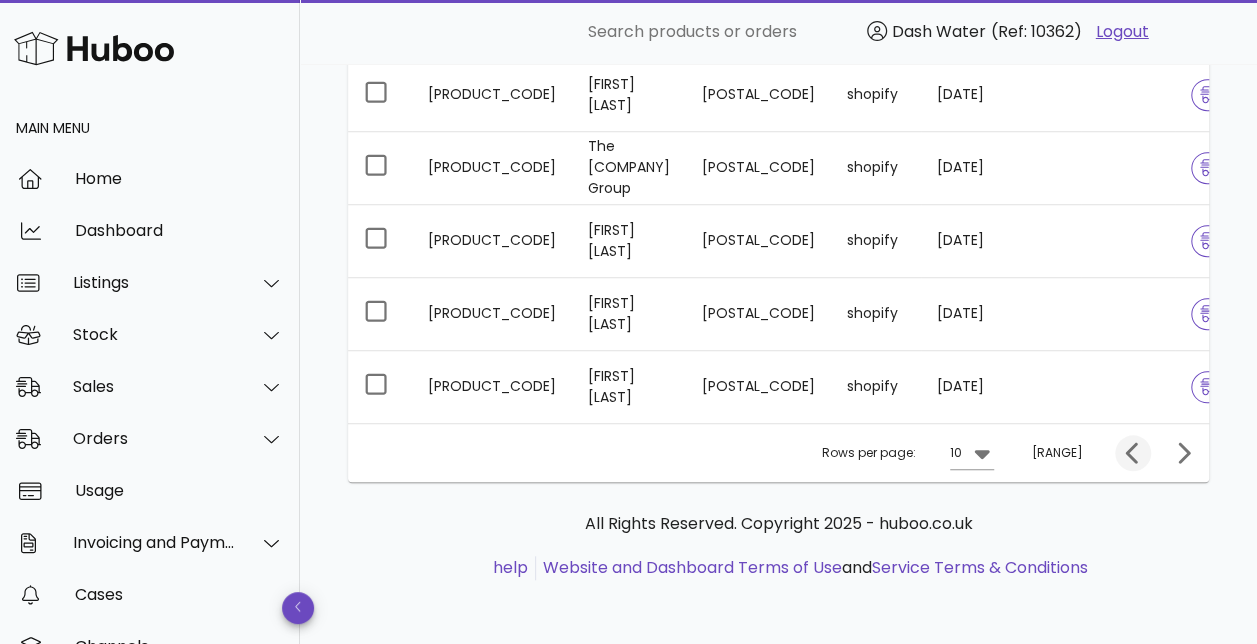 scroll, scrollTop: 684, scrollLeft: 0, axis: vertical 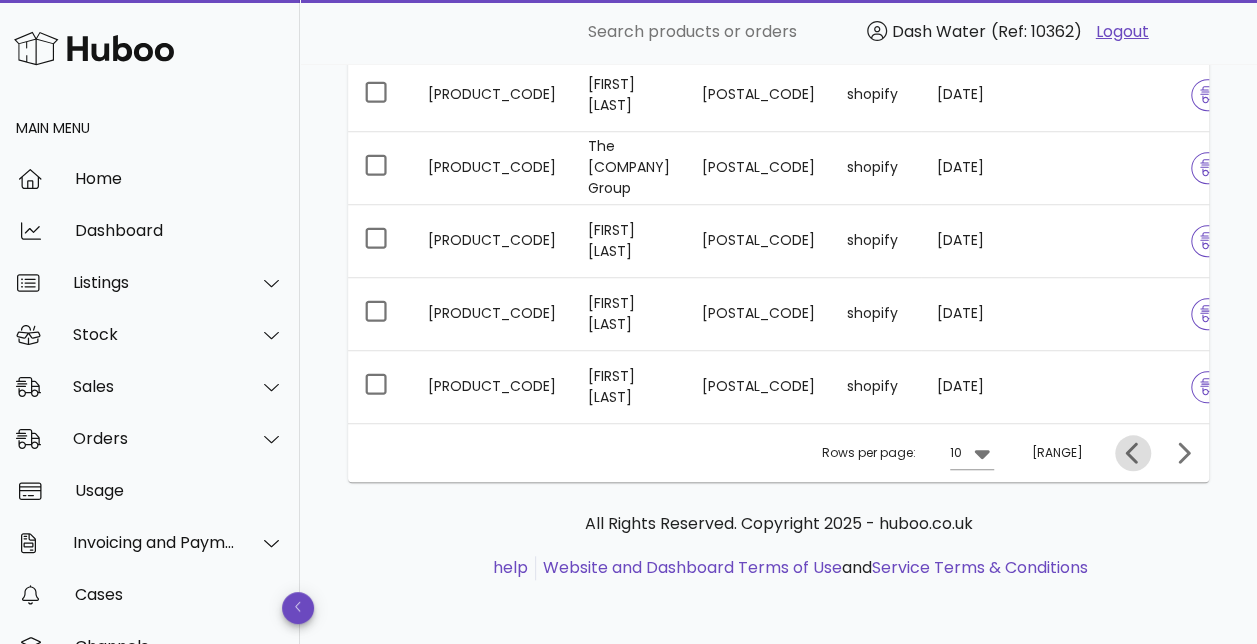 click 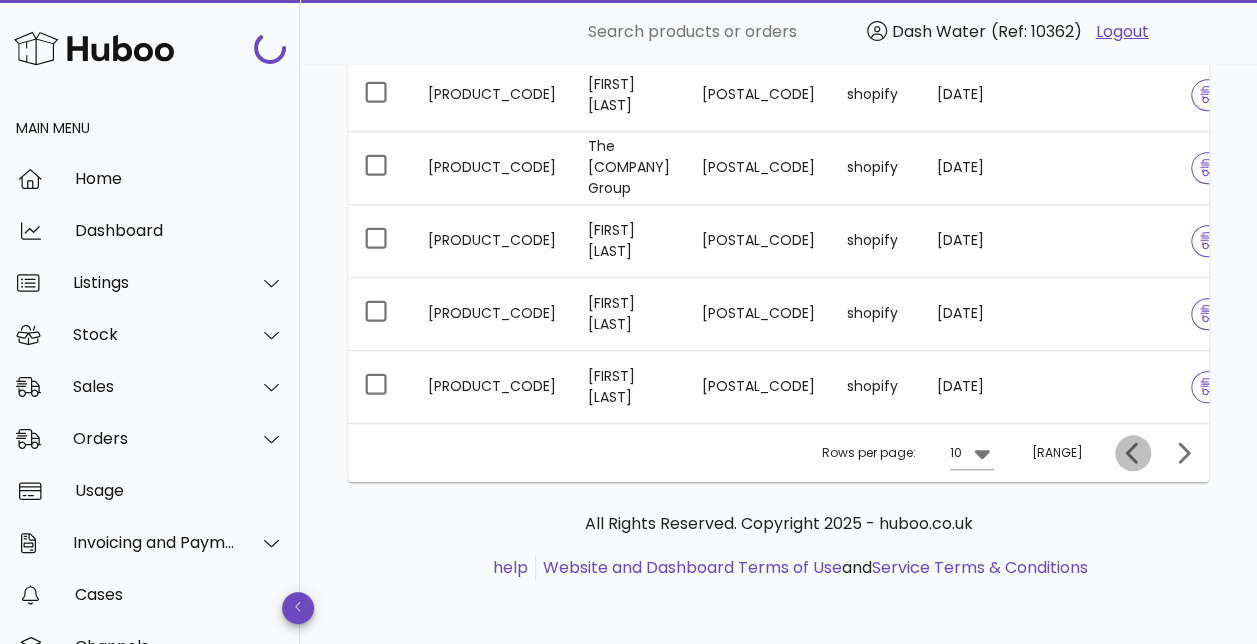click 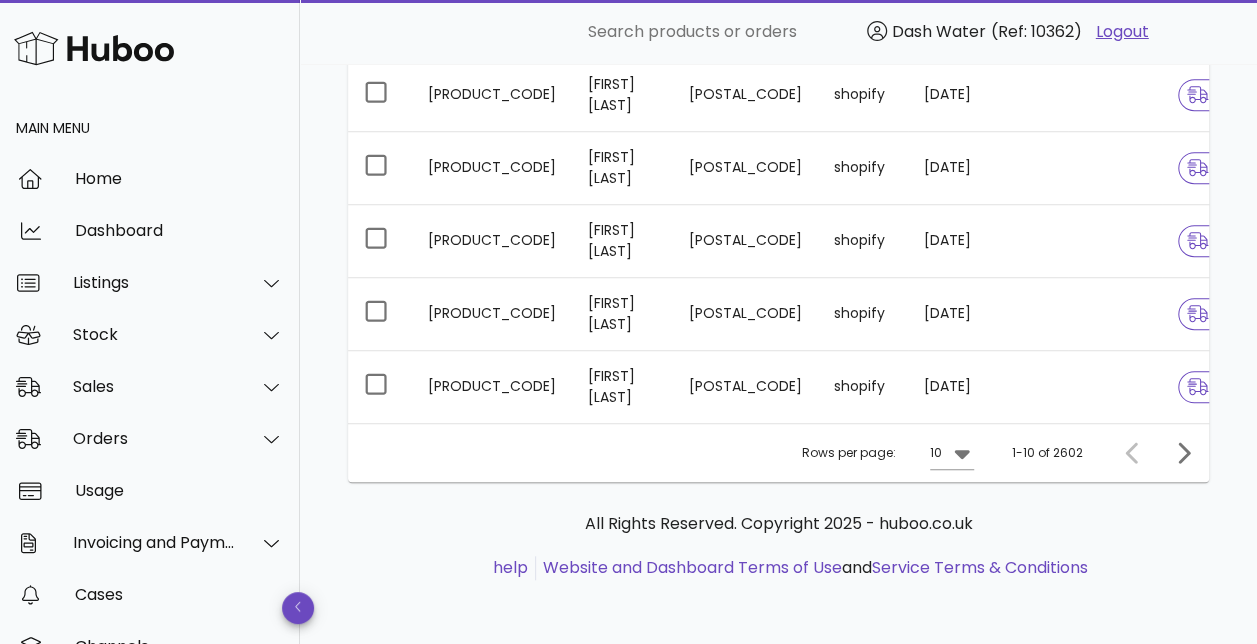 scroll, scrollTop: 668, scrollLeft: 0, axis: vertical 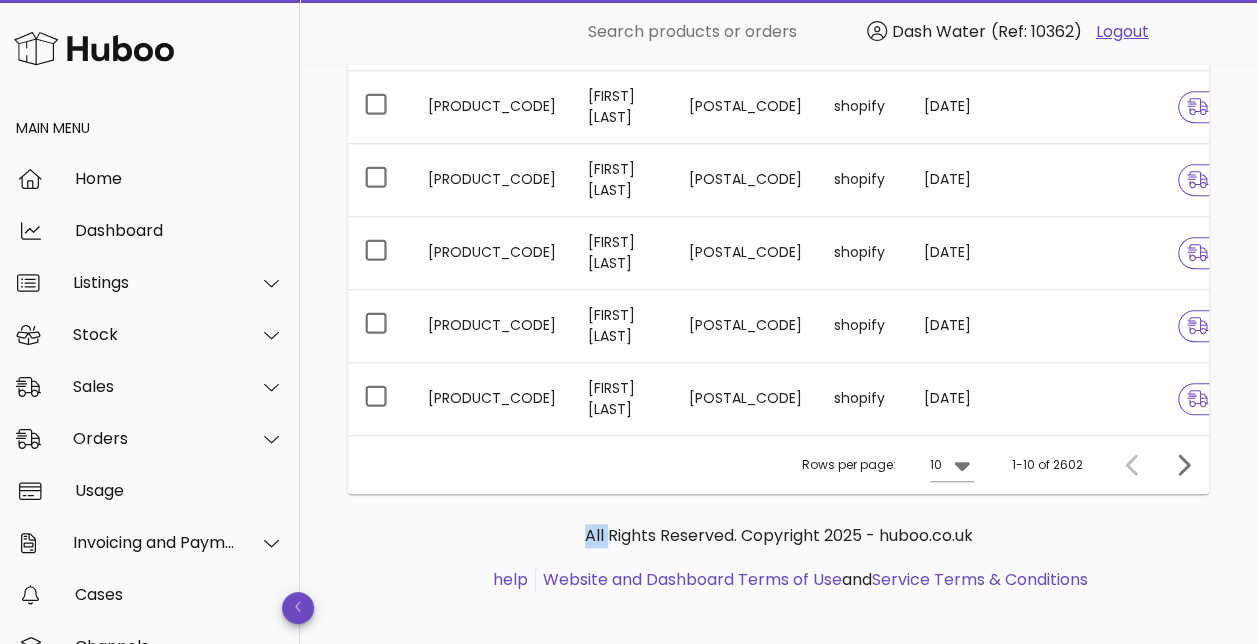 click at bounding box center [1136, 465] 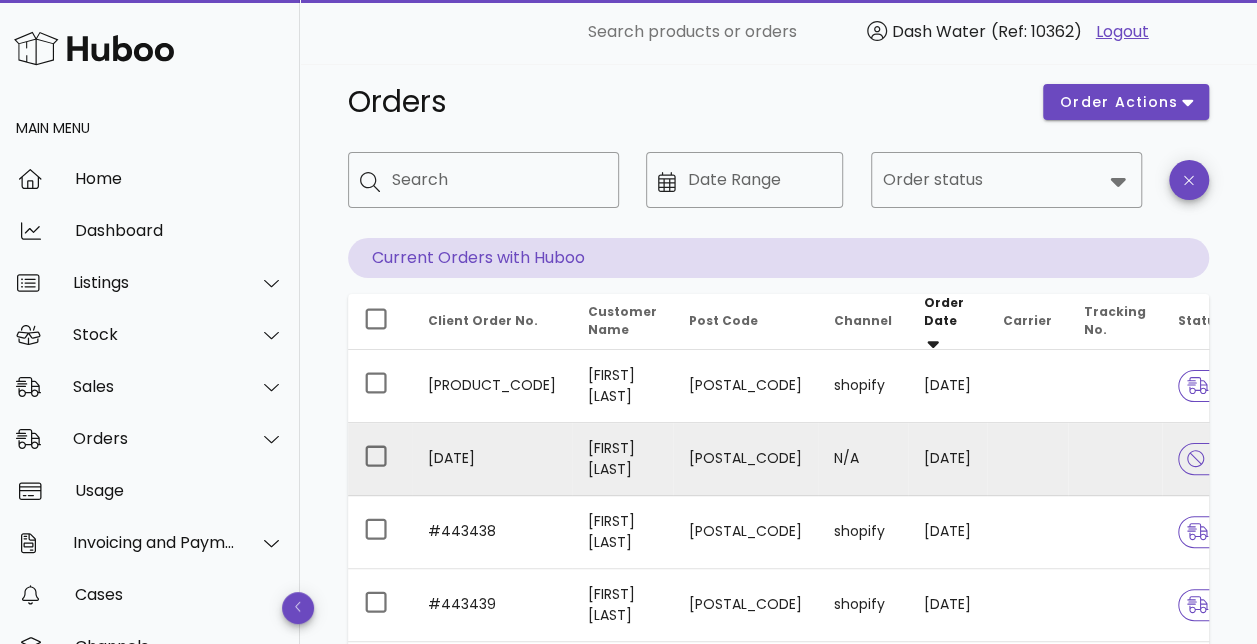 scroll, scrollTop: 0, scrollLeft: 0, axis: both 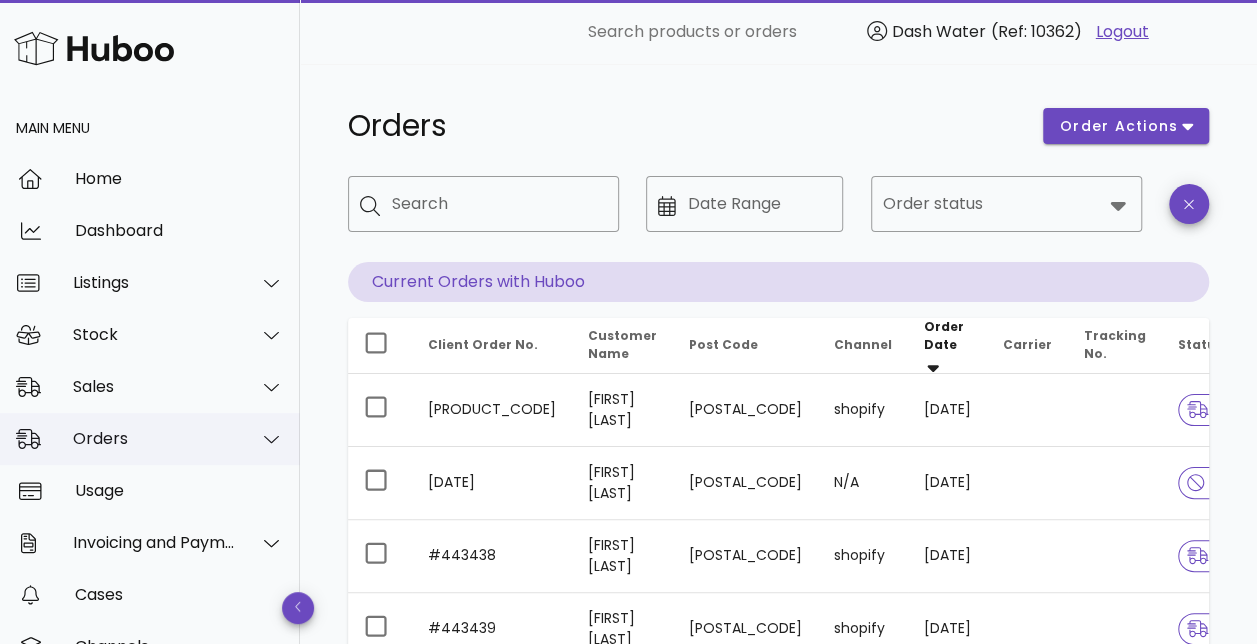 click on "Orders" at bounding box center [154, 438] 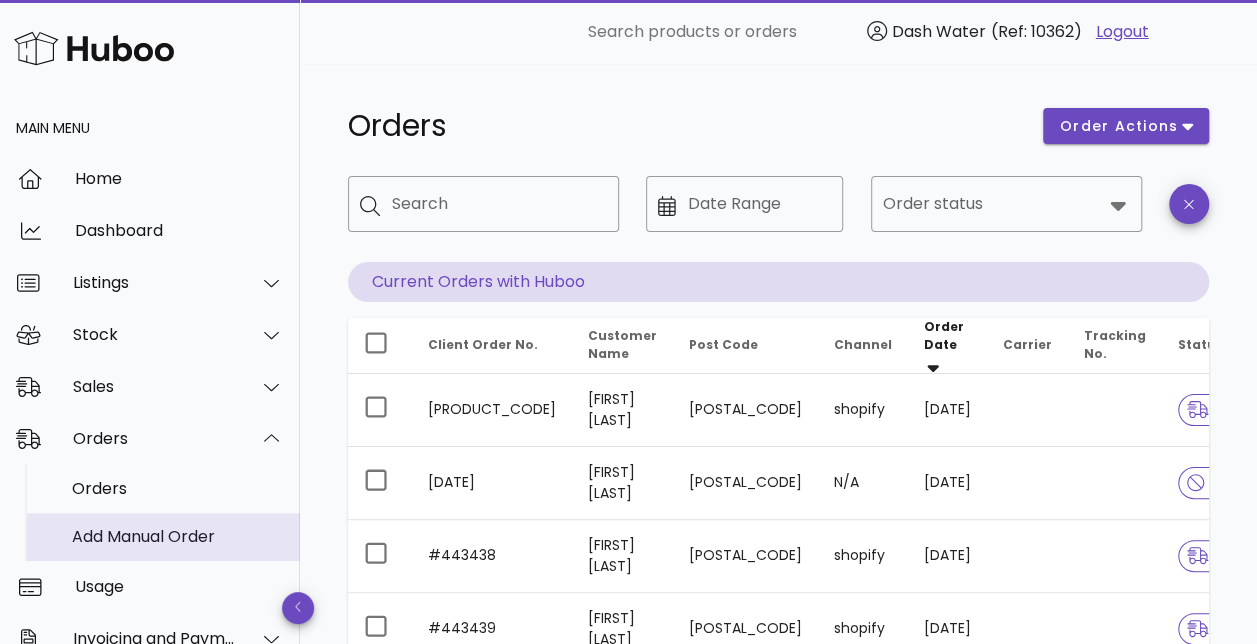 click on "Add Manual Order" at bounding box center [178, 536] 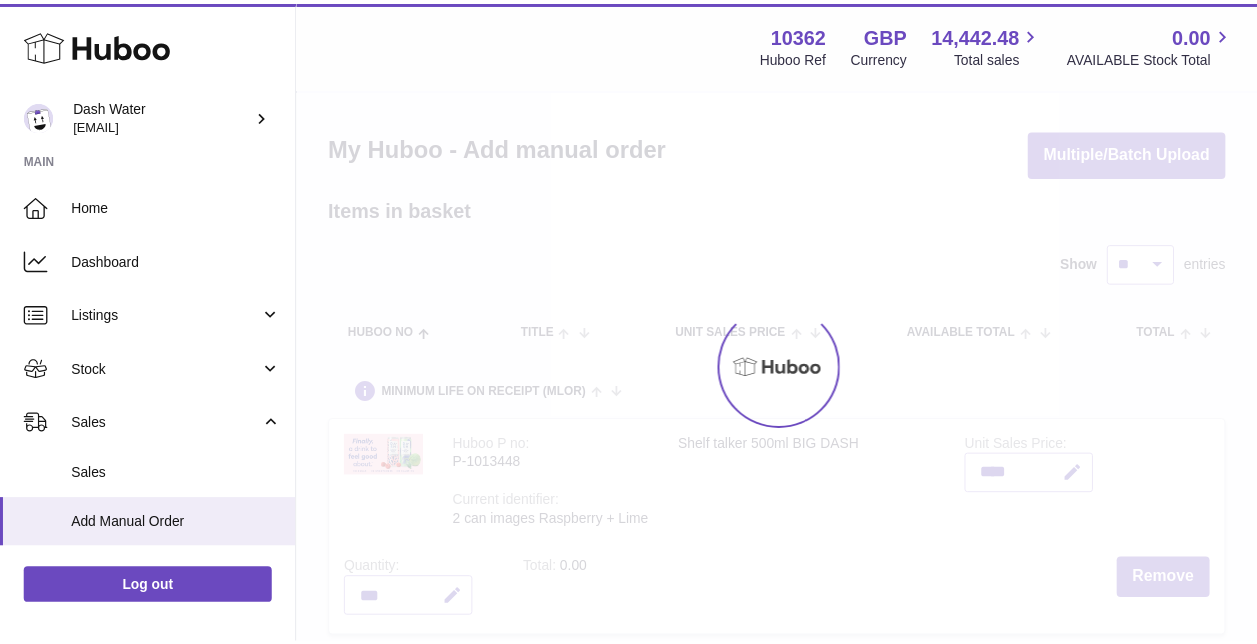 scroll, scrollTop: 0, scrollLeft: 0, axis: both 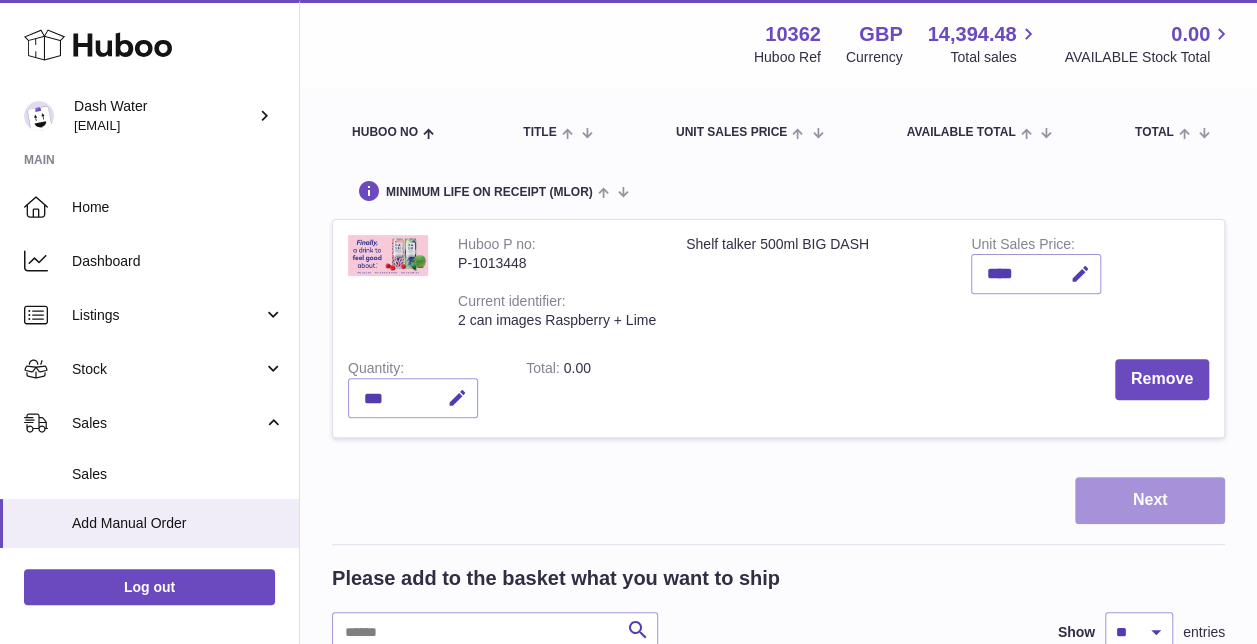 click on "Next" at bounding box center (1150, 500) 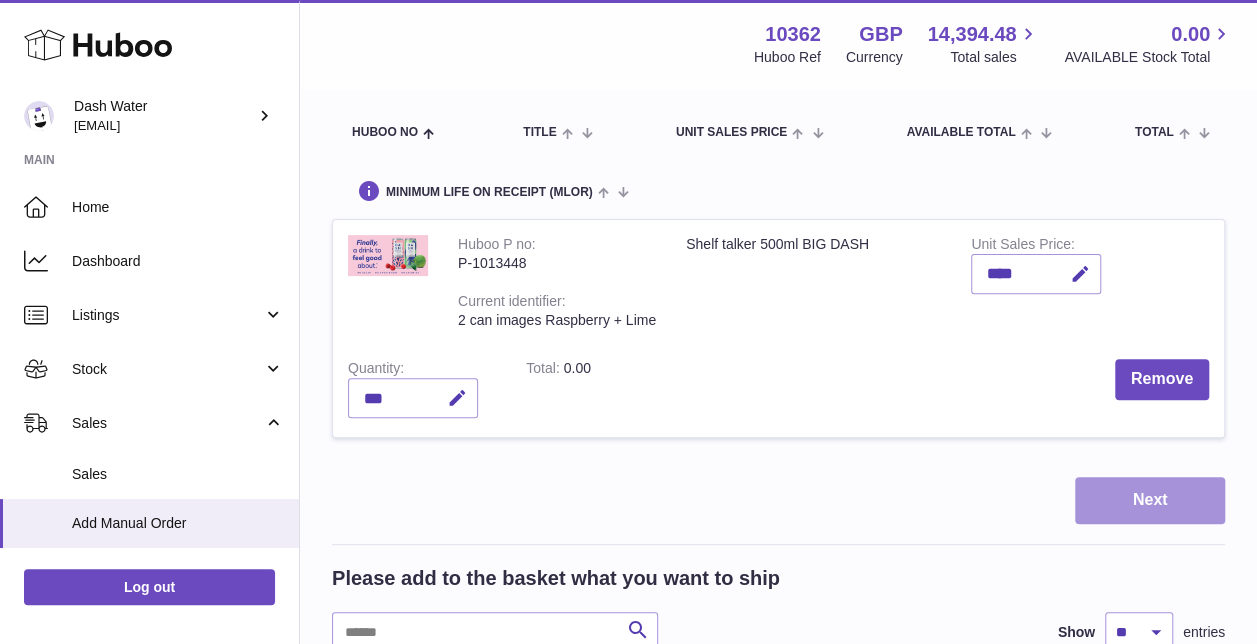 scroll, scrollTop: 0, scrollLeft: 0, axis: both 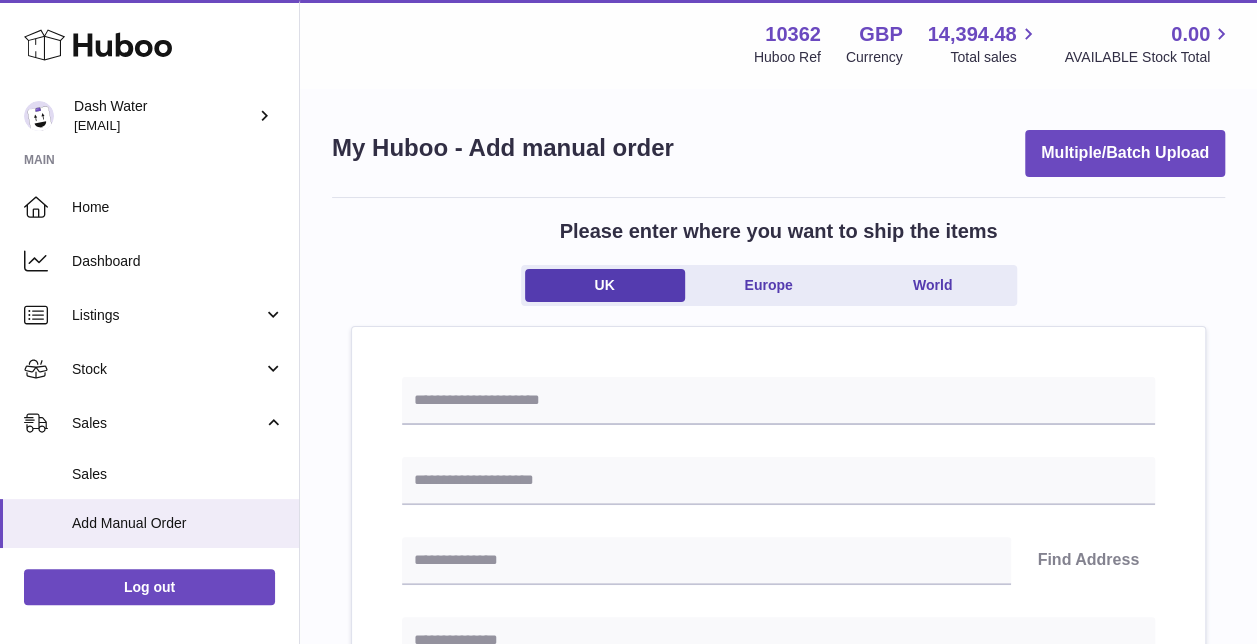click on "Find Address
Please enter how you want to ship             Loading...
You require an order to be fulfilled which is going directly to another business or retailer rather than directly to a consumer. Please ensure you have contacted our customer service department for further information relating to any associated costs and (order completion) timescales, before proceeding.
Optional extra fields             Loading...       This will appear on the packing slip. e.g. 'Please contact us through Amazon'
B2C
Loading...
Back" at bounding box center (778, 958) 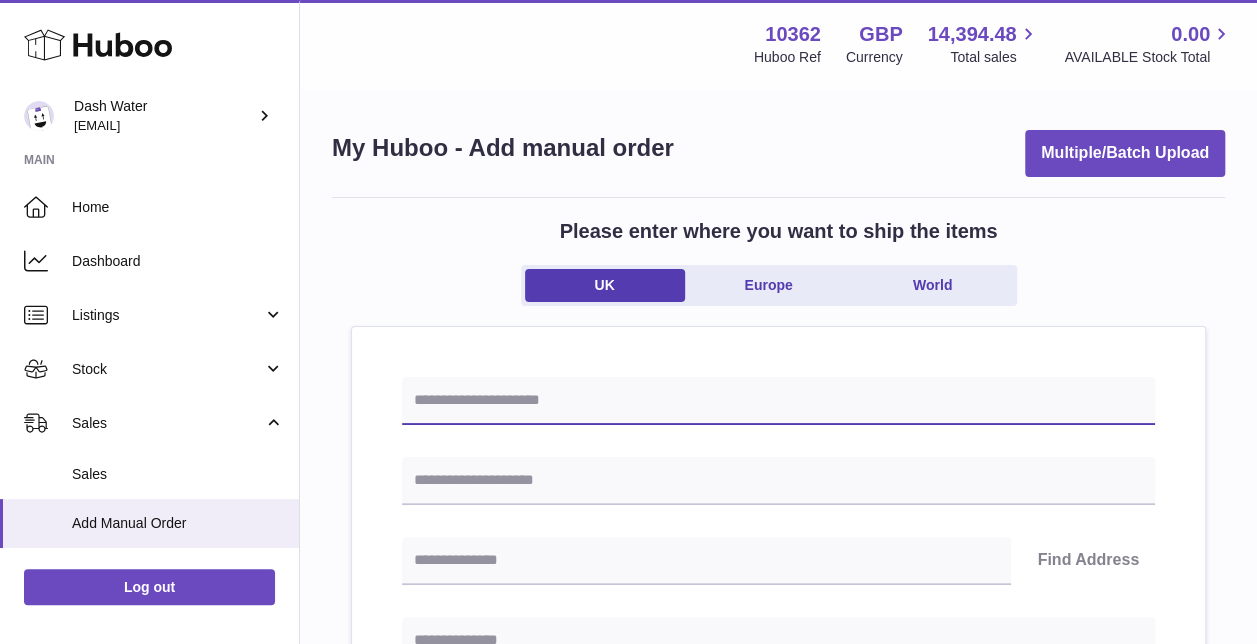 click at bounding box center [778, 401] 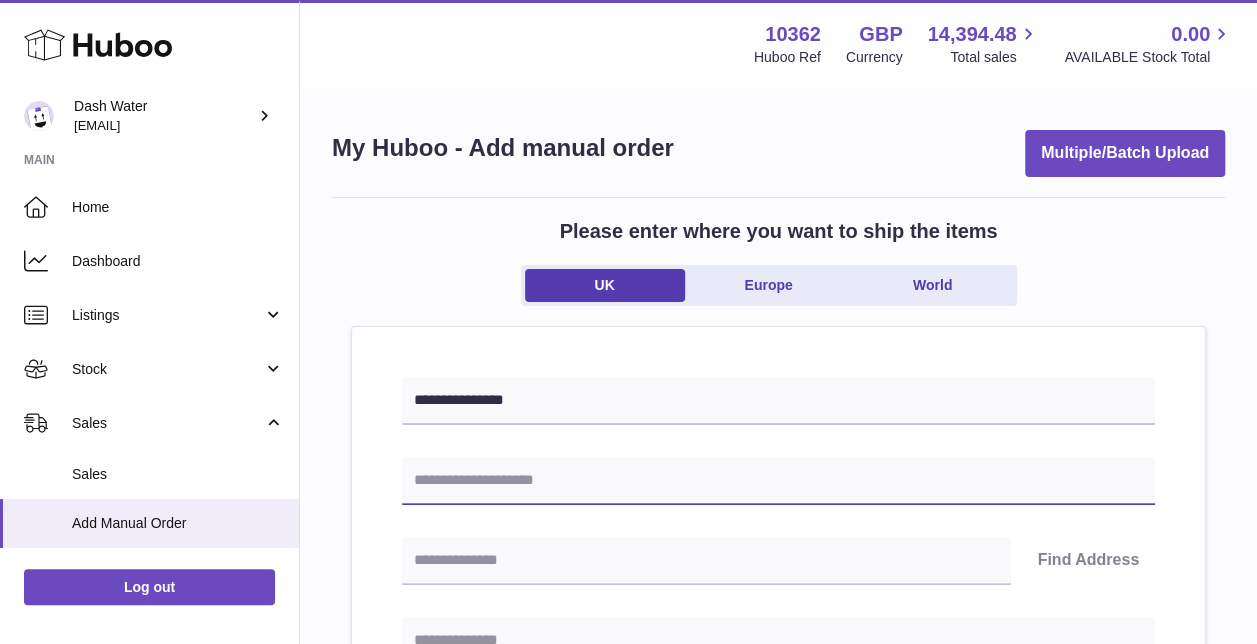 type on "**********" 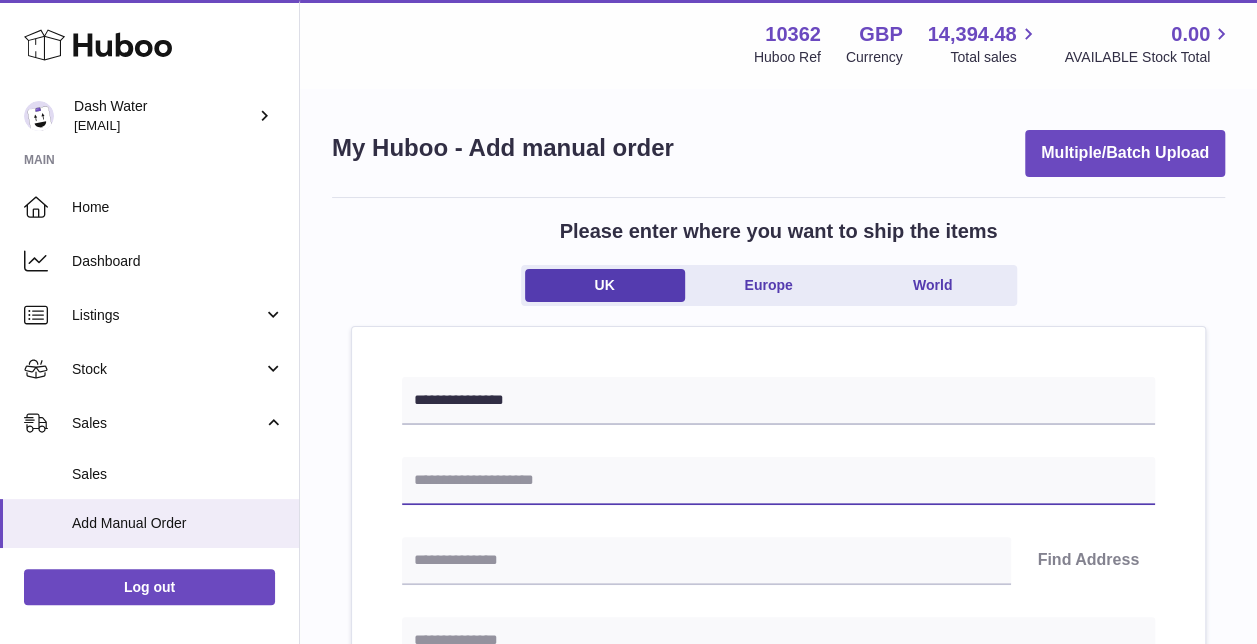 type on "********" 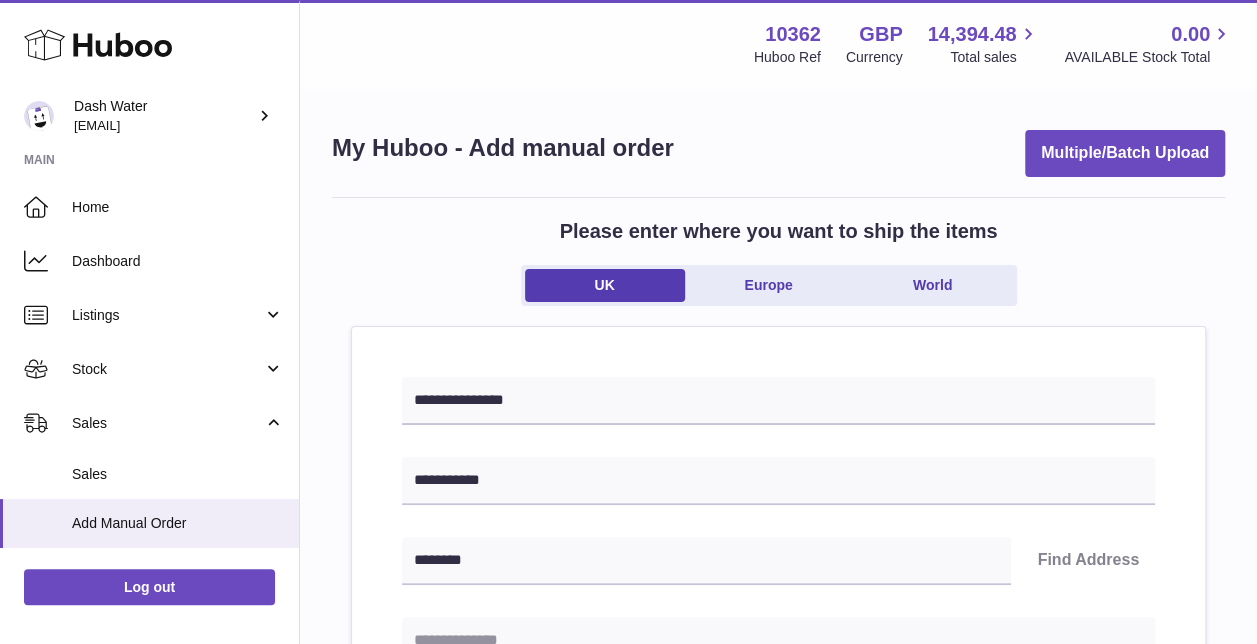 type on "*******" 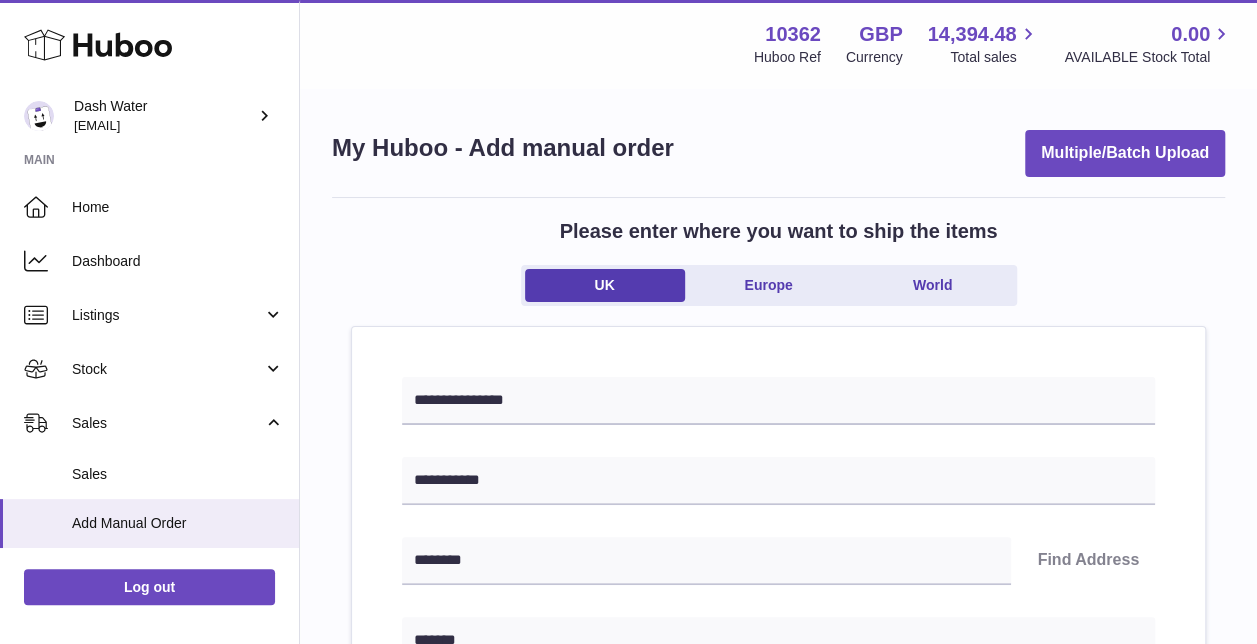 type on "**********" 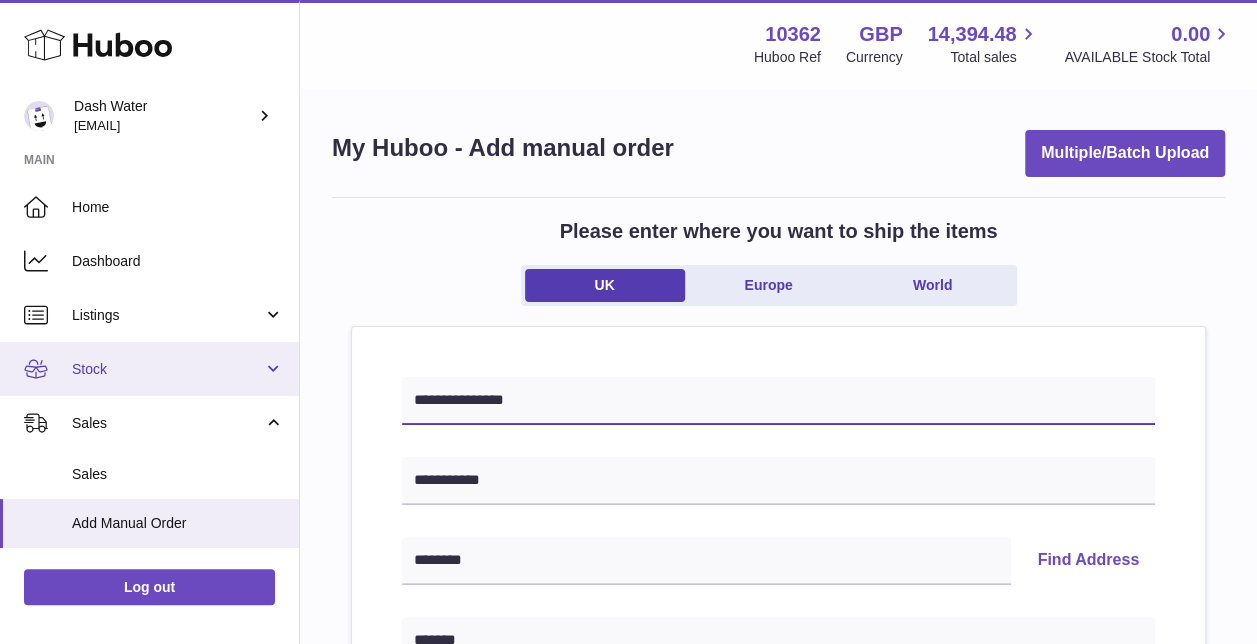 drag, startPoint x: 564, startPoint y: 398, endPoint x: 244, endPoint y: 382, distance: 320.39975 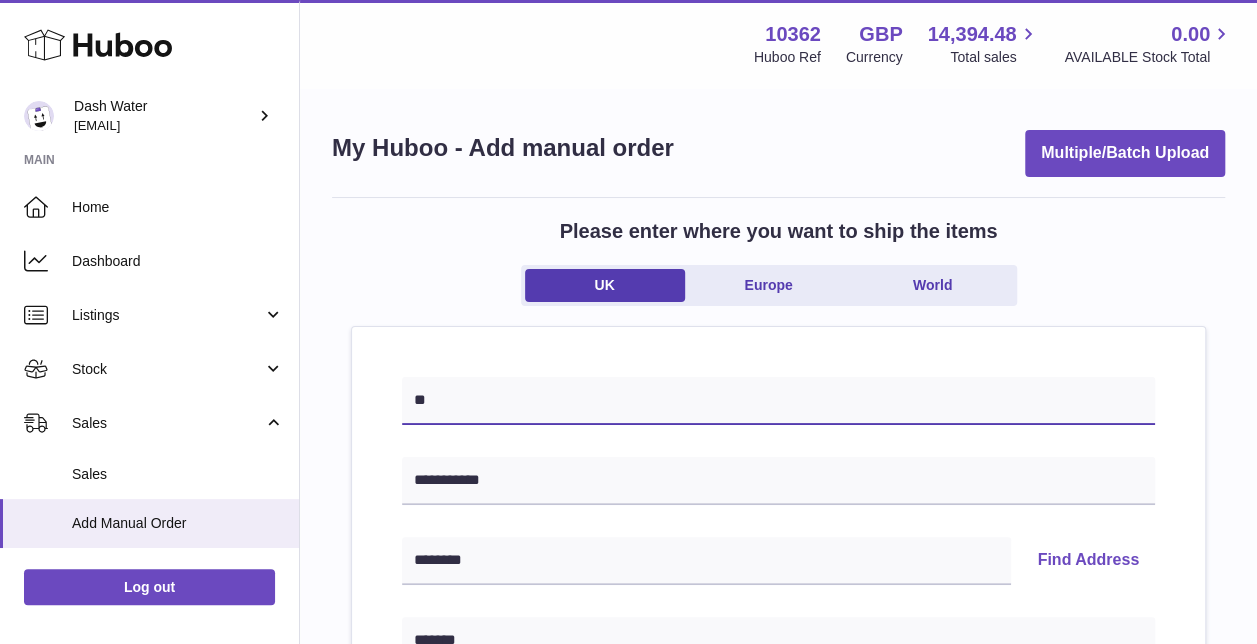type on "*" 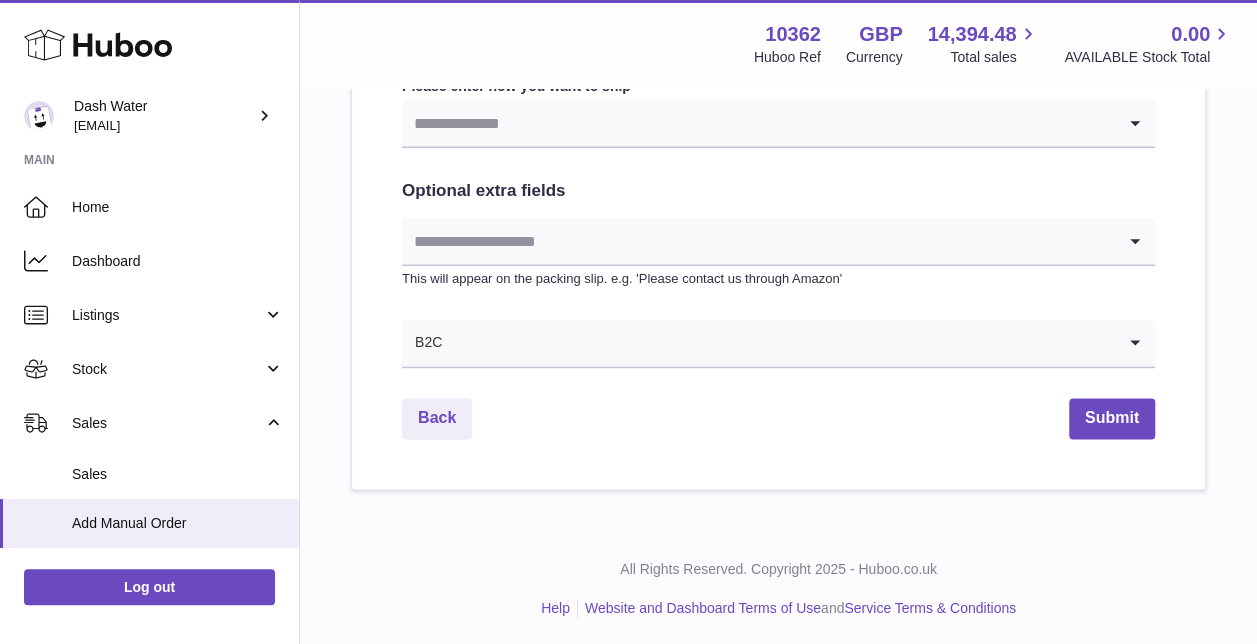 scroll, scrollTop: 1102, scrollLeft: 0, axis: vertical 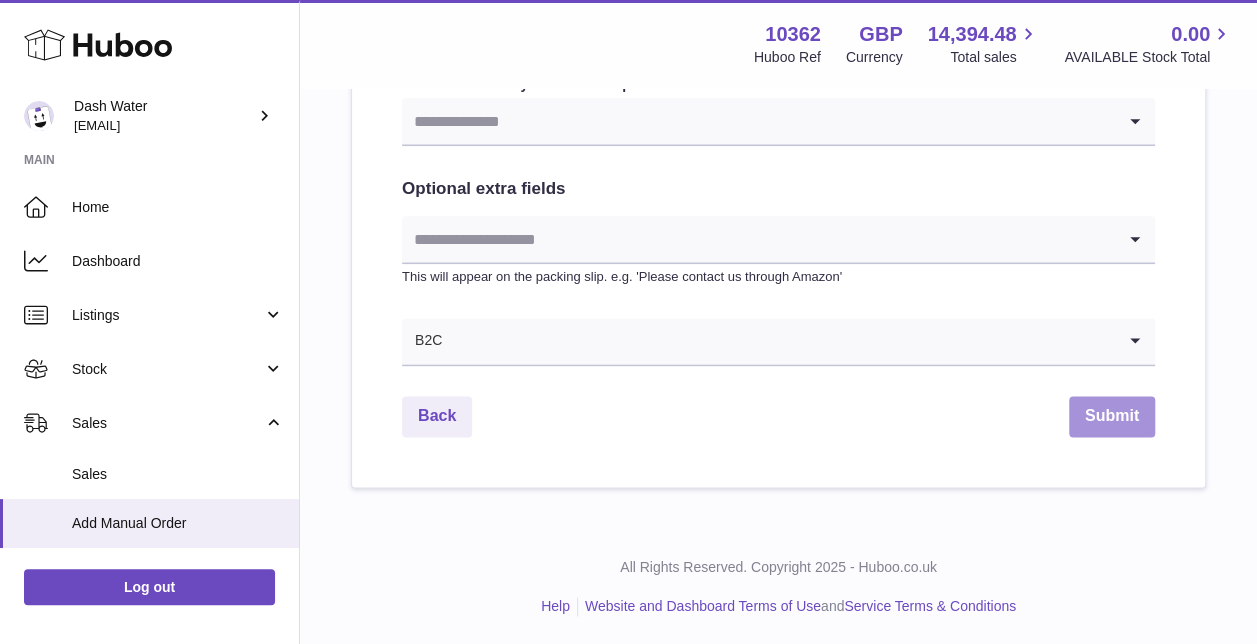 type on "**********" 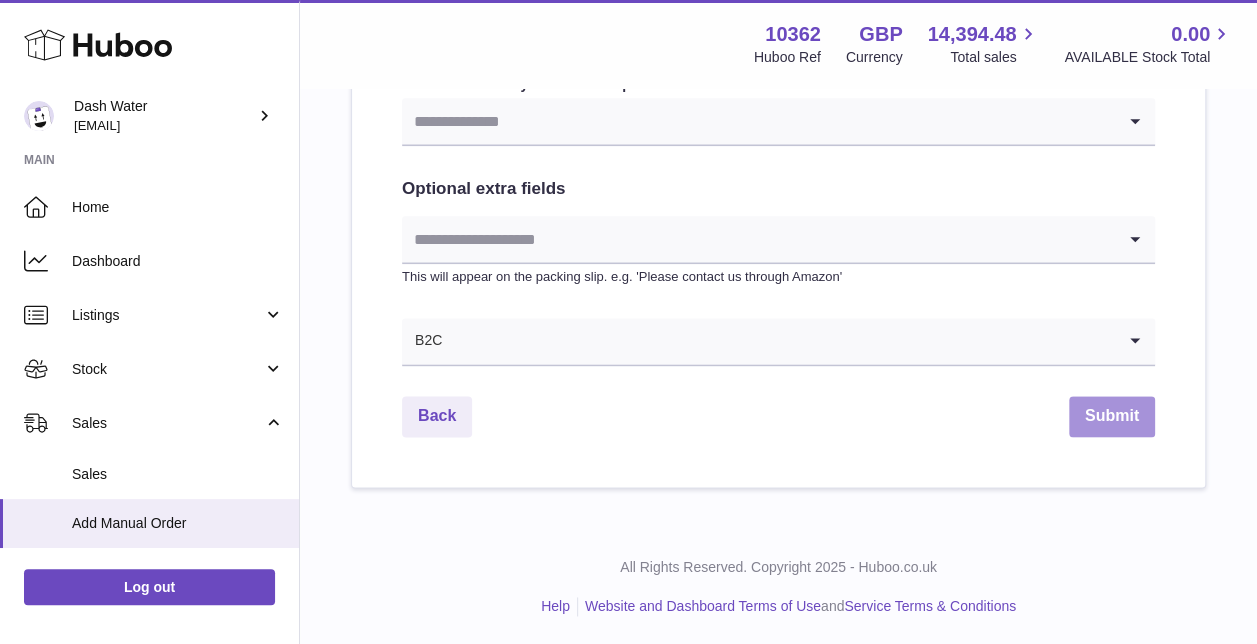 click on "Submit" at bounding box center [1112, 416] 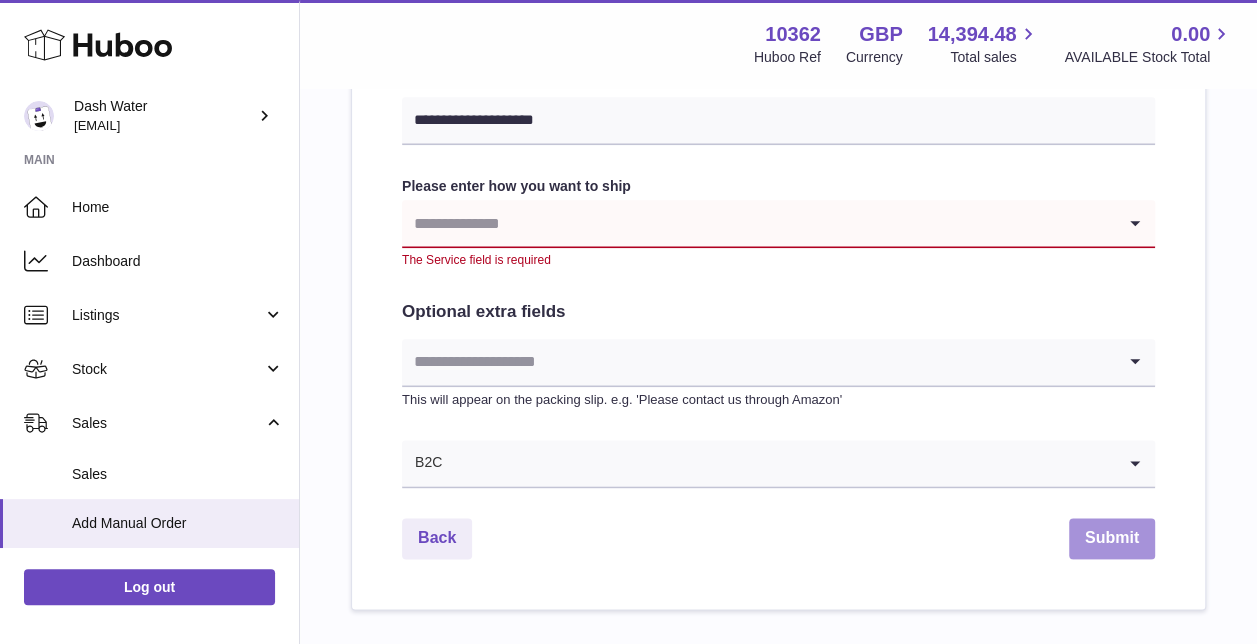 scroll, scrollTop: 902, scrollLeft: 0, axis: vertical 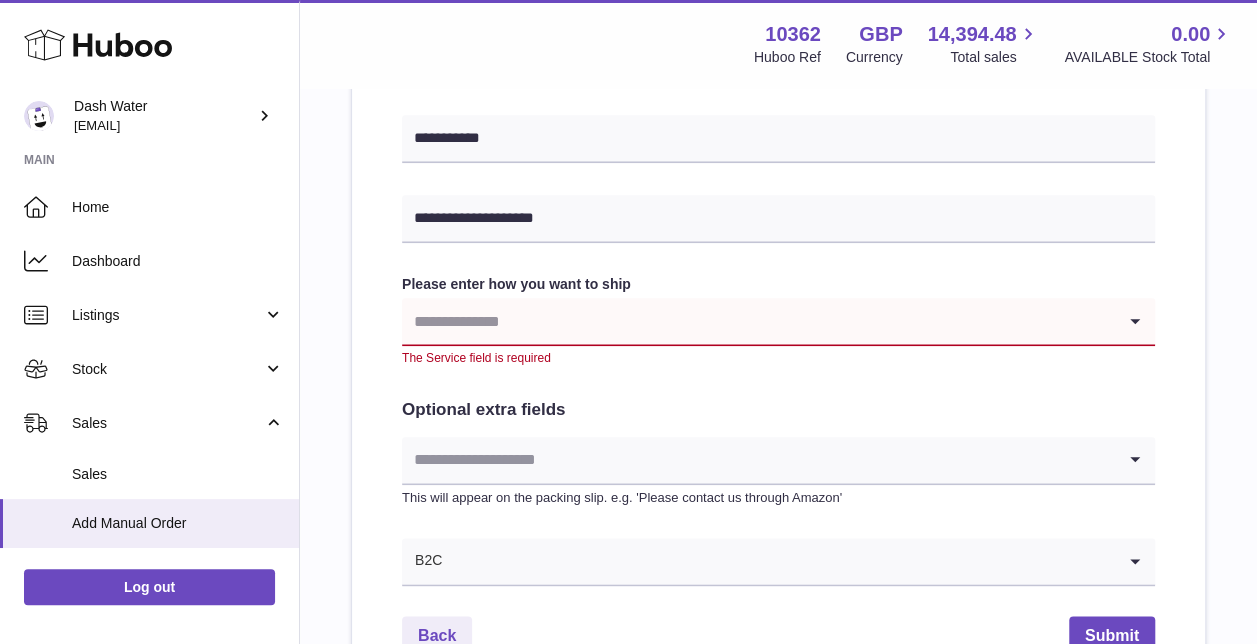click at bounding box center (758, 321) 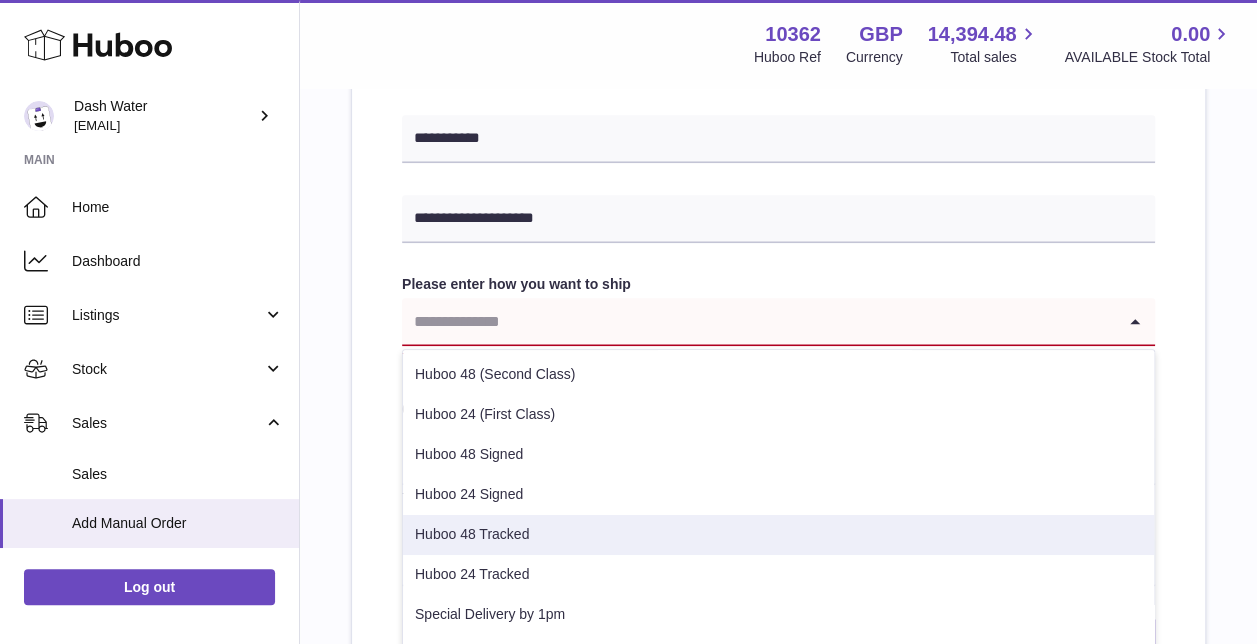click on "Huboo 48 Tracked" at bounding box center [778, 535] 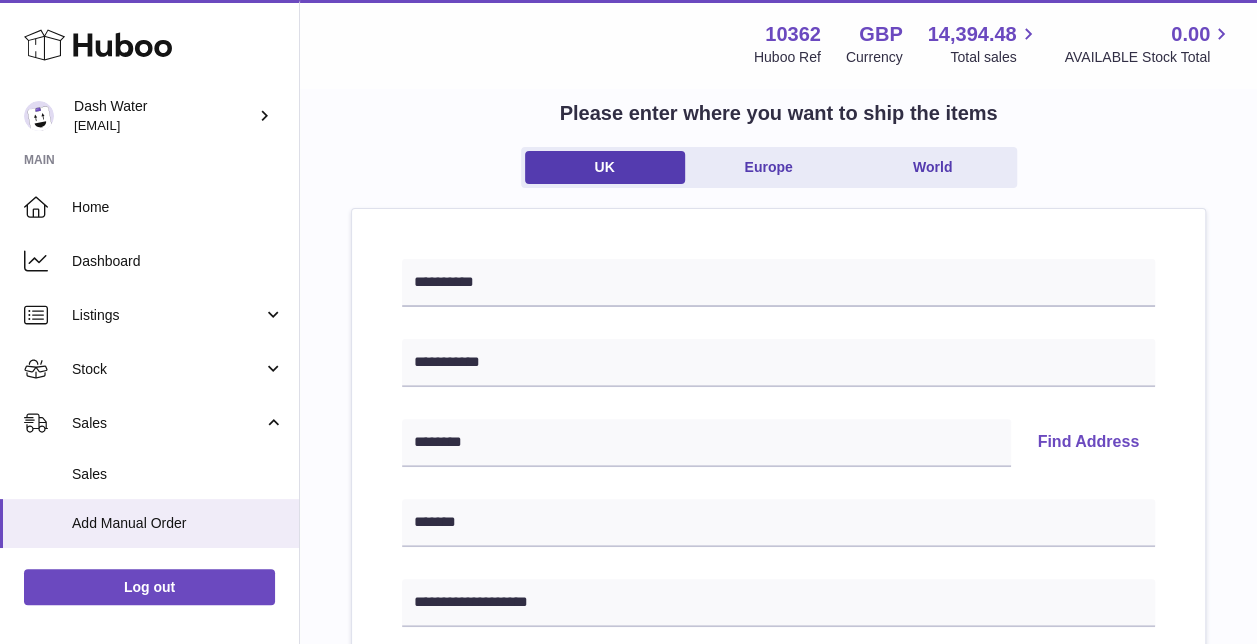 scroll, scrollTop: 0, scrollLeft: 0, axis: both 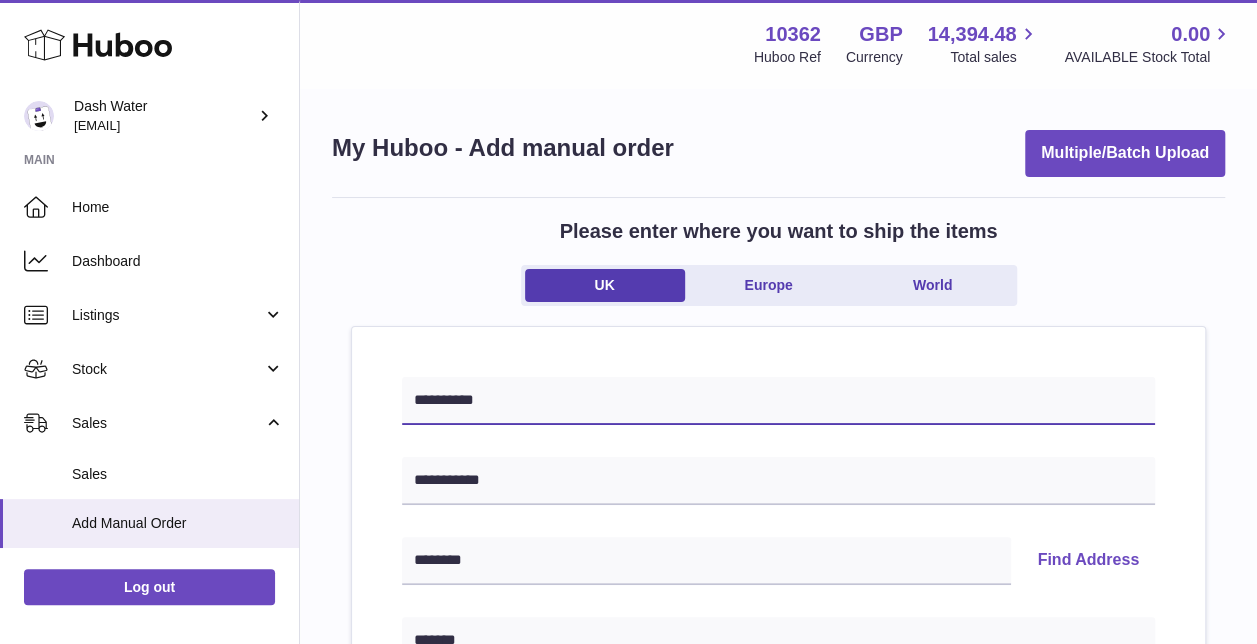 click on "**********" at bounding box center (778, 401) 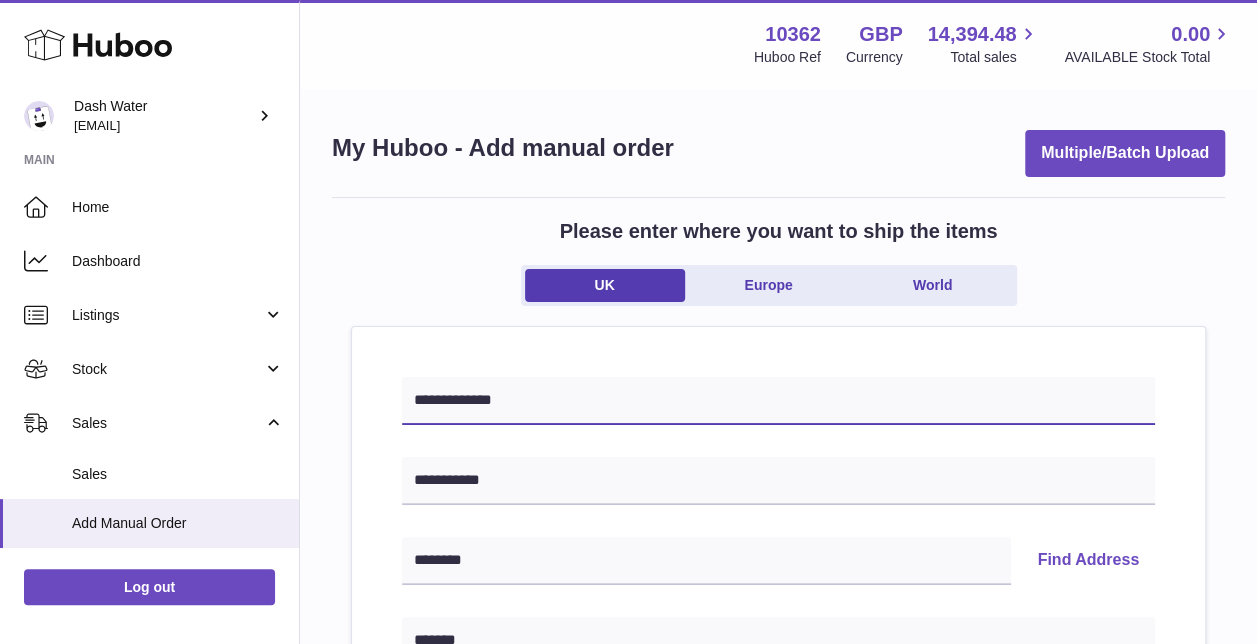 drag, startPoint x: 541, startPoint y: 400, endPoint x: 500, endPoint y: 399, distance: 41.01219 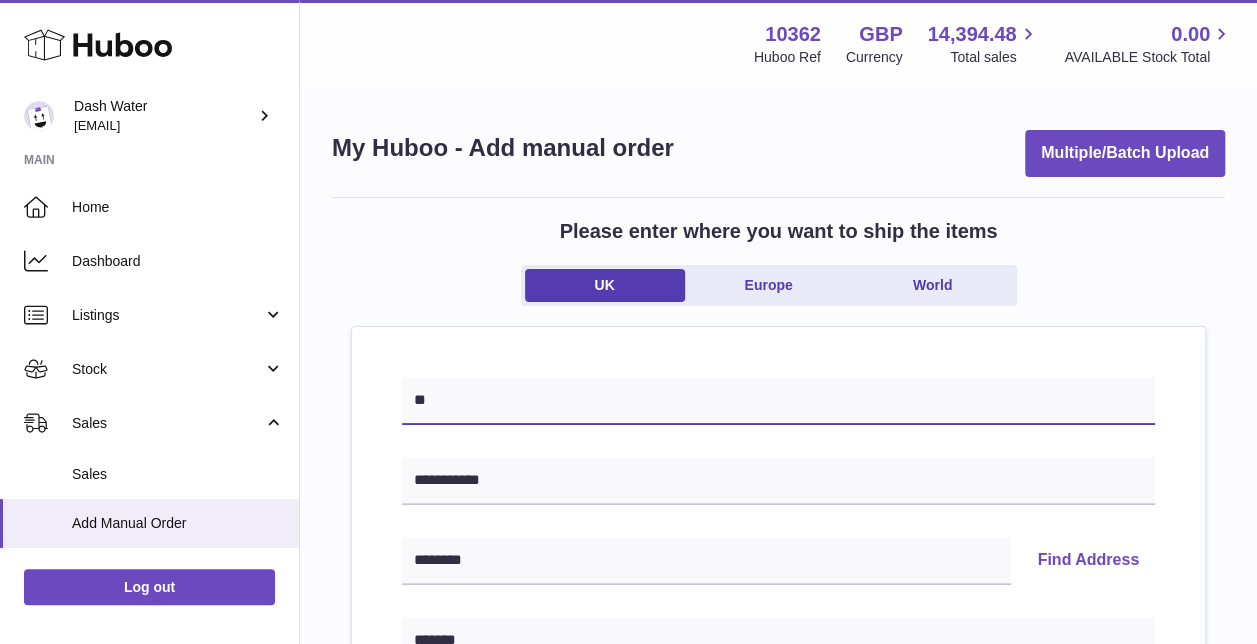 type on "*" 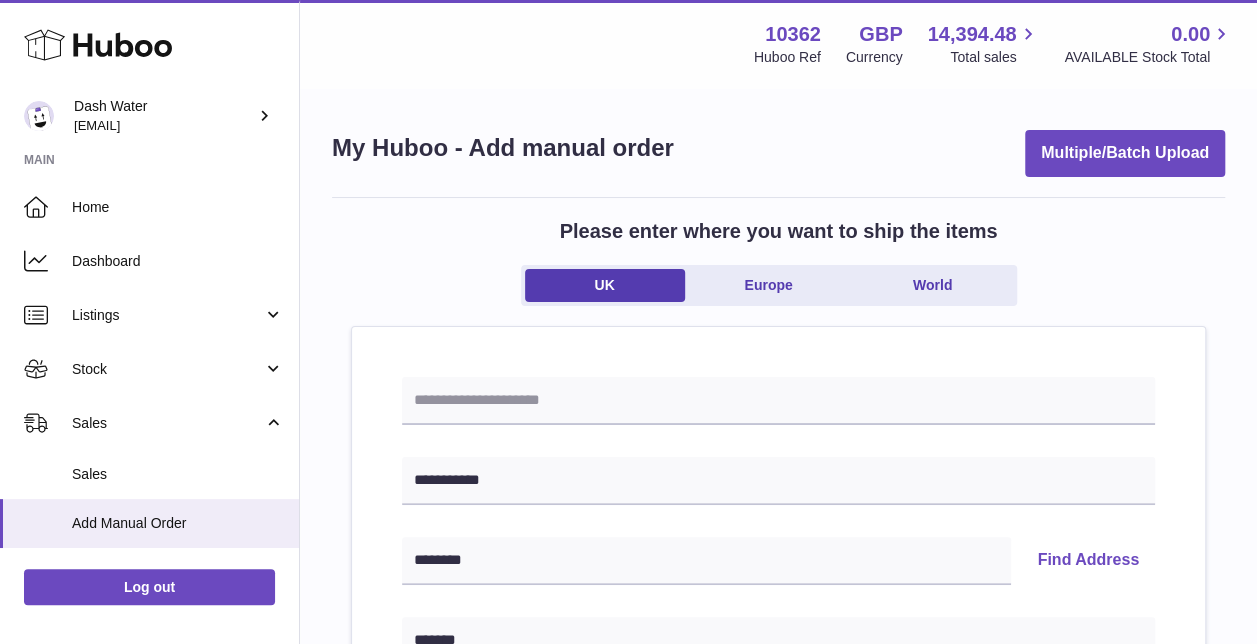 click on "**********" at bounding box center (778, 922) 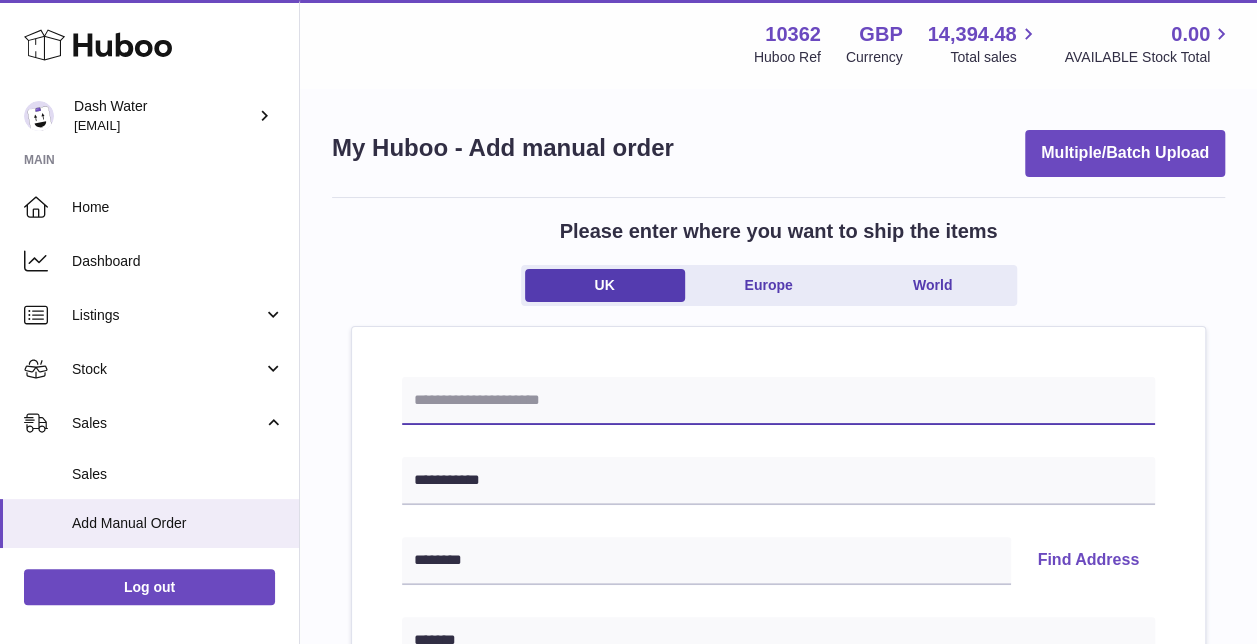 click at bounding box center [778, 401] 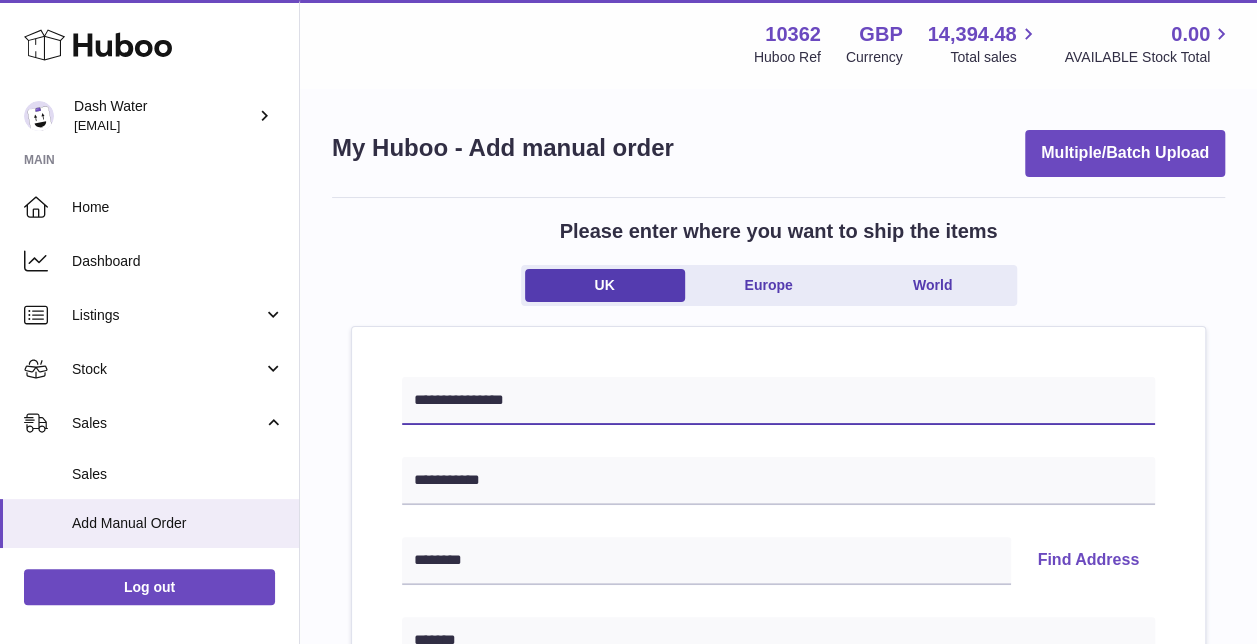 click on "**********" at bounding box center [778, 401] 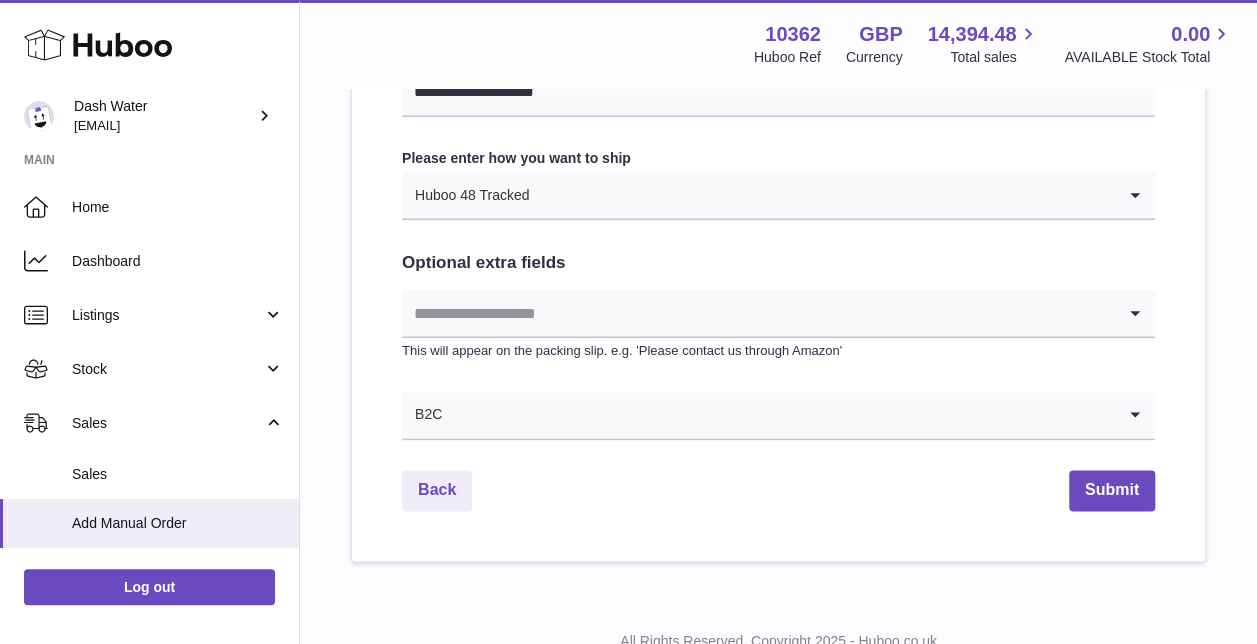 scroll, scrollTop: 1102, scrollLeft: 0, axis: vertical 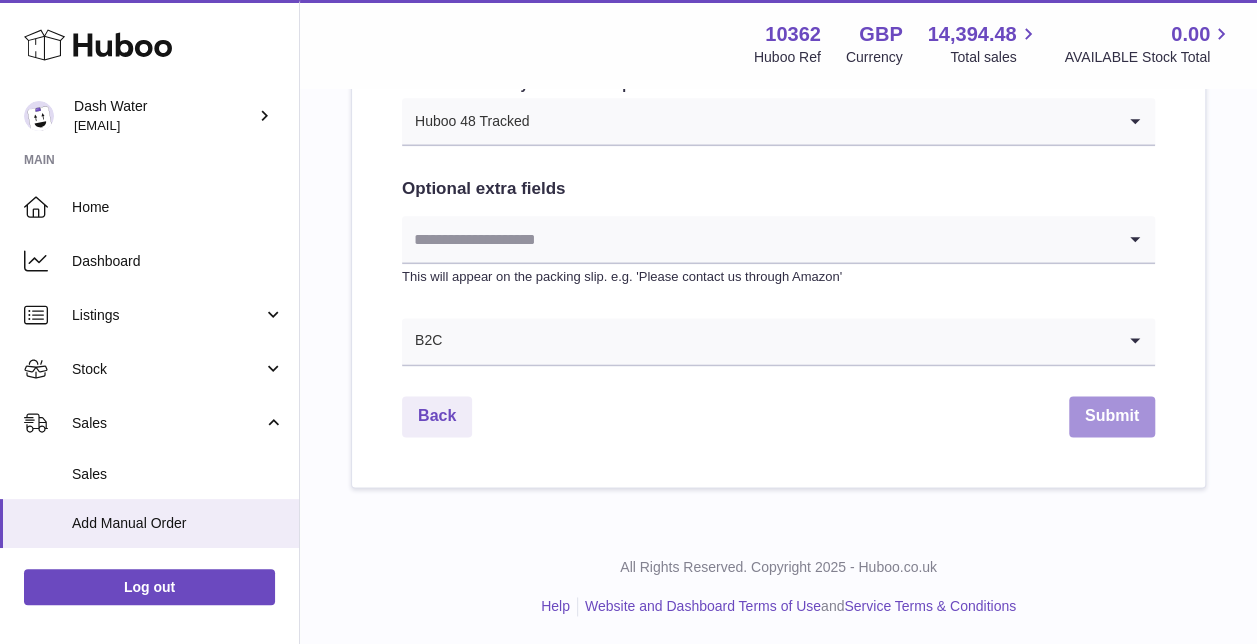 type on "**********" 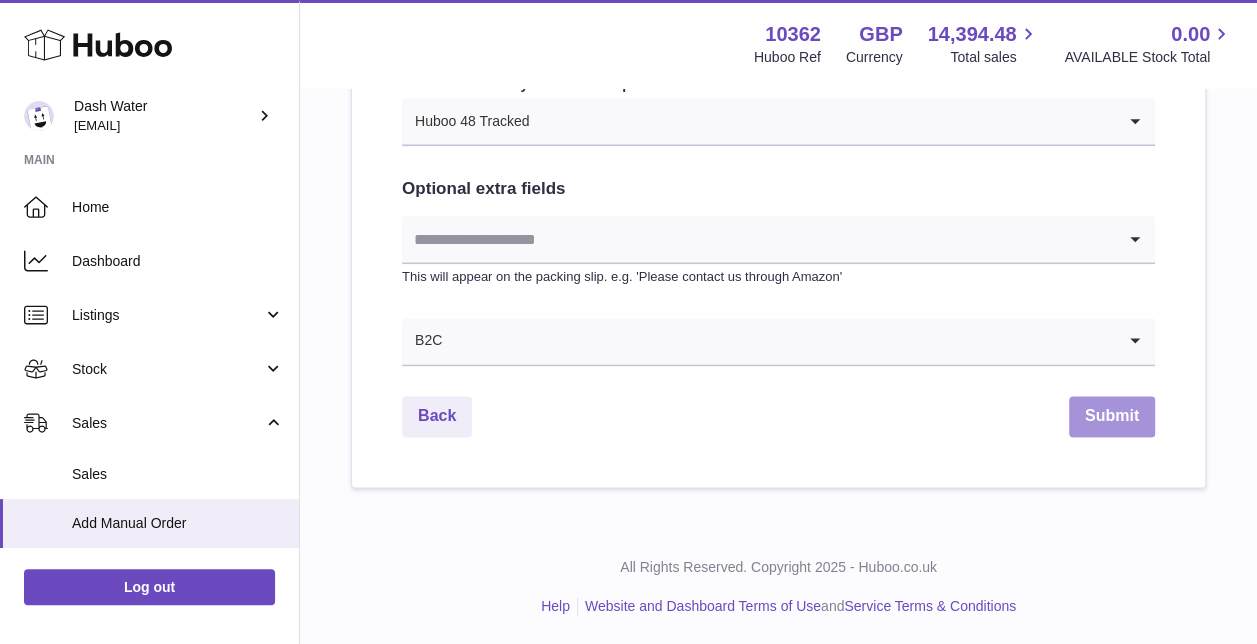click on "Submit" at bounding box center (1112, 416) 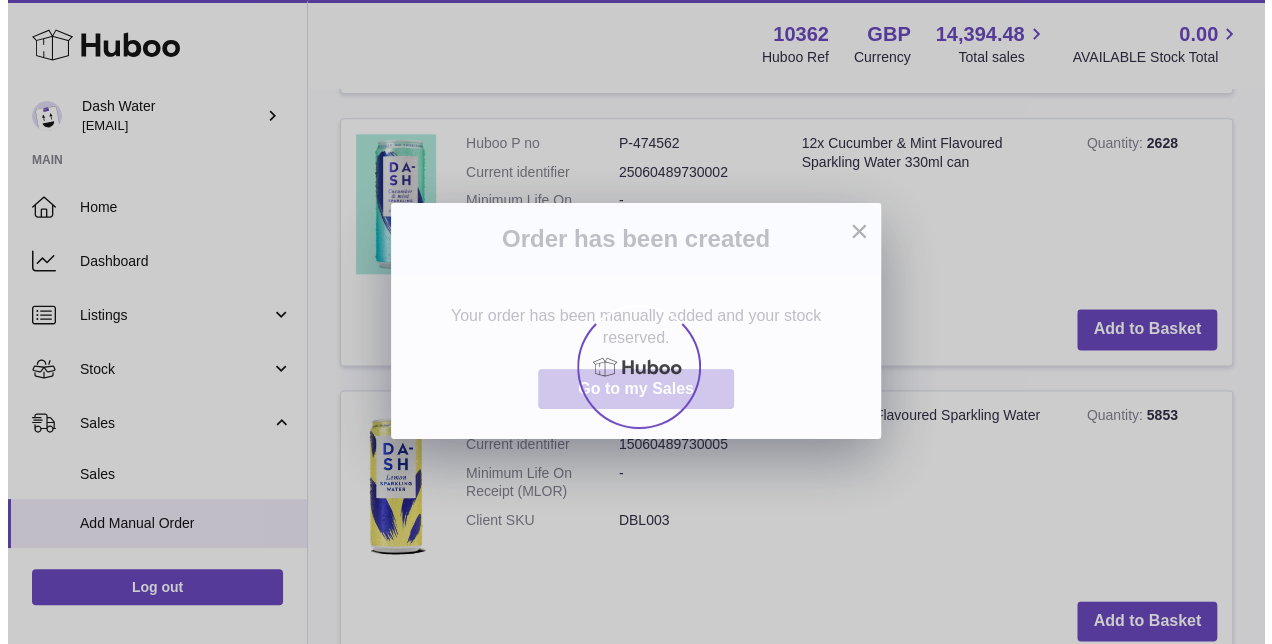 scroll, scrollTop: 0, scrollLeft: 0, axis: both 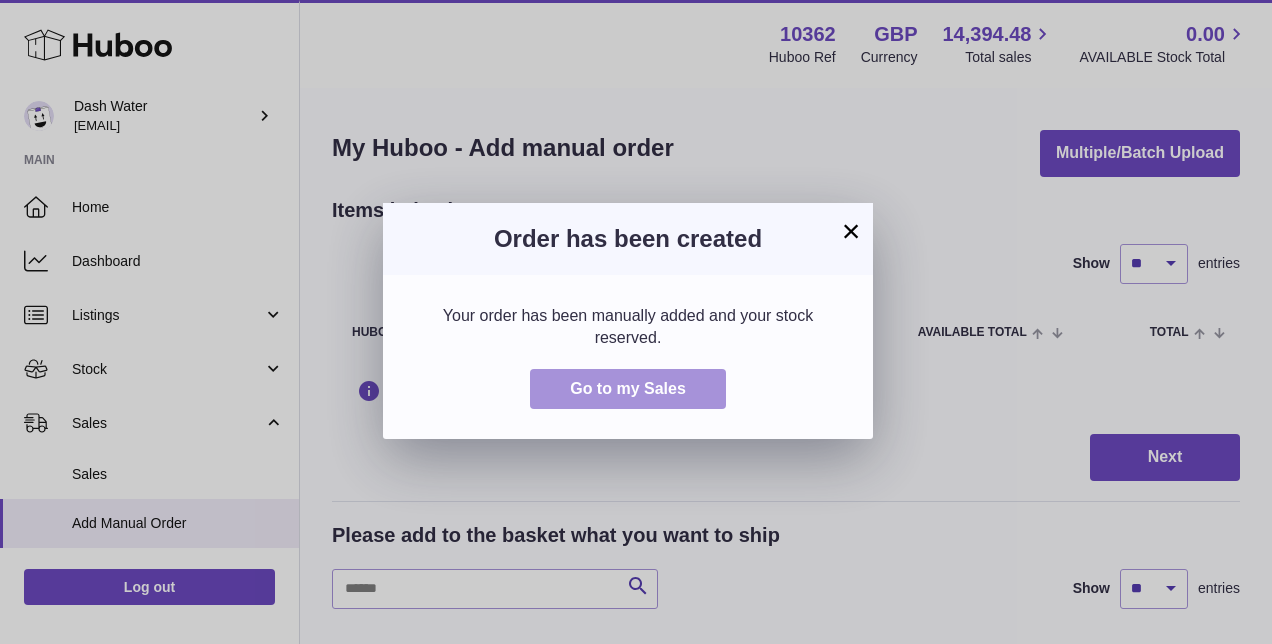 click on "Go to my Sales" at bounding box center (628, 389) 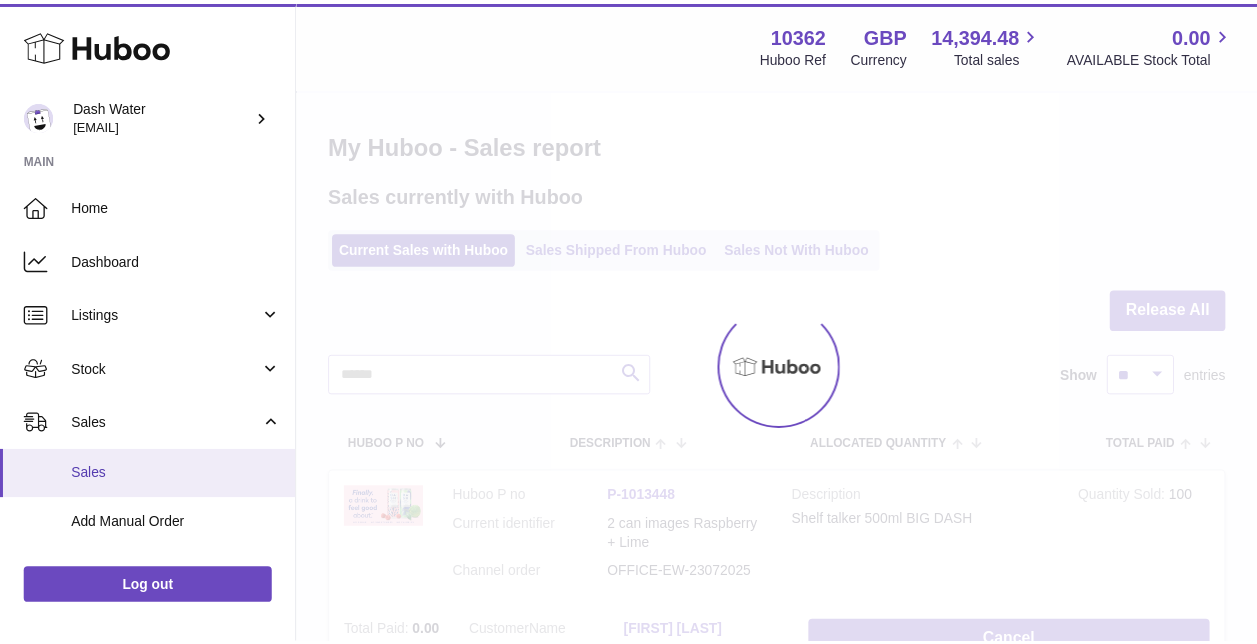 scroll, scrollTop: 0, scrollLeft: 0, axis: both 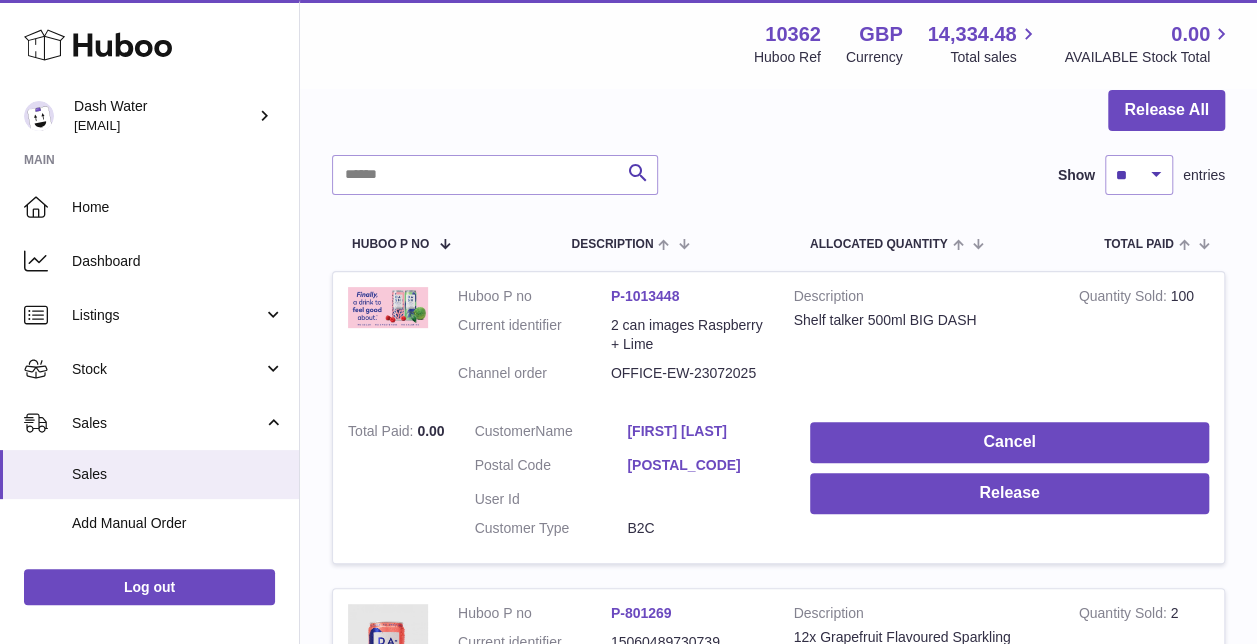 click on "B2C" at bounding box center (703, 528) 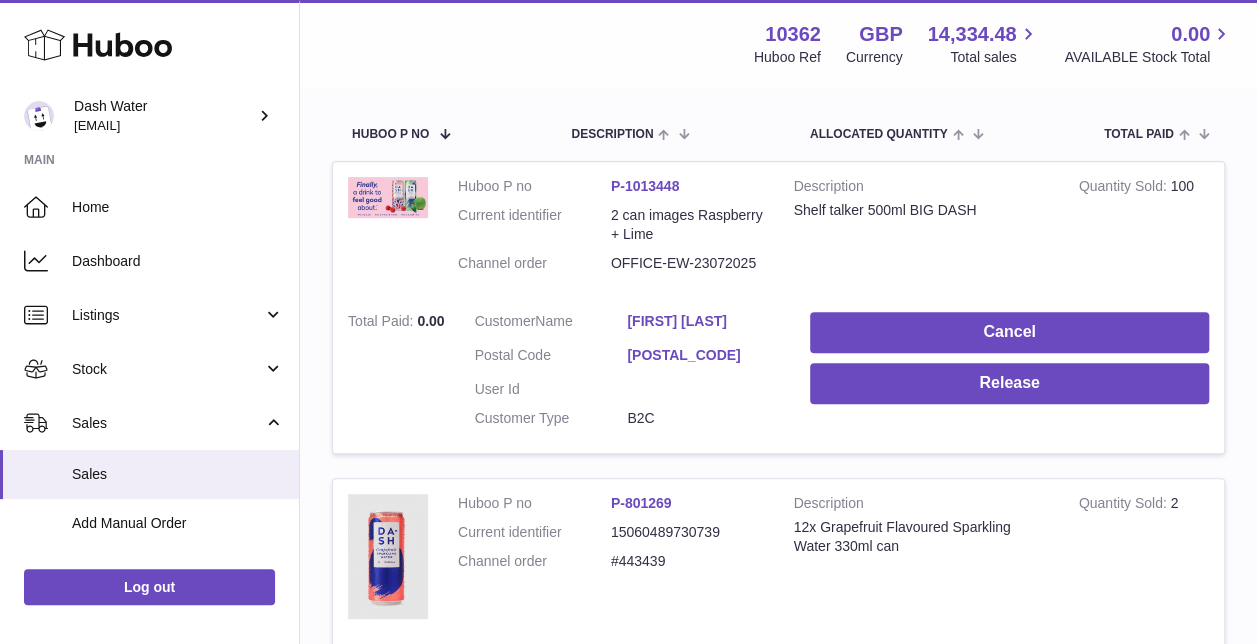 scroll, scrollTop: 400, scrollLeft: 0, axis: vertical 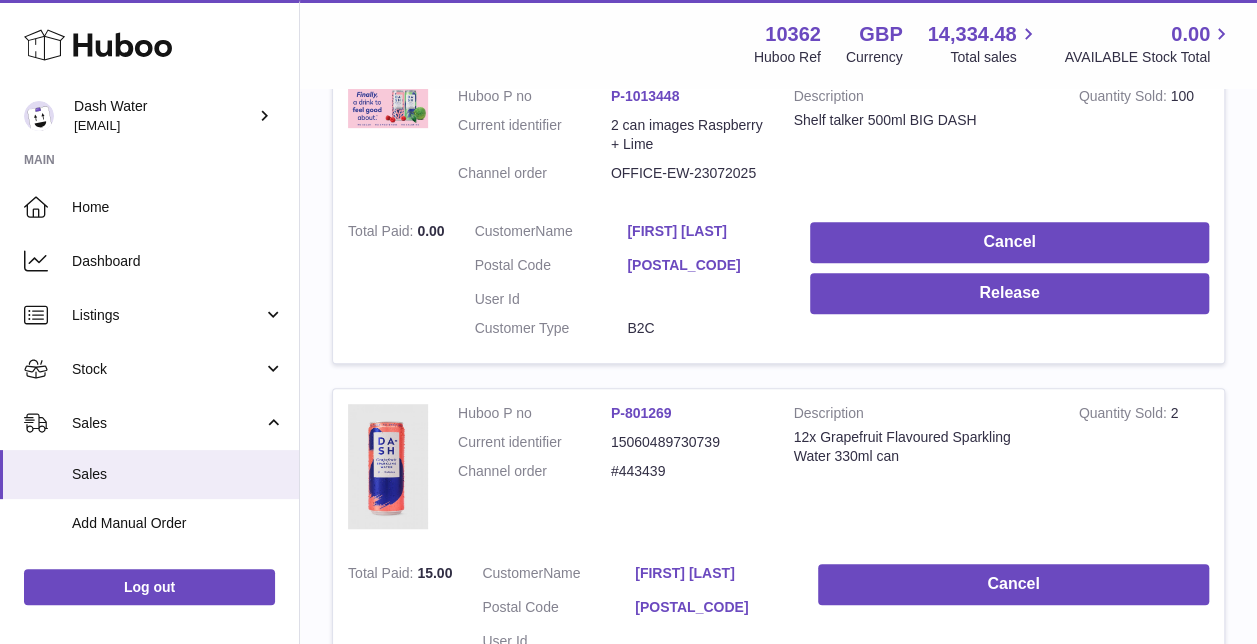 click on "B2C" at bounding box center (703, 328) 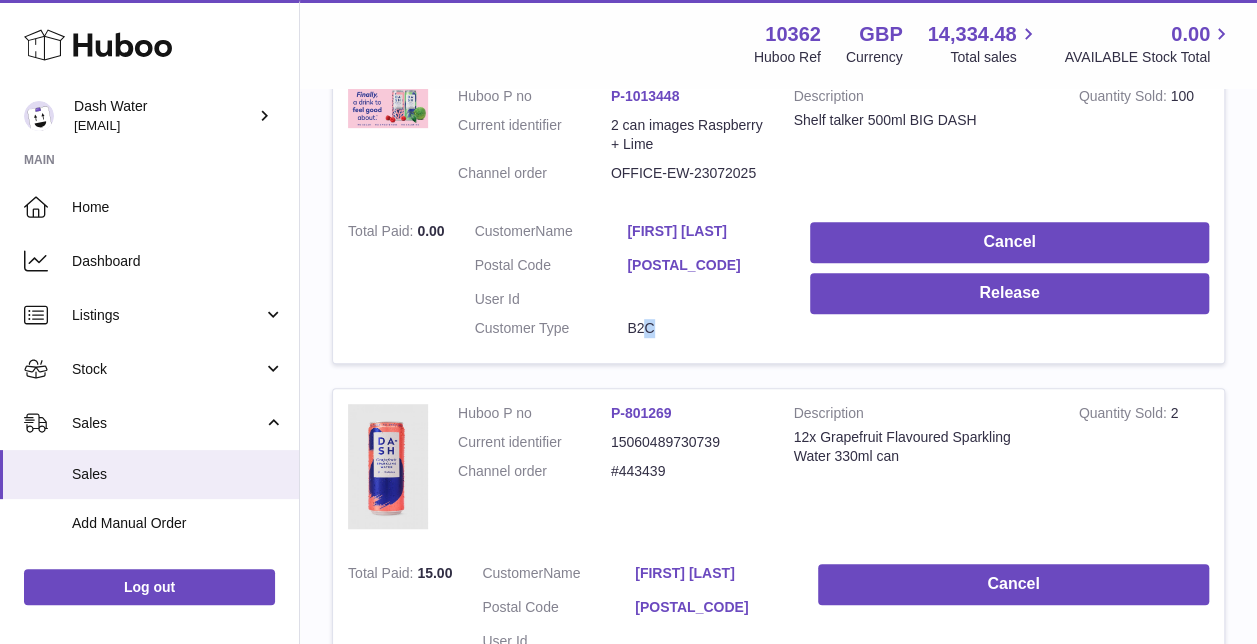 click on "B2C" at bounding box center (703, 328) 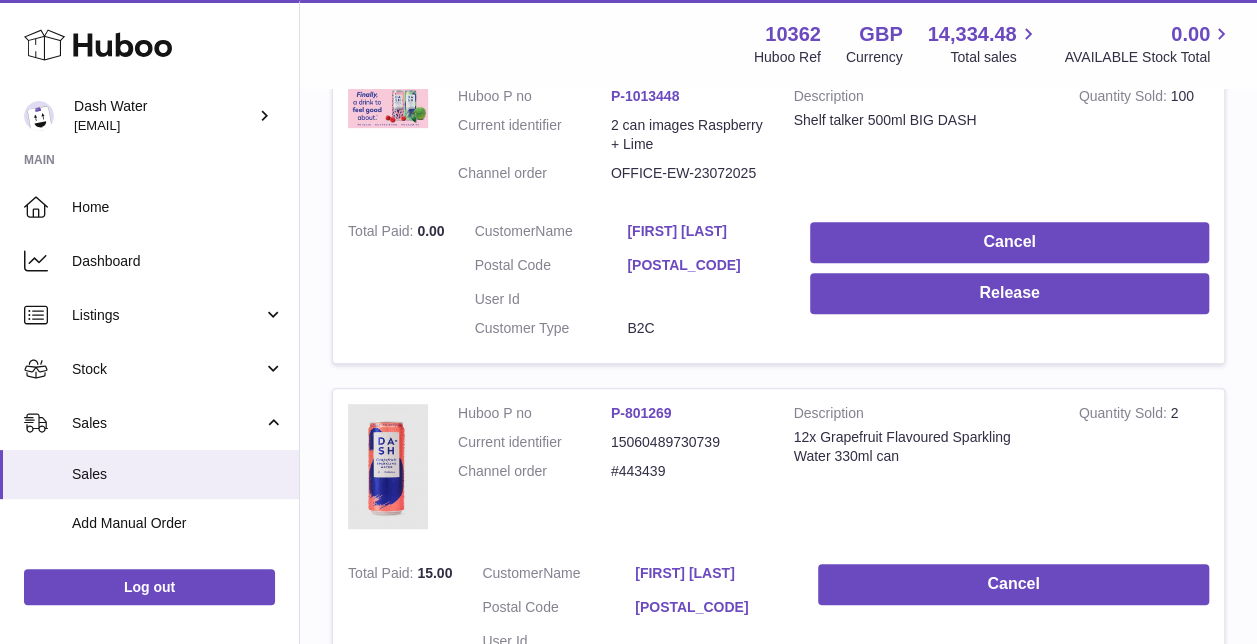 click on "Customer Type" at bounding box center [551, 328] 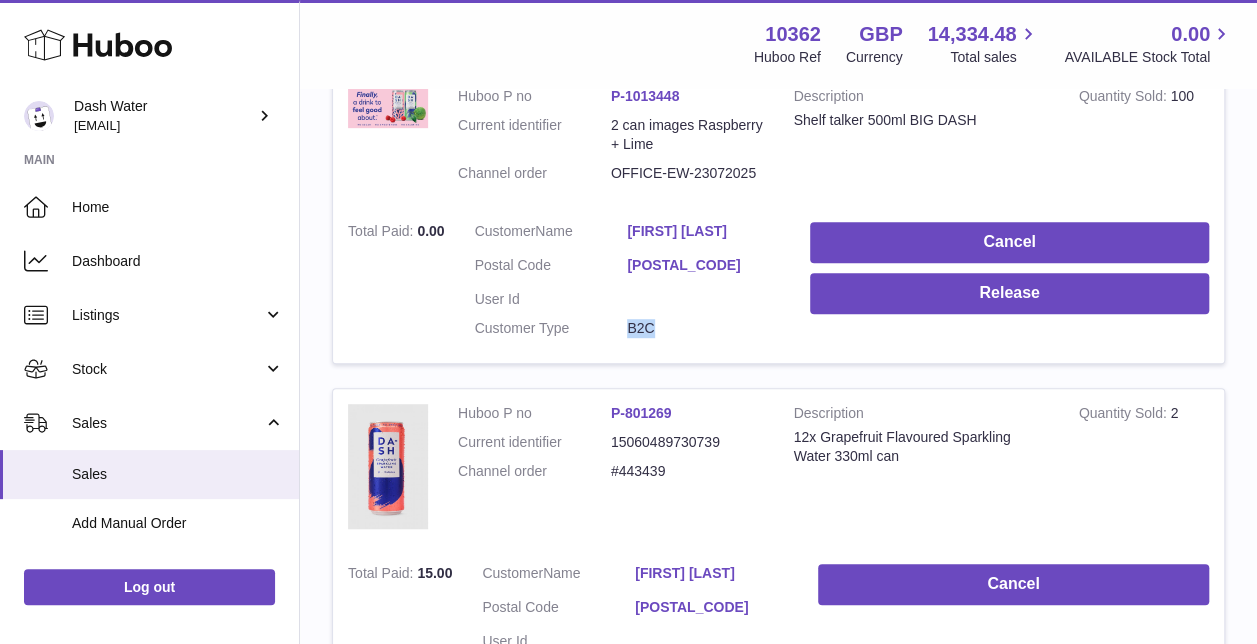 drag, startPoint x: 675, startPoint y: 322, endPoint x: 619, endPoint y: 331, distance: 56.718605 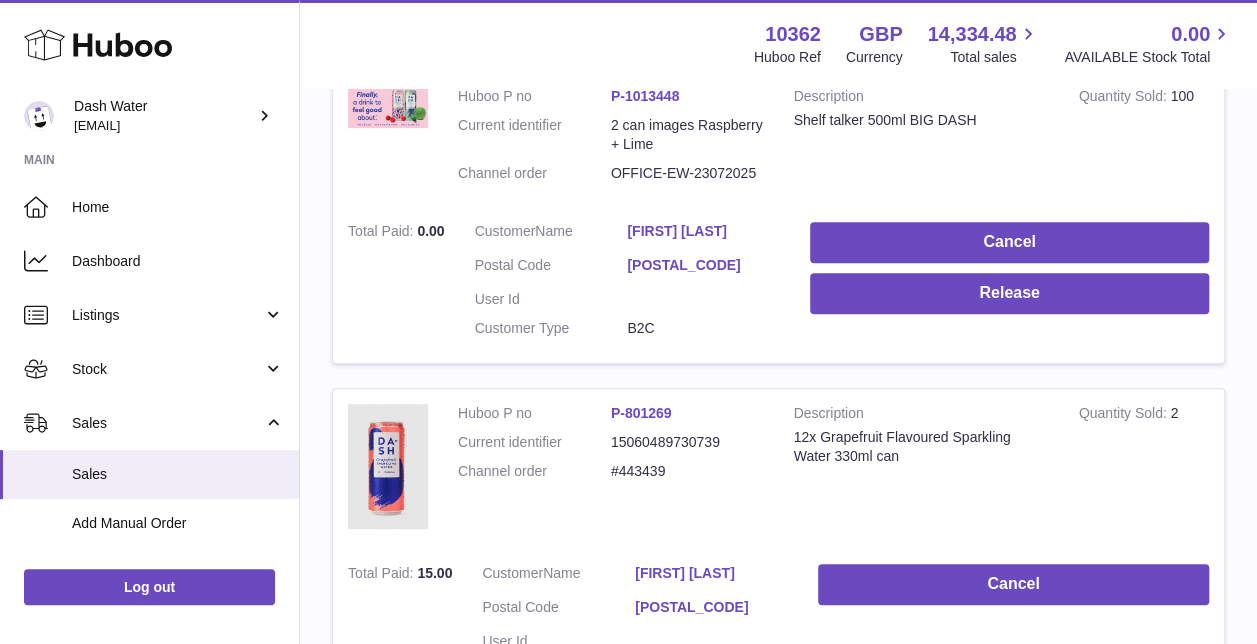 click on "B2C" at bounding box center [703, 328] 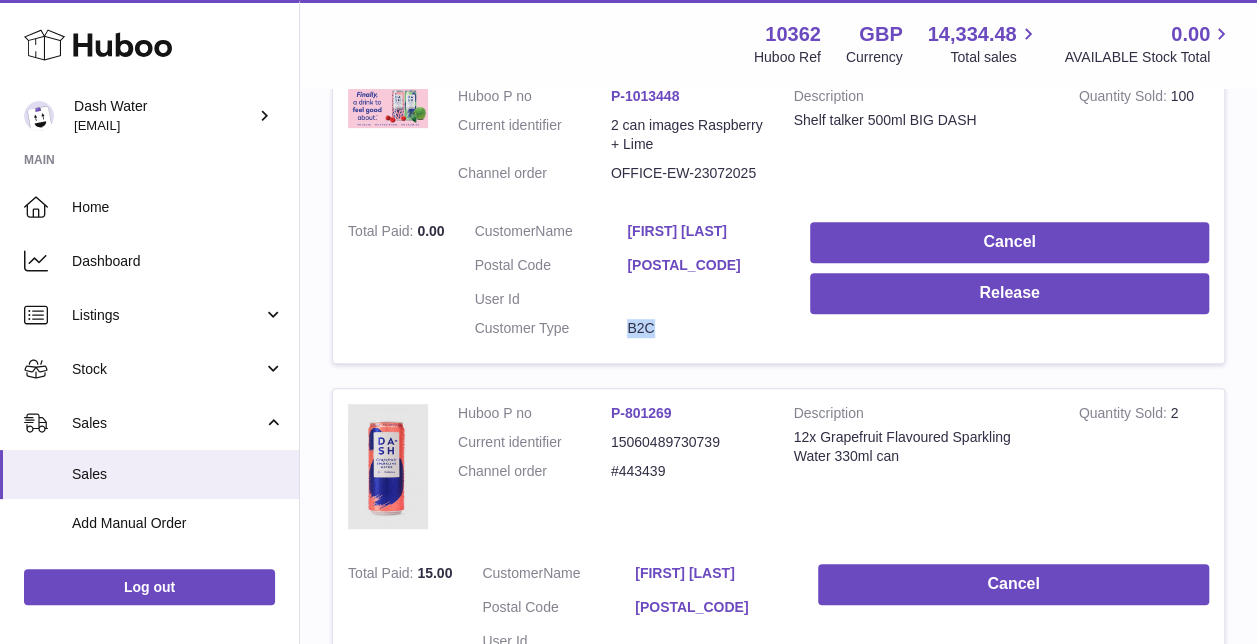 drag, startPoint x: 662, startPoint y: 330, endPoint x: 621, endPoint y: 338, distance: 41.773197 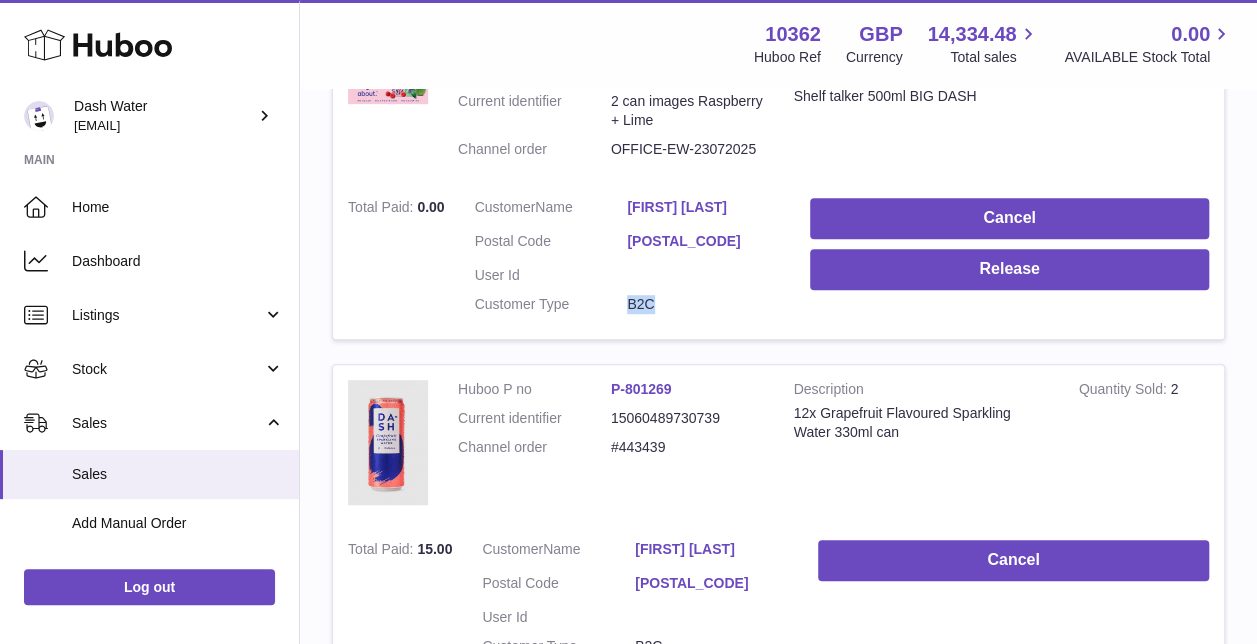 scroll, scrollTop: 300, scrollLeft: 0, axis: vertical 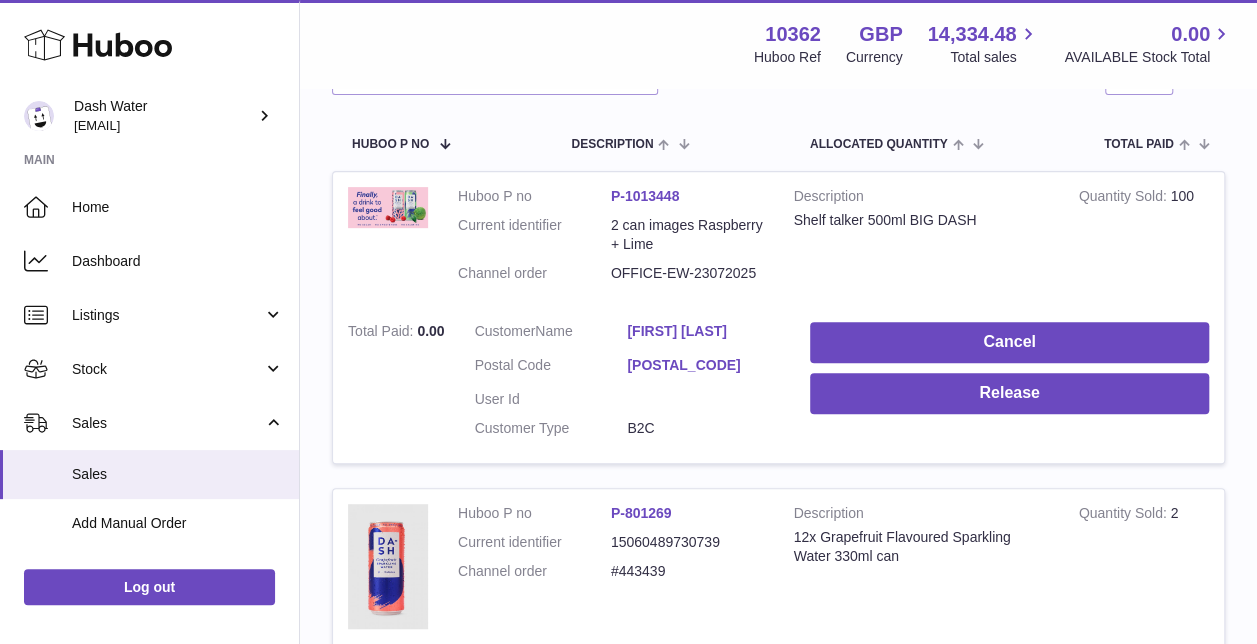 click on "Total Paid 0.00" at bounding box center [396, 385] 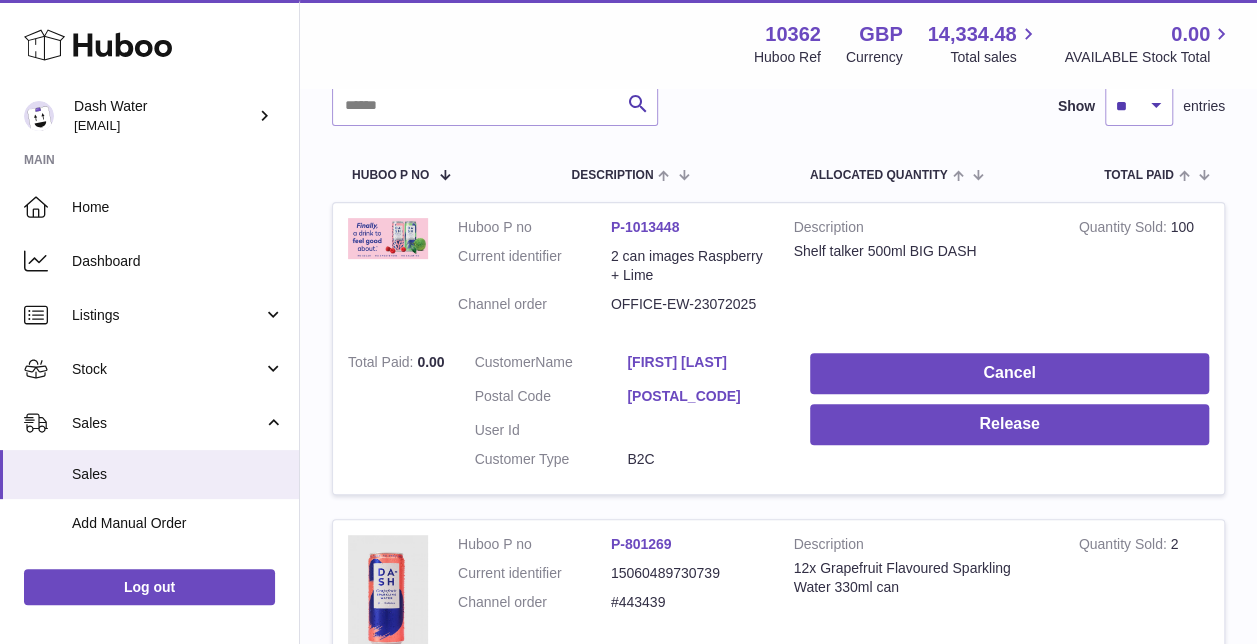 scroll, scrollTop: 300, scrollLeft: 0, axis: vertical 